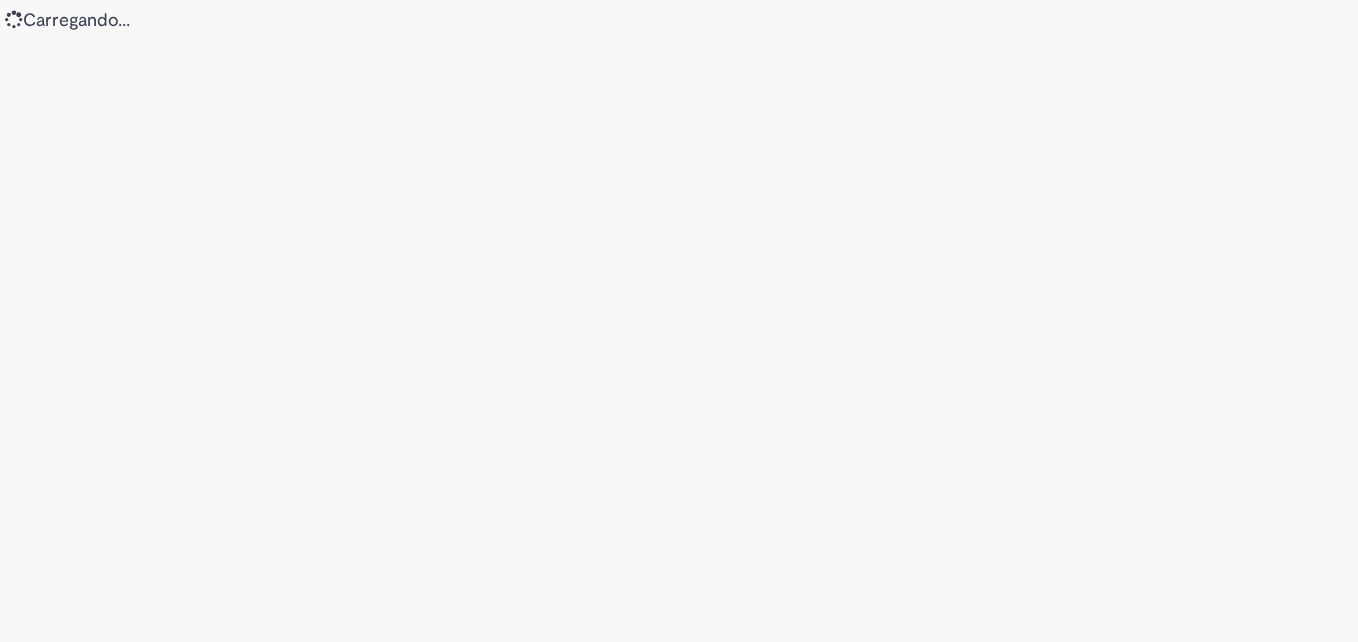 scroll, scrollTop: 0, scrollLeft: 0, axis: both 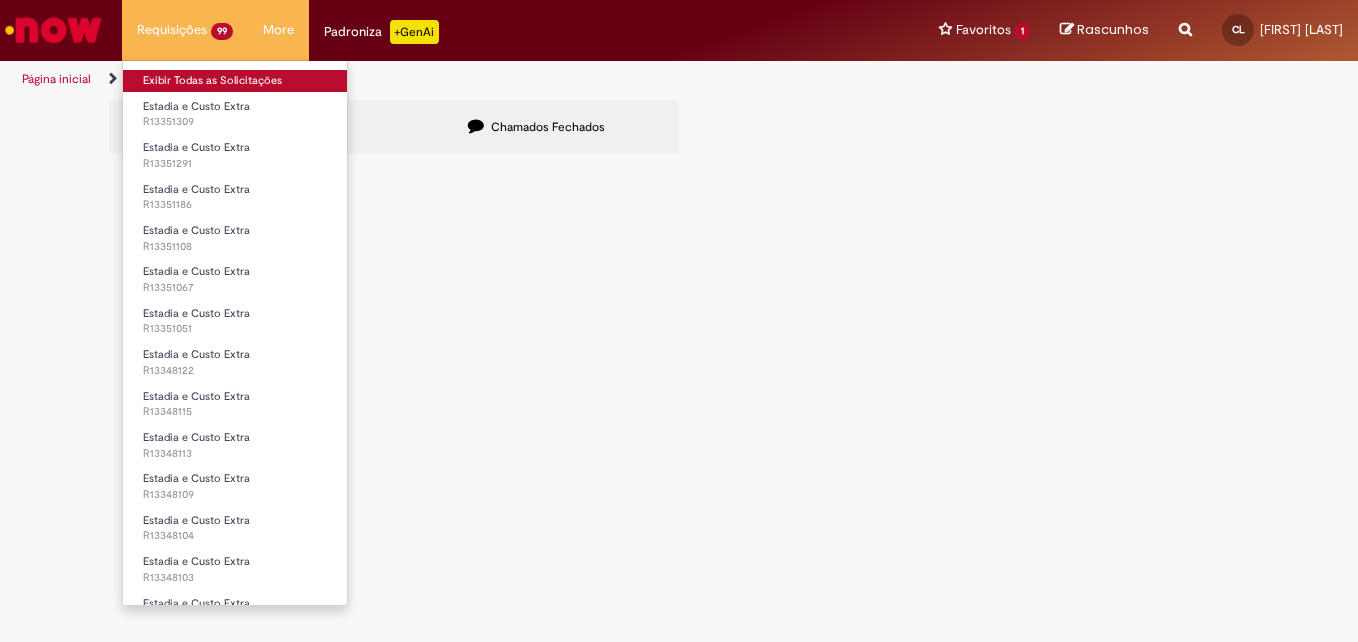 click on "Exibir Todas as Solicitações" at bounding box center (235, 81) 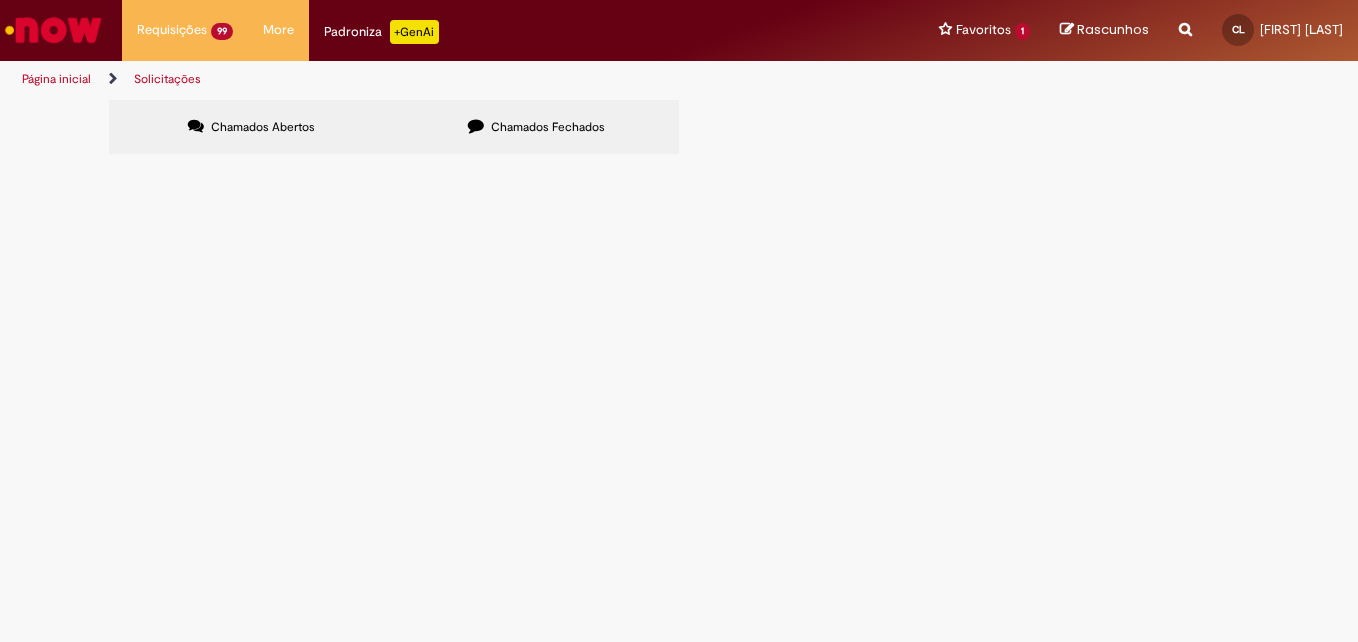 click at bounding box center [0, 0] 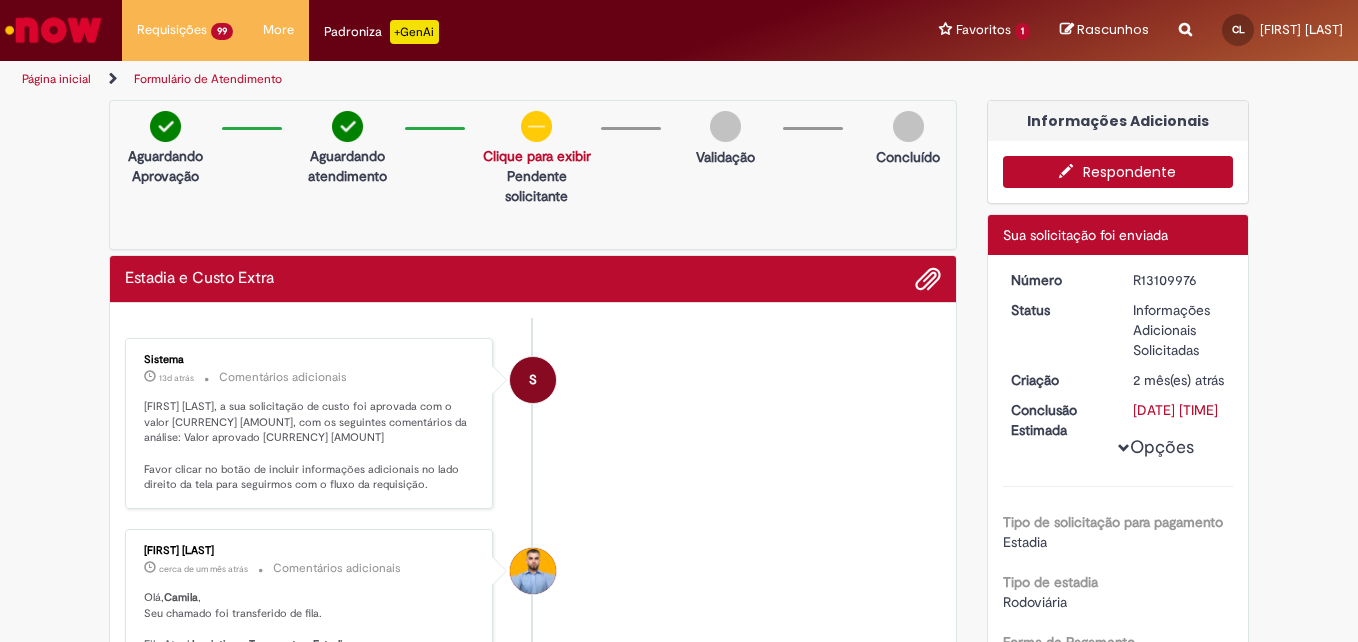 click on "Camila Leite, a sua solicitação de custo foi aprovada com o valor R$ 341,94, com os seguintes comentários da análise: Valor aprovado R$ 341,94 Favor clicar no botão de incluir informações adicionais no lado direito da tela para seguirmos com o fluxo da requisição." at bounding box center [310, 446] 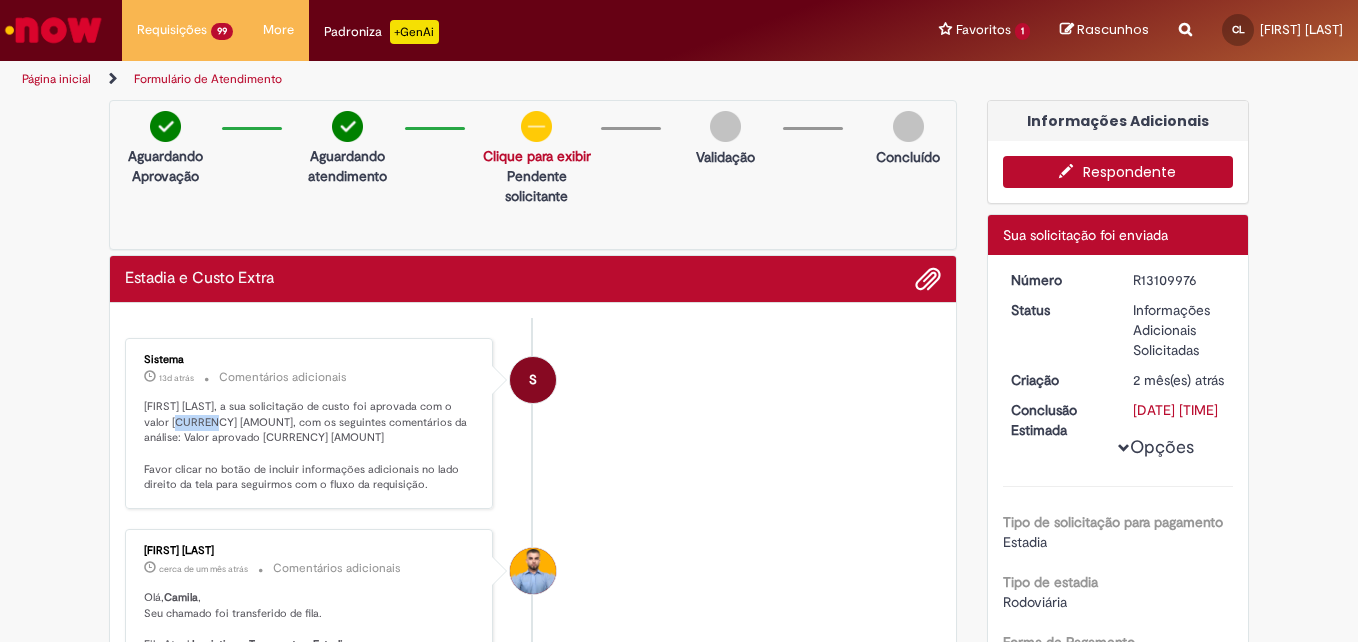 drag, startPoint x: 152, startPoint y: 422, endPoint x: 179, endPoint y: 422, distance: 27 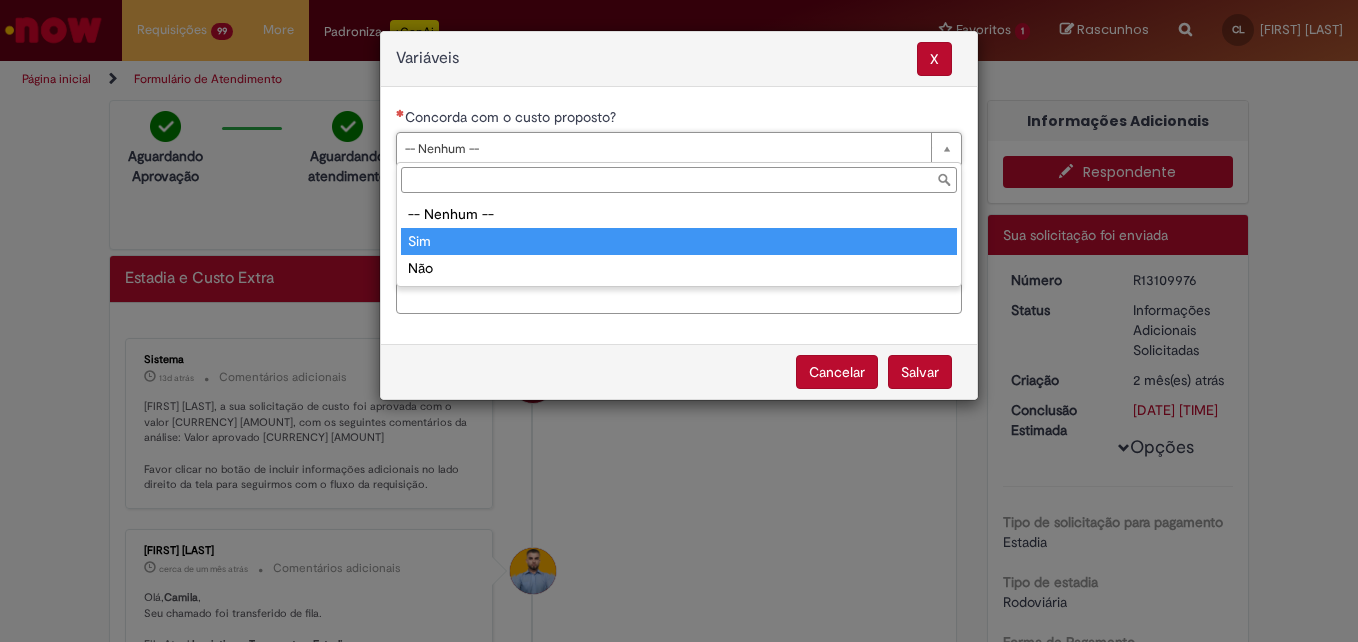 type on "***" 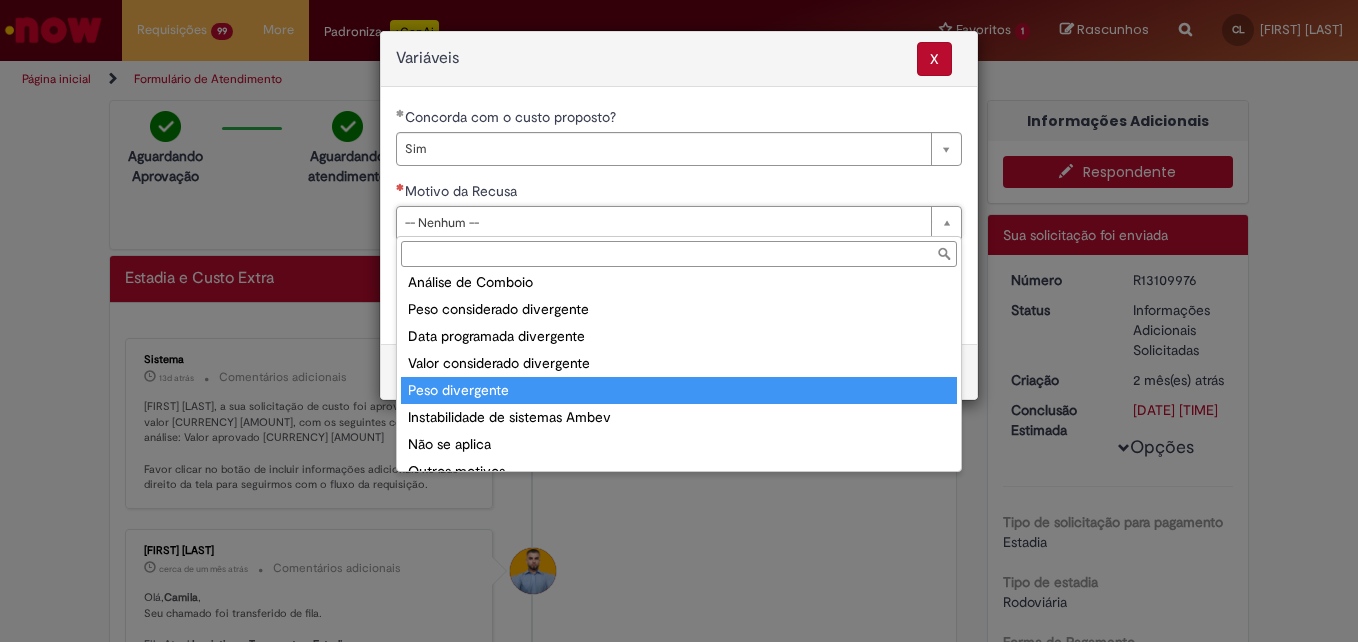 scroll, scrollTop: 78, scrollLeft: 0, axis: vertical 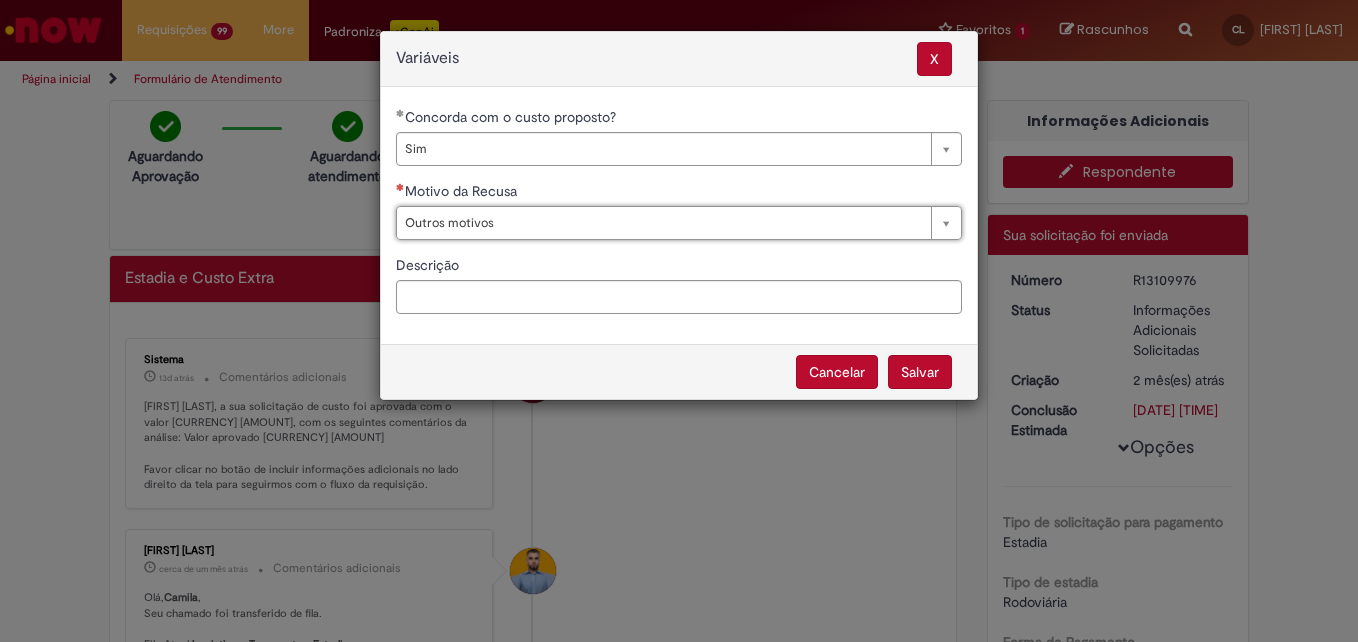 type on "**********" 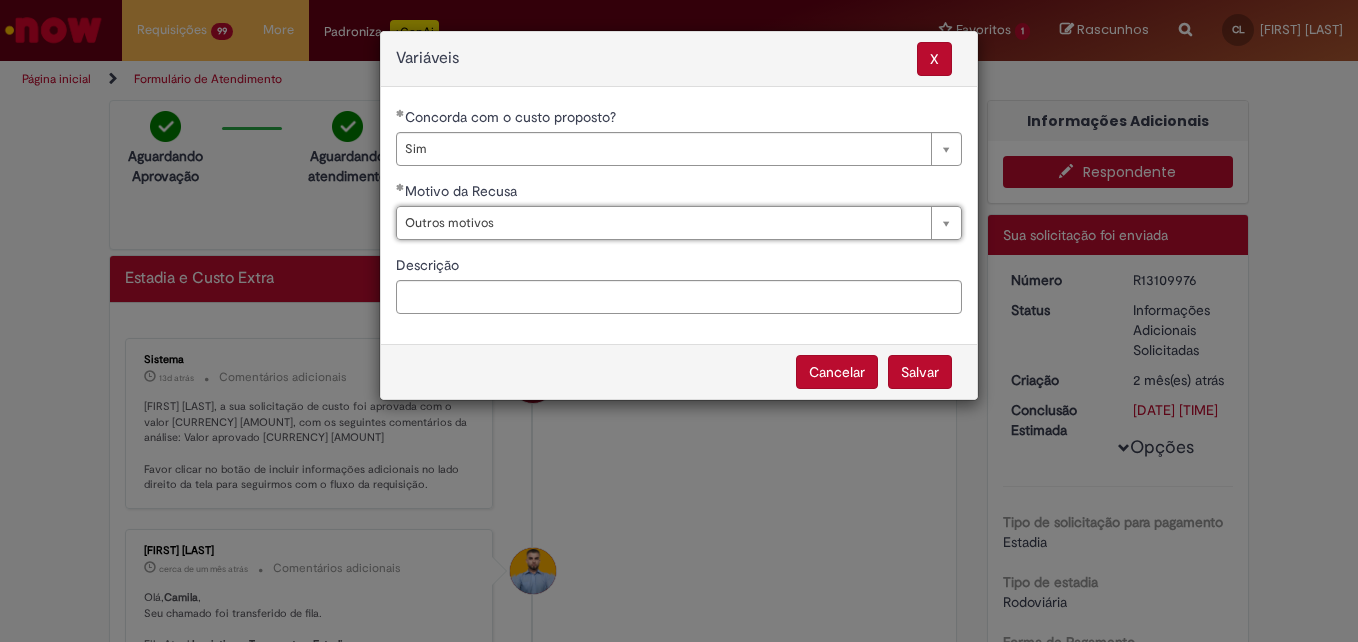 click on "Salvar" at bounding box center [920, 372] 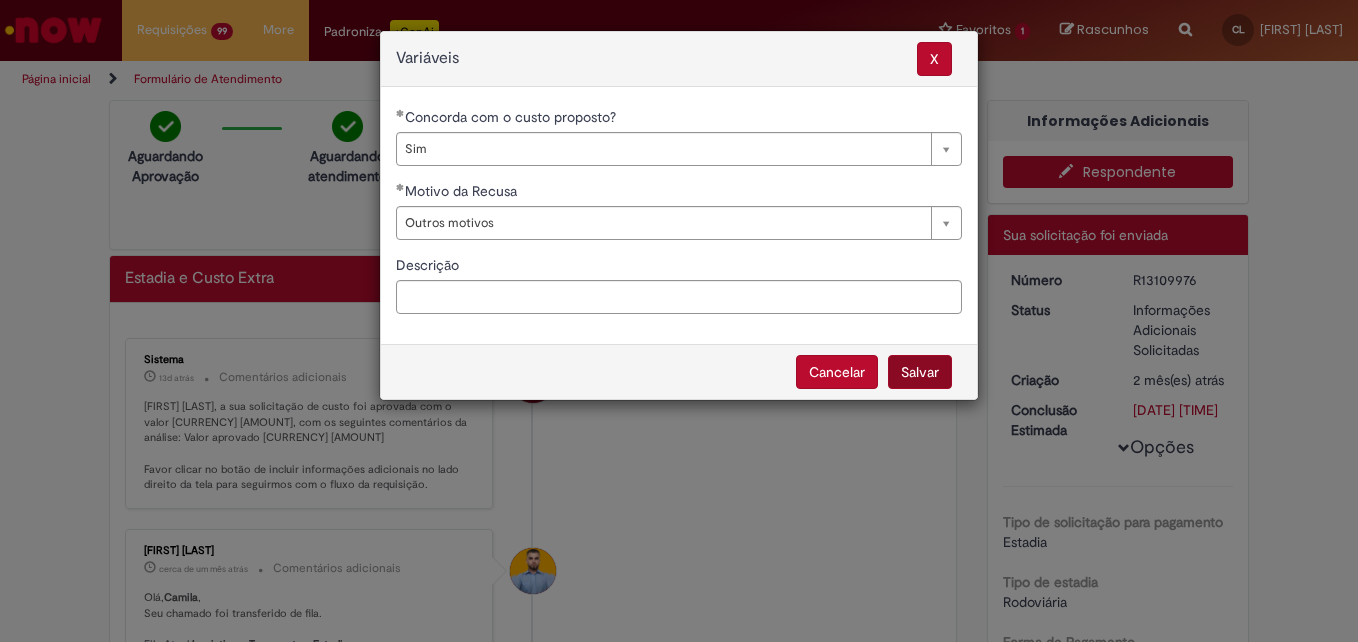 select on "***" 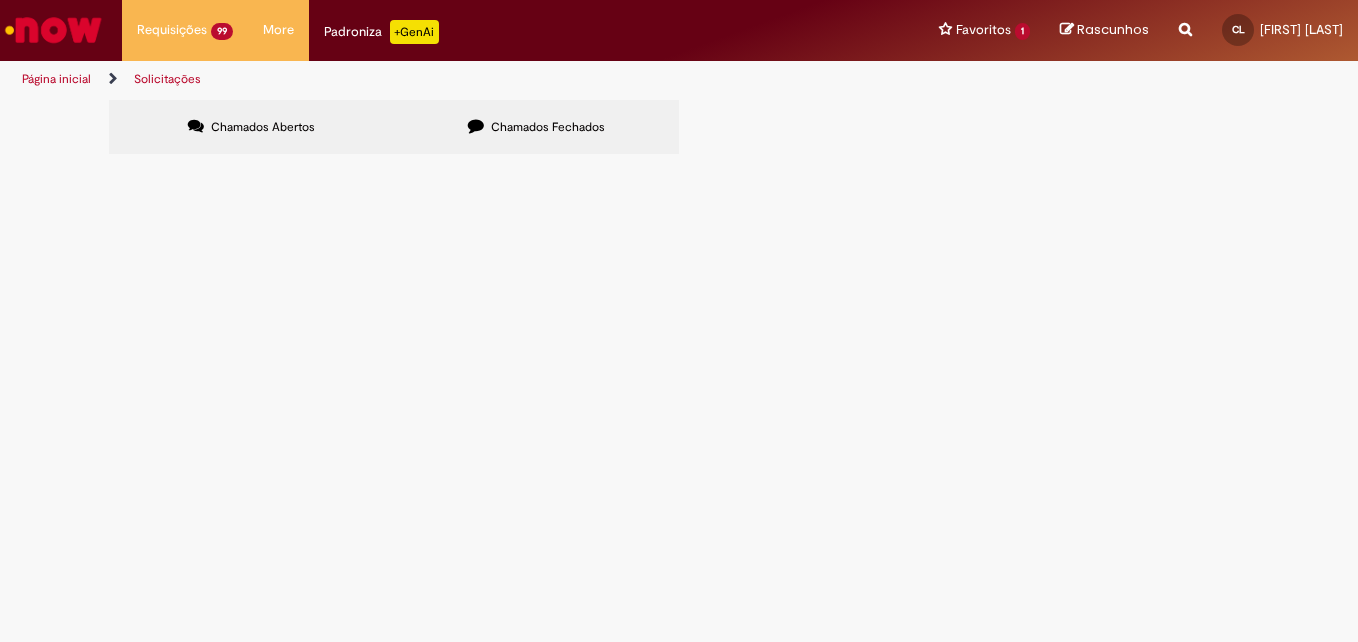 click at bounding box center (0, 0) 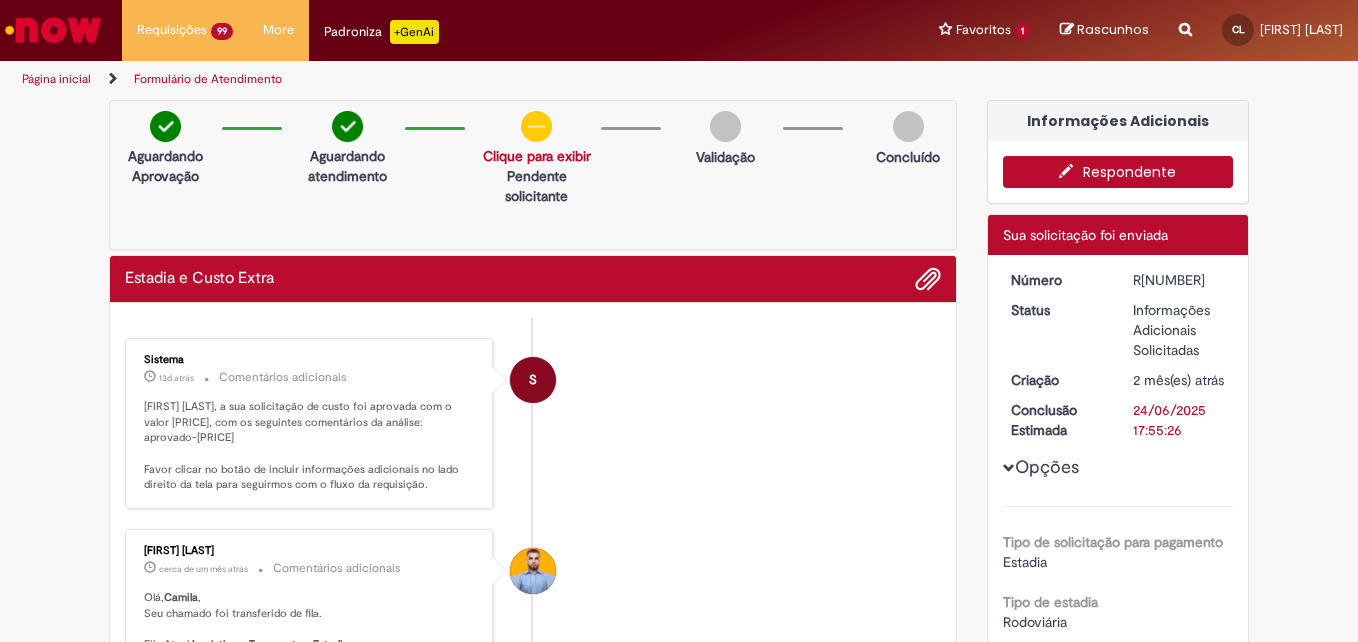 click on "Respondente" at bounding box center (1118, 172) 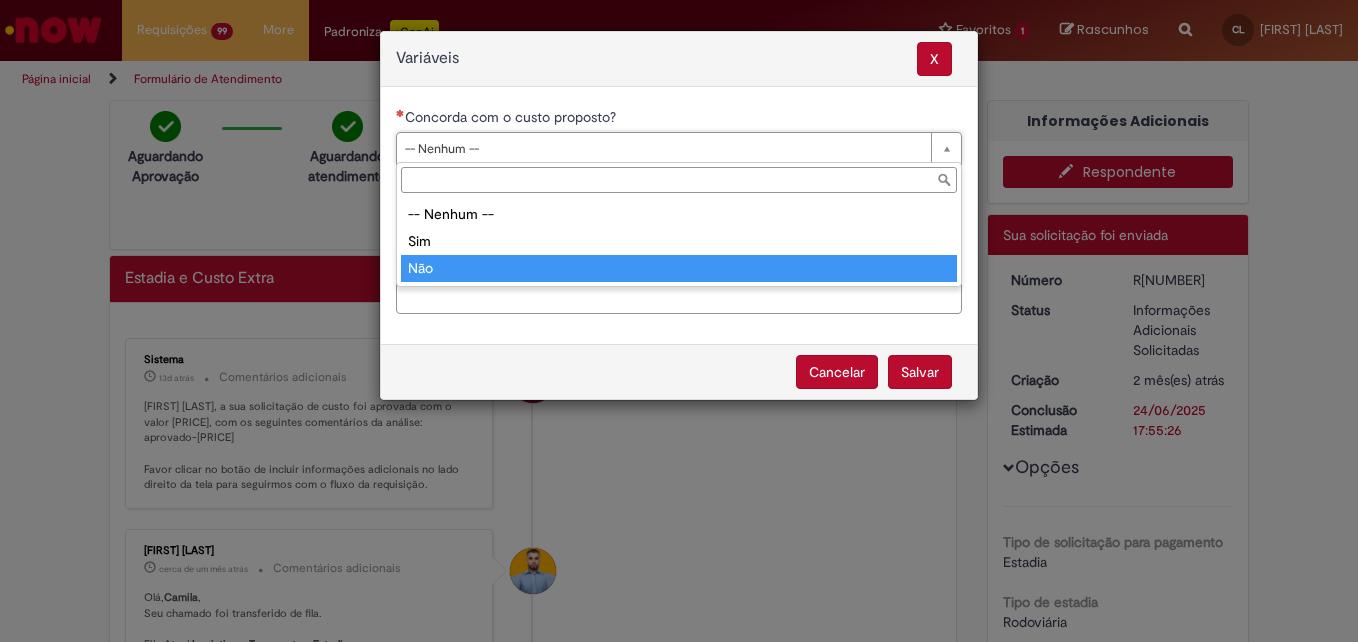 type on "***" 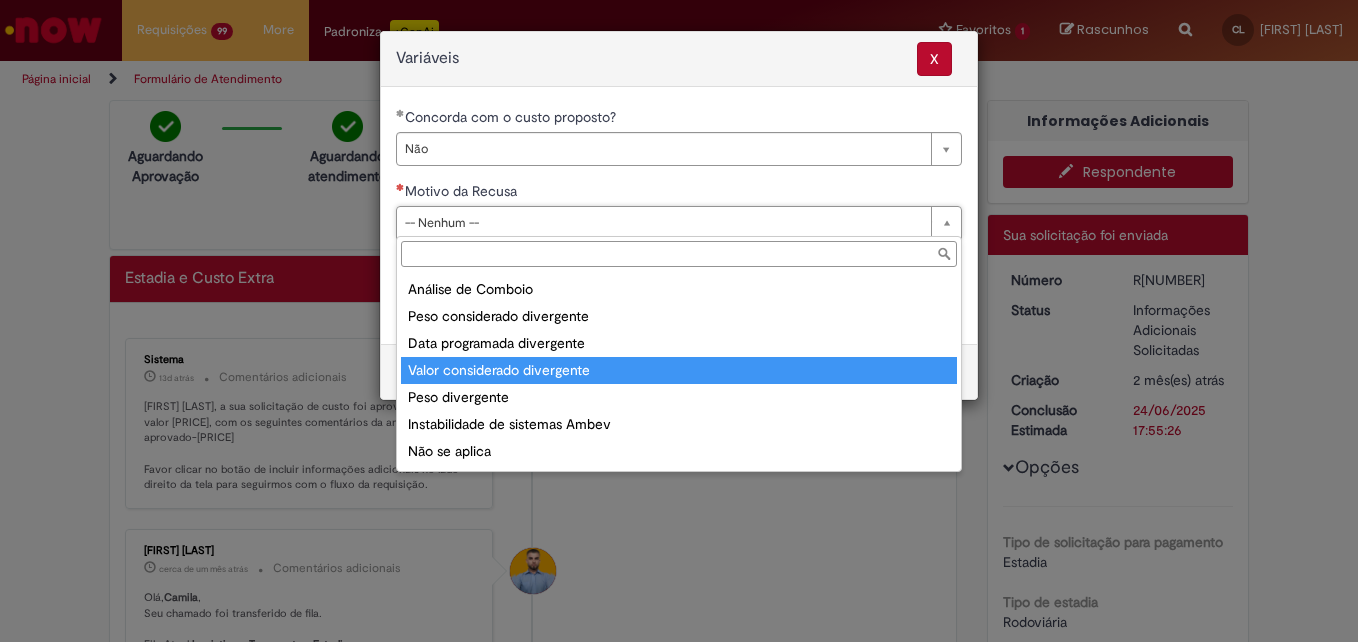 scroll, scrollTop: 78, scrollLeft: 0, axis: vertical 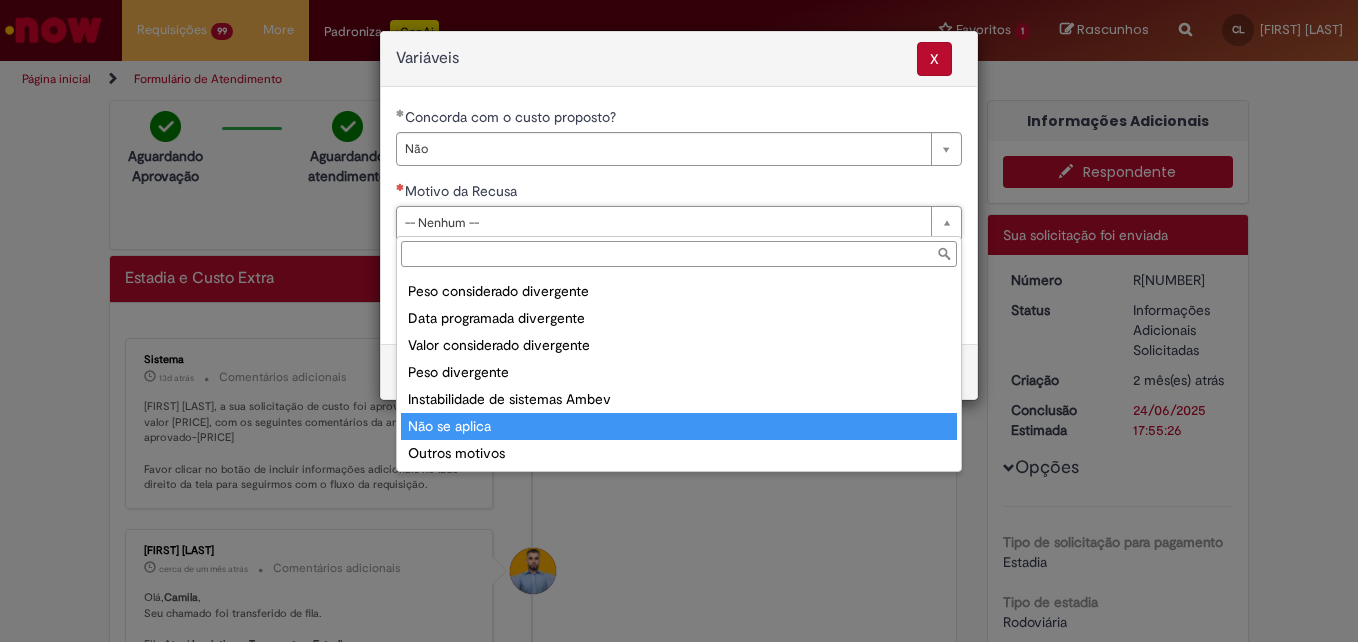 type on "**********" 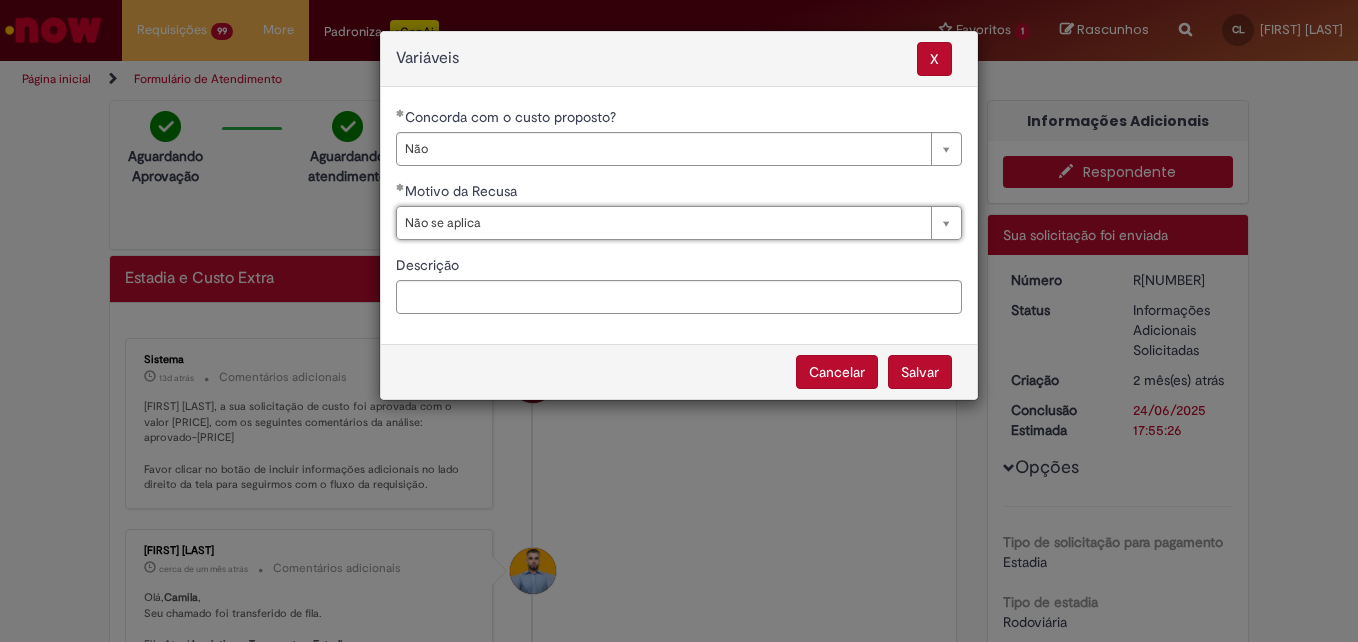 drag, startPoint x: 741, startPoint y: 428, endPoint x: 636, endPoint y: 536, distance: 150.62868 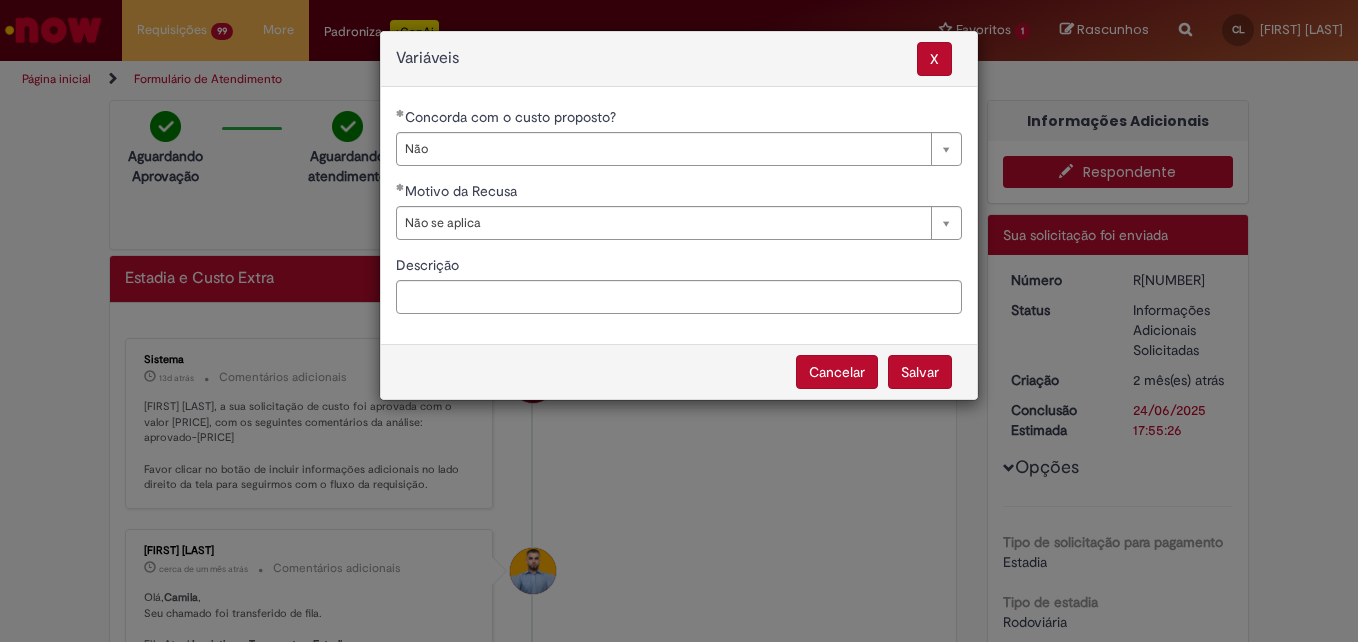 drag, startPoint x: 636, startPoint y: 536, endPoint x: 614, endPoint y: 532, distance: 22.36068 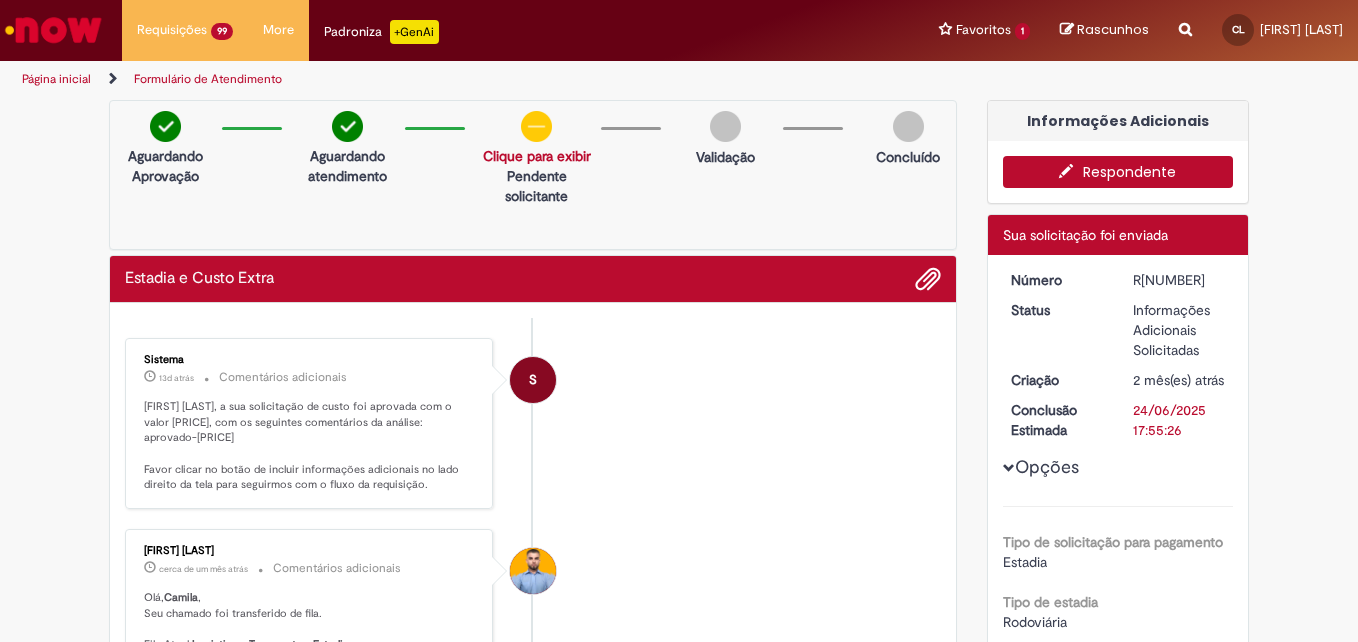 click on "Respondente" at bounding box center (1118, 172) 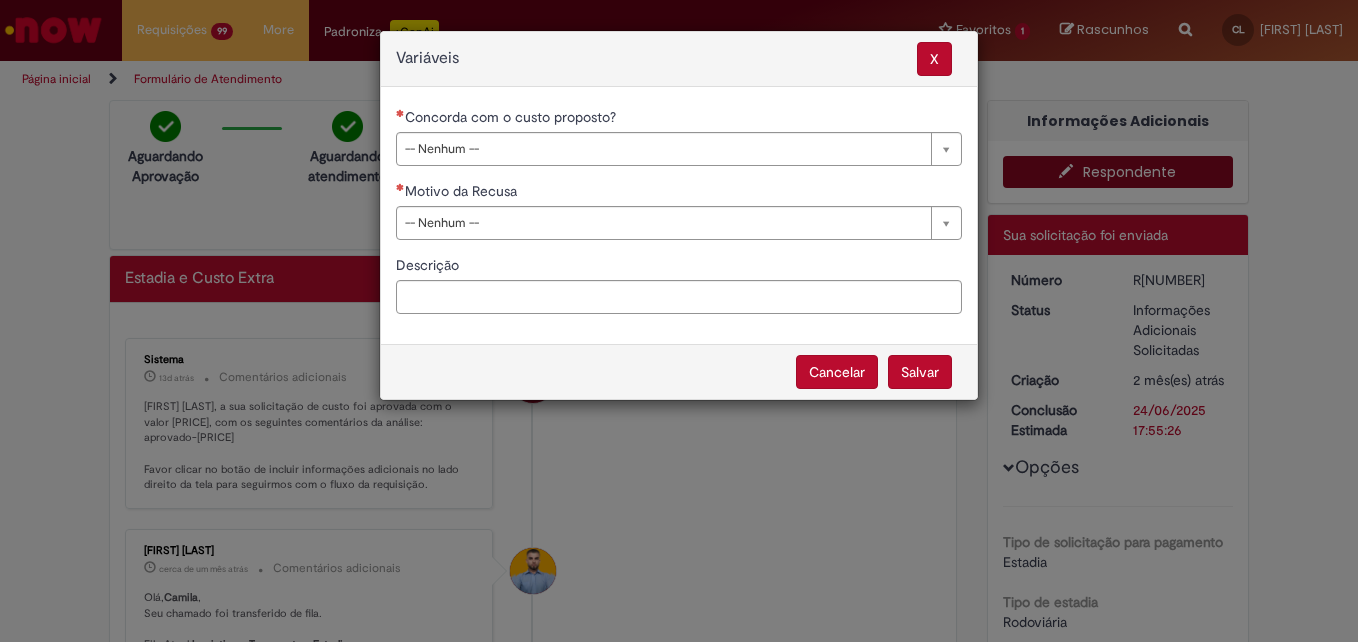 click on "**********" at bounding box center (679, 321) 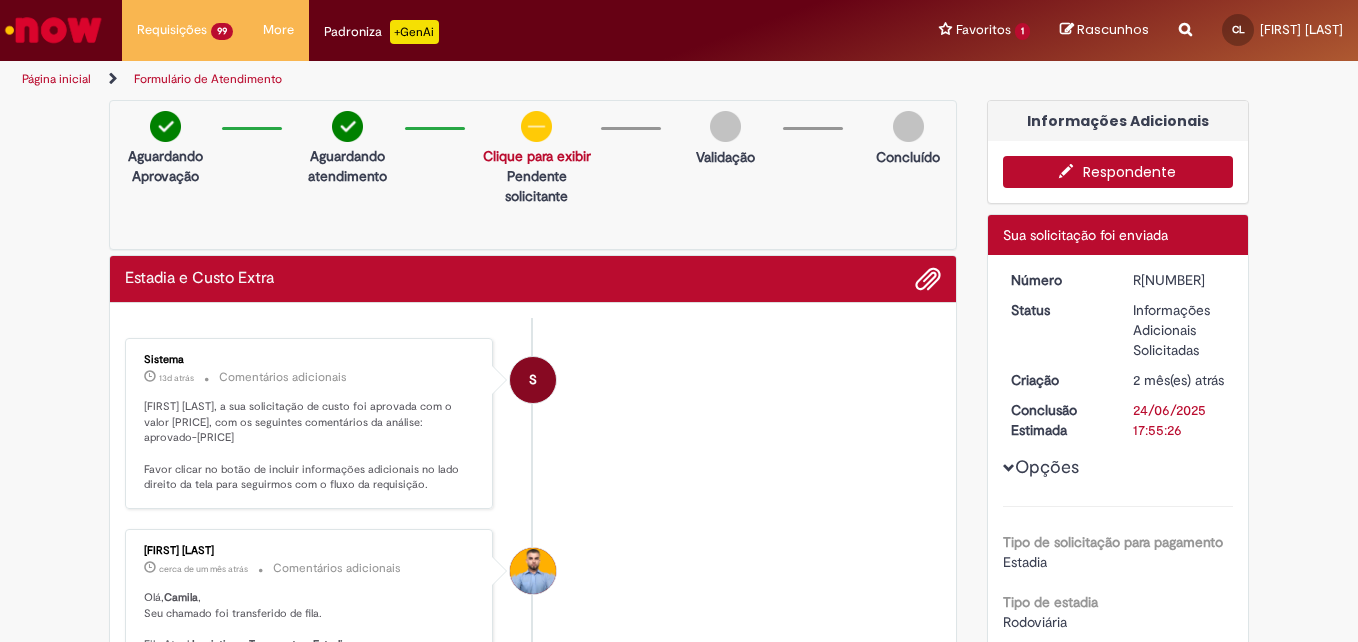 click on "Respondente" at bounding box center (1118, 172) 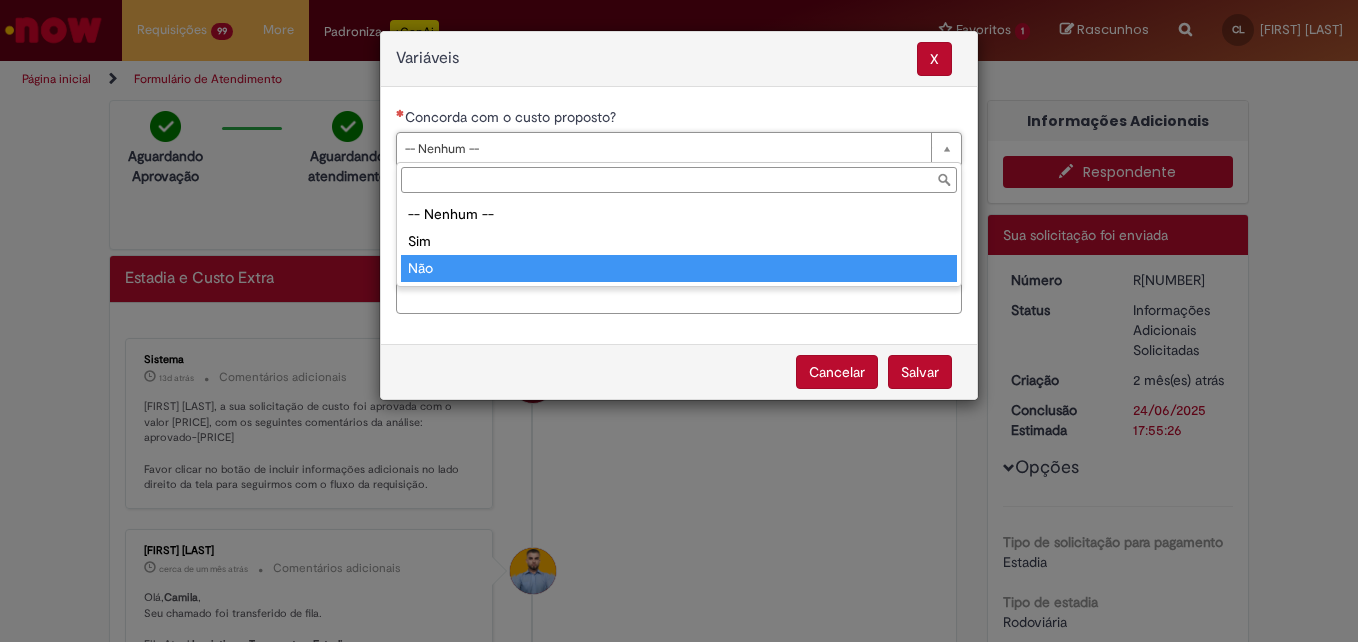 type on "***" 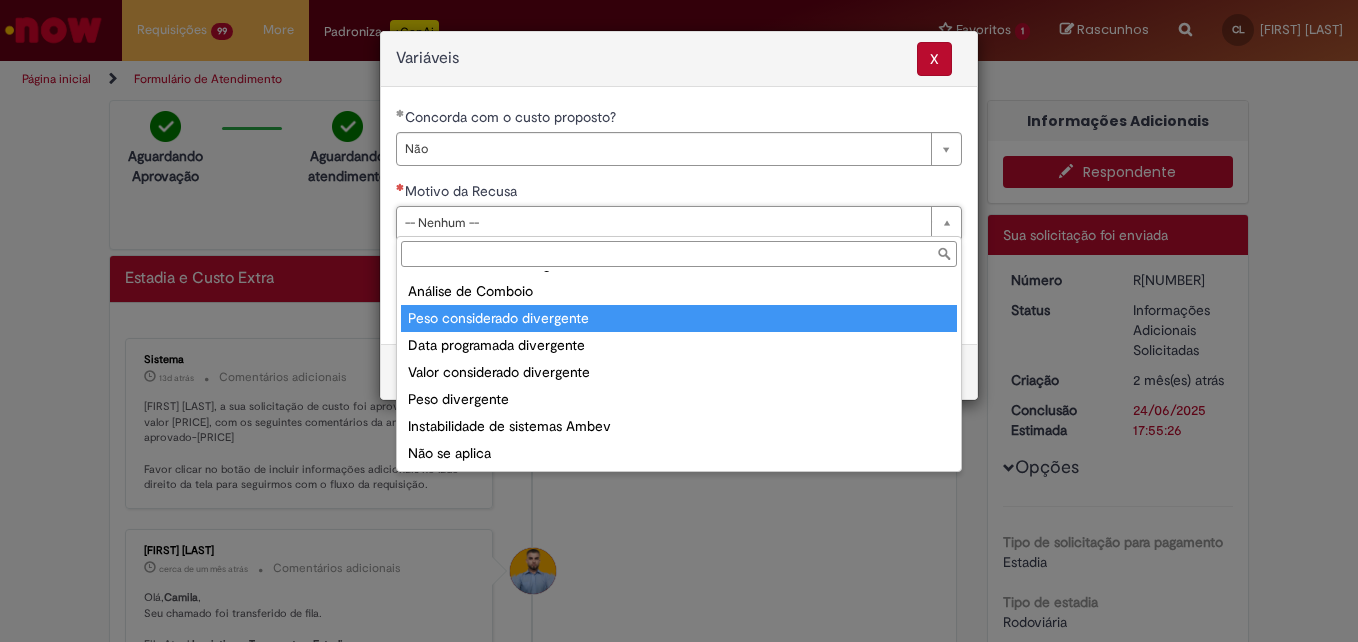 scroll, scrollTop: 78, scrollLeft: 0, axis: vertical 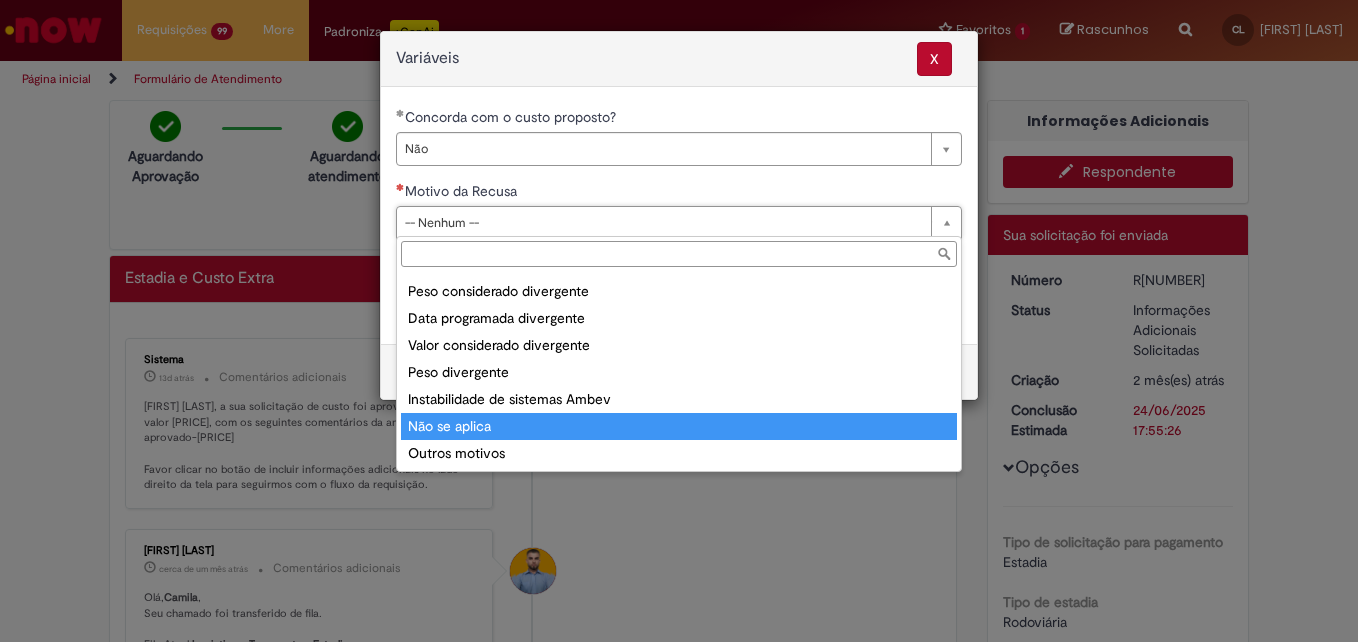 type on "**********" 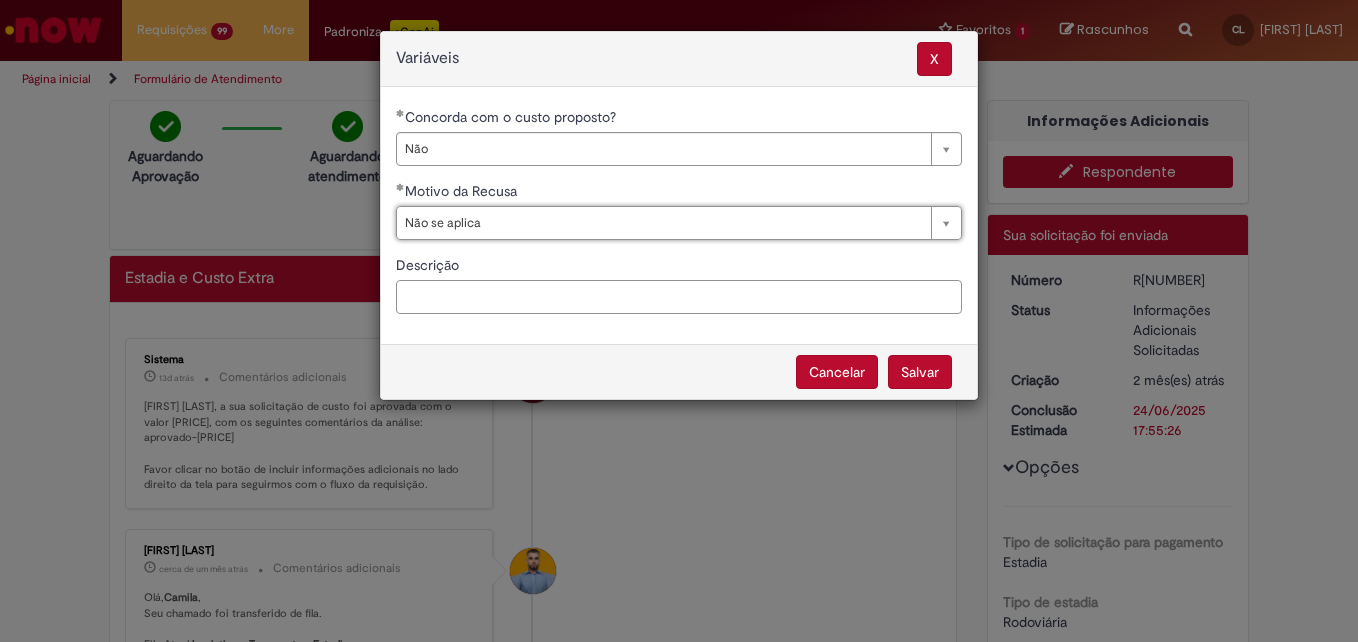 click on "Descrição" at bounding box center [679, 297] 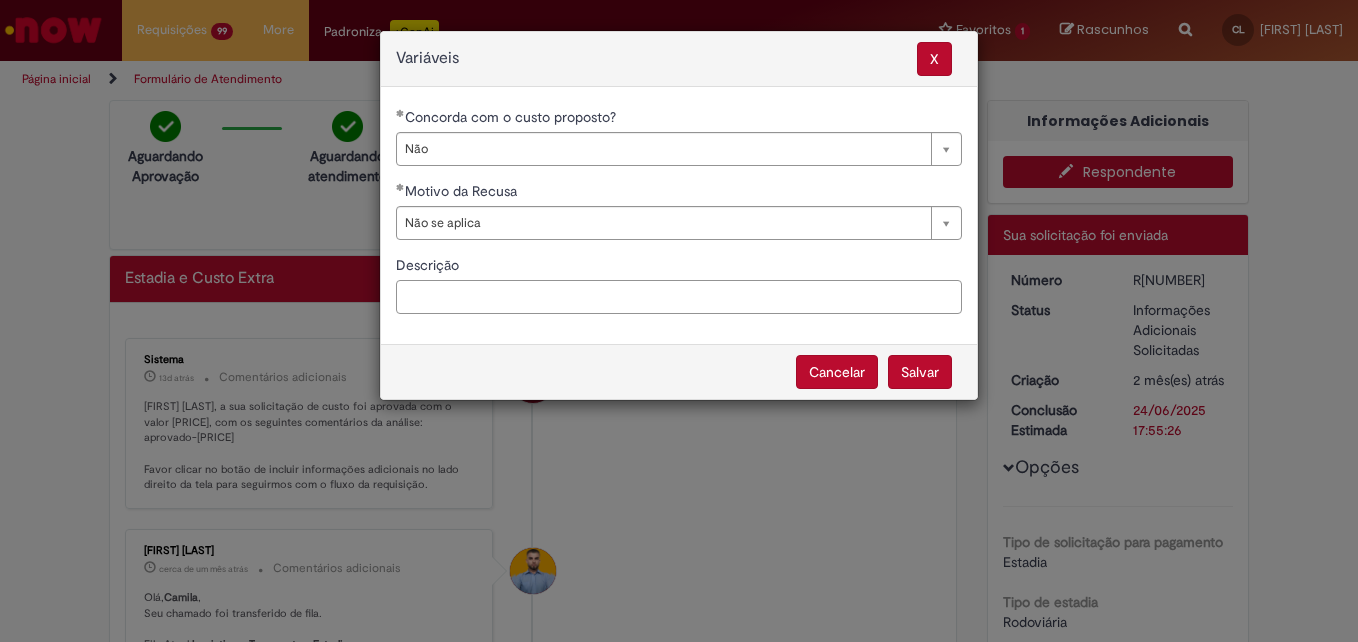 paste on "**********" 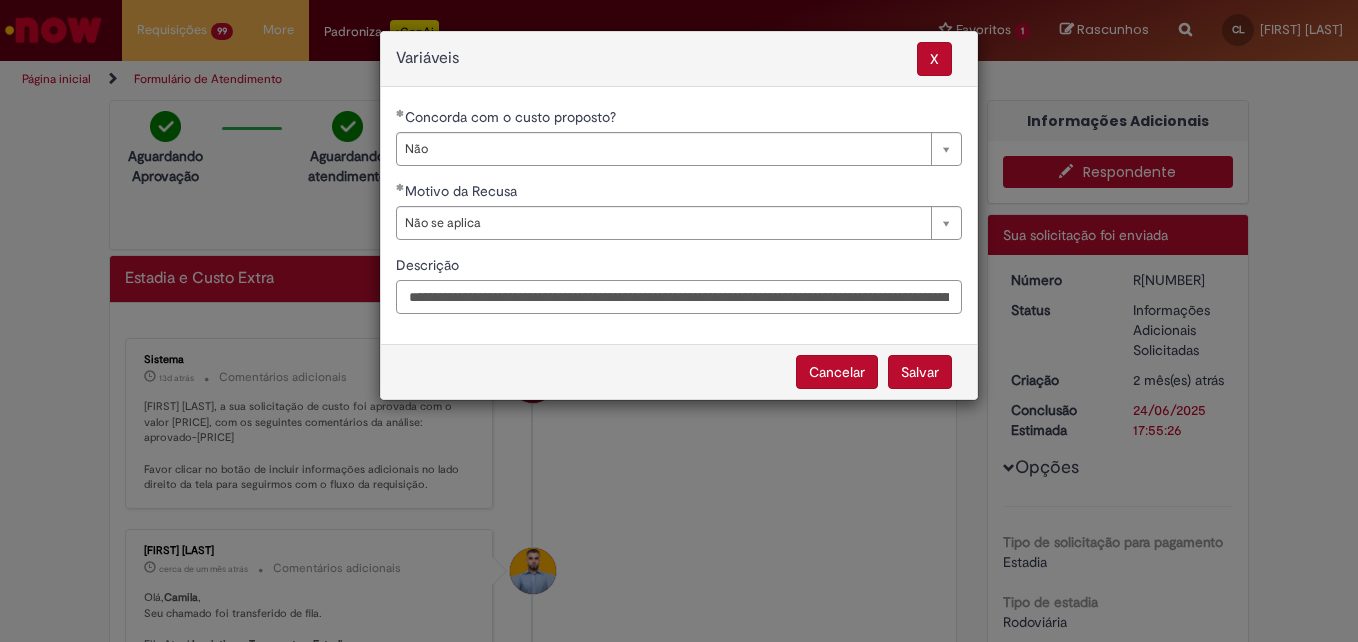 scroll, scrollTop: 0, scrollLeft: 1103, axis: horizontal 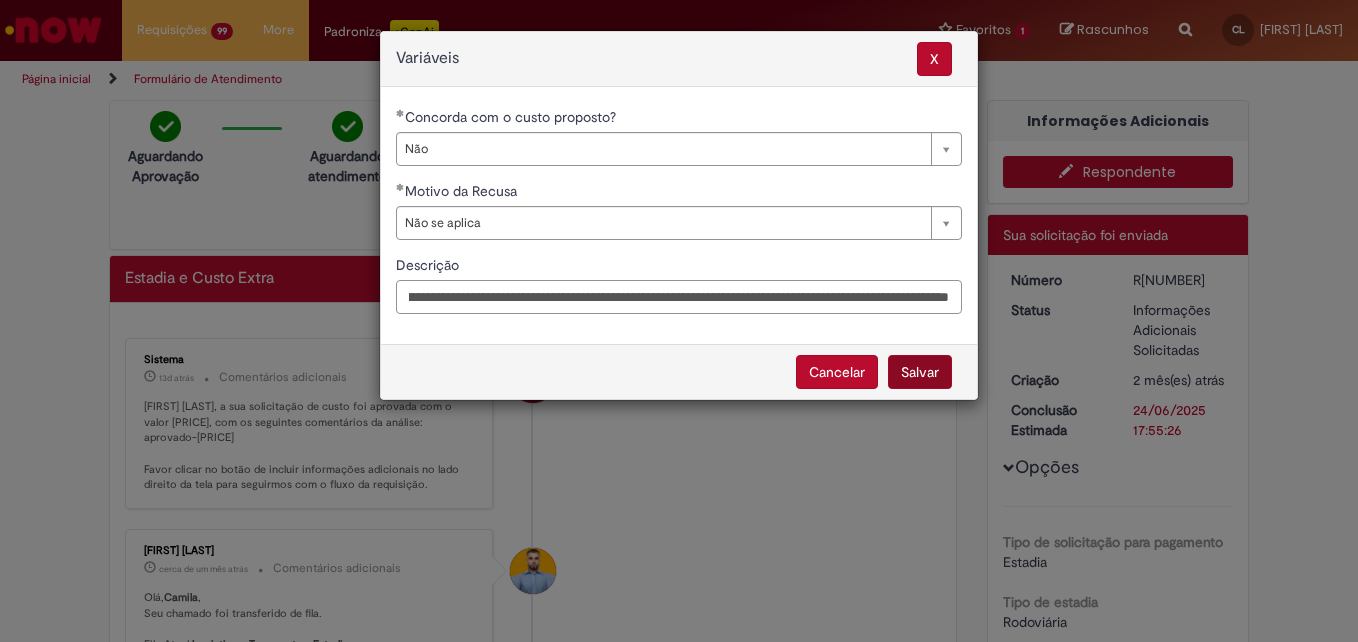 type on "**********" 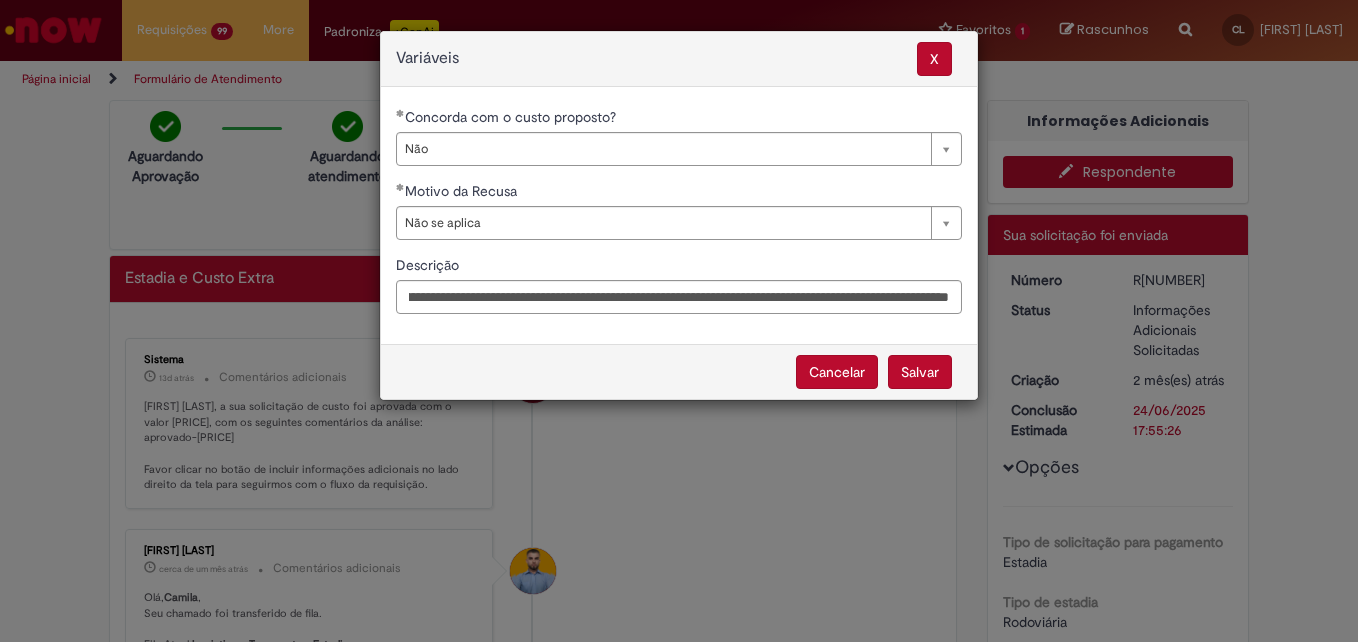 scroll, scrollTop: 0, scrollLeft: 0, axis: both 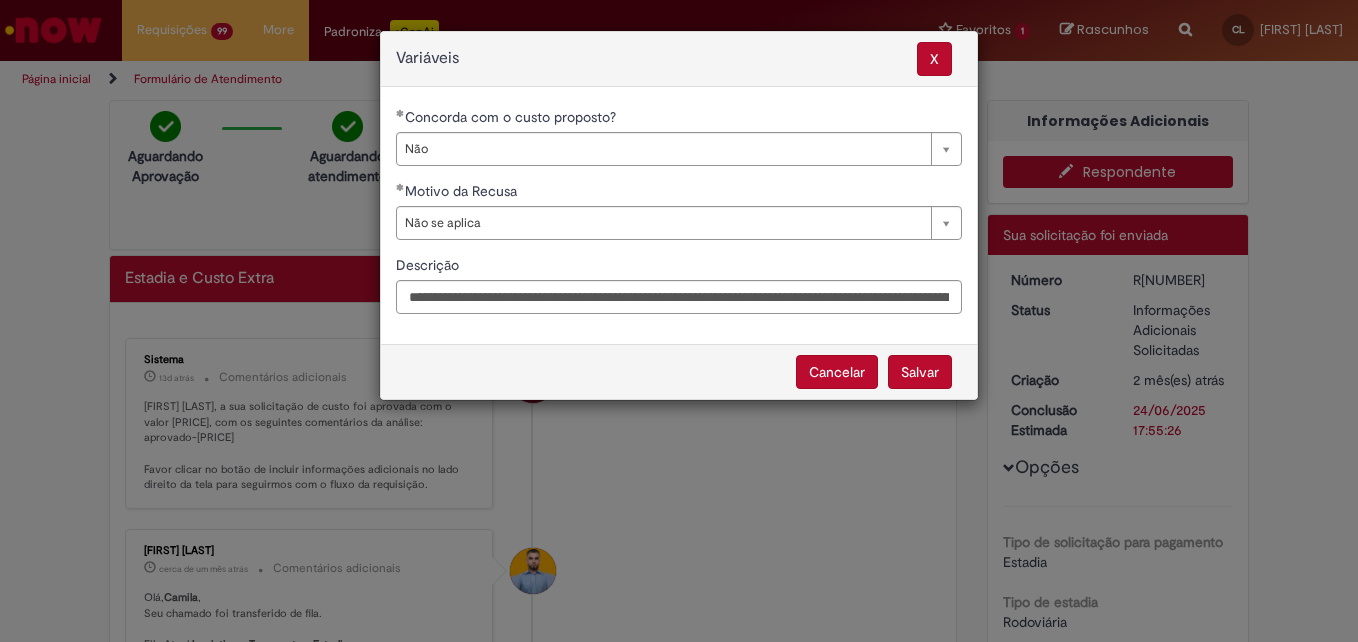 click on "Salvar" at bounding box center [920, 372] 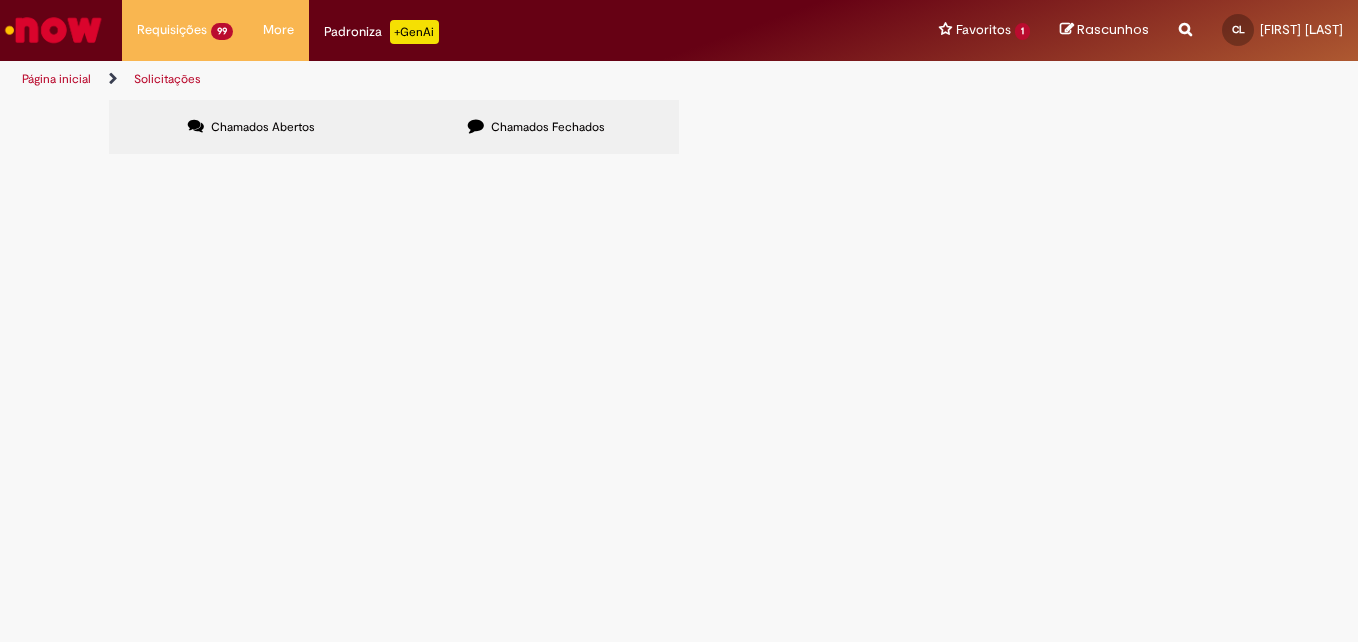 click at bounding box center (0, 0) 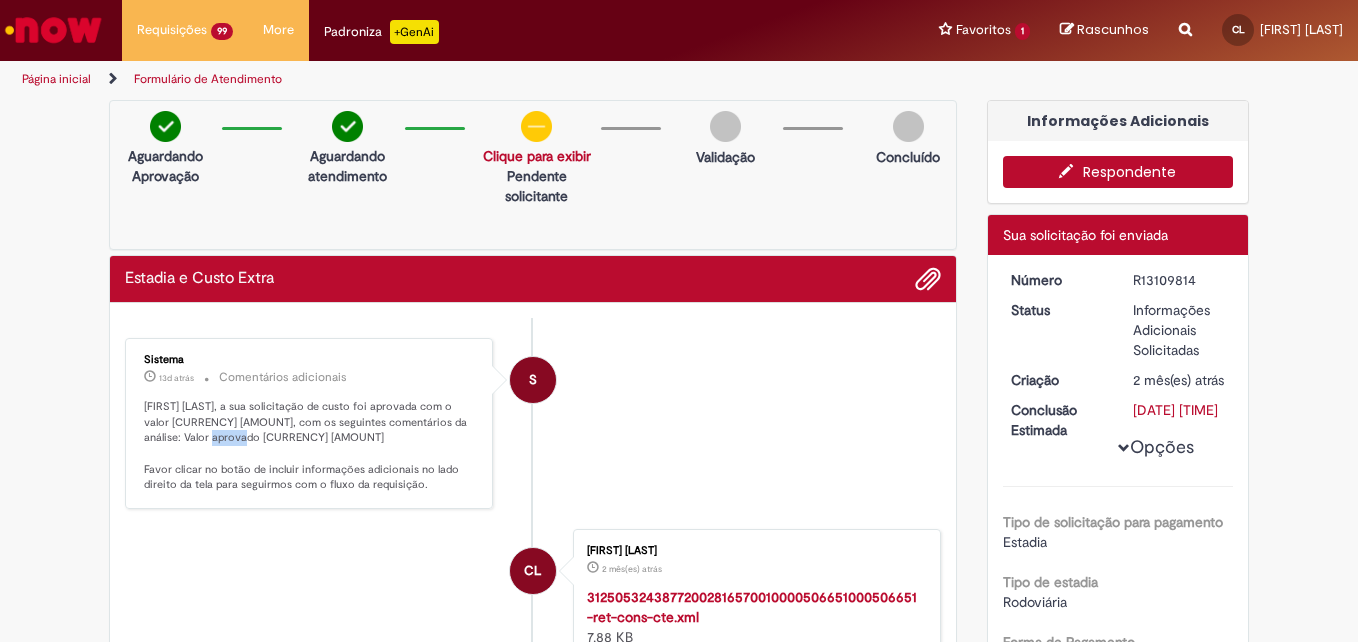 drag, startPoint x: 203, startPoint y: 440, endPoint x: 247, endPoint y: 443, distance: 44.102154 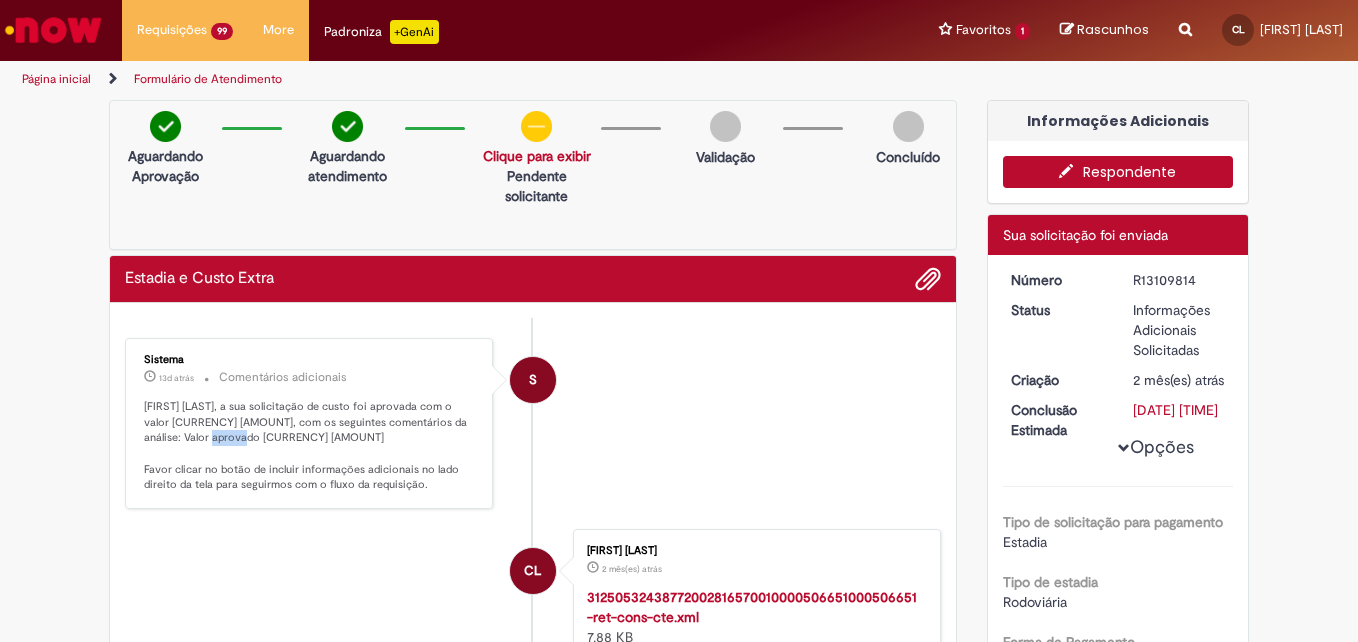 click on "Respondente" at bounding box center [1118, 172] 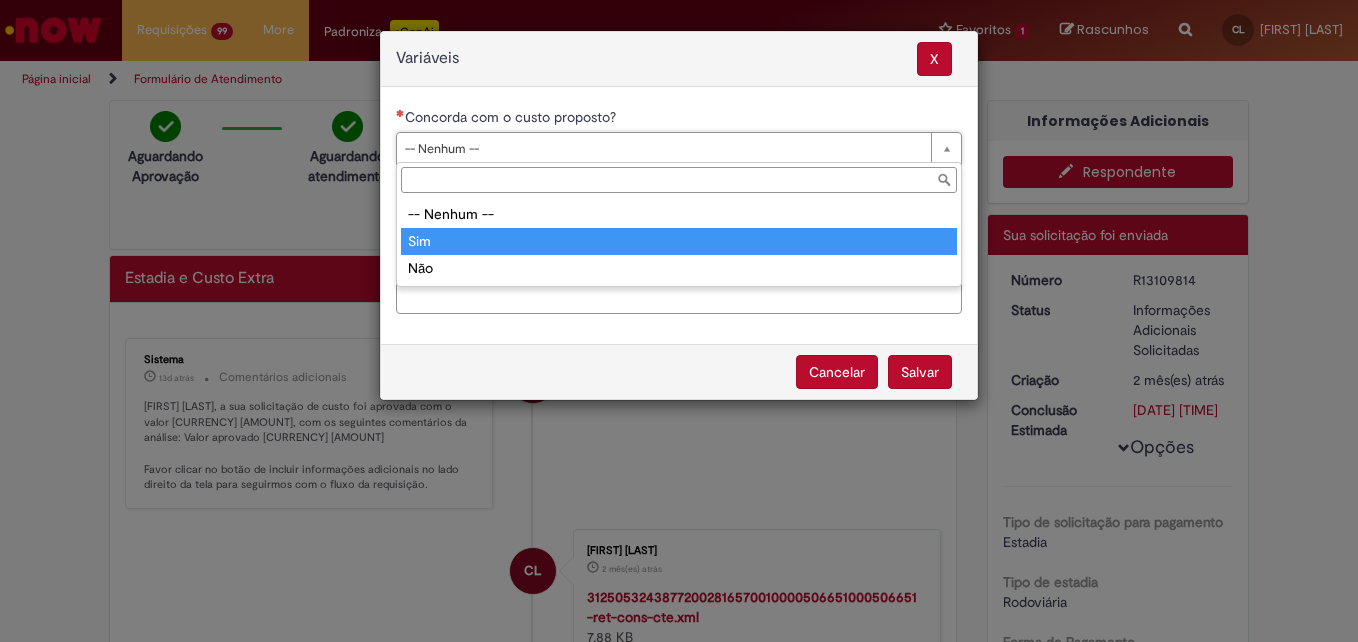 type on "***" 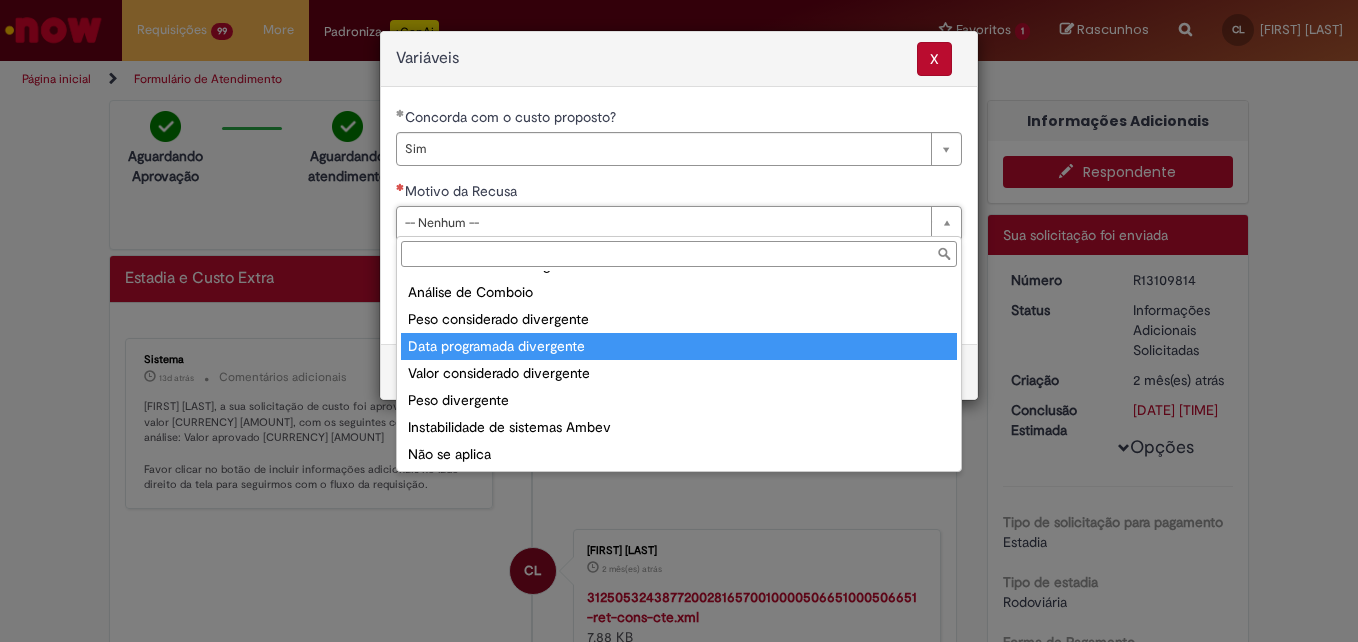 scroll, scrollTop: 78, scrollLeft: 0, axis: vertical 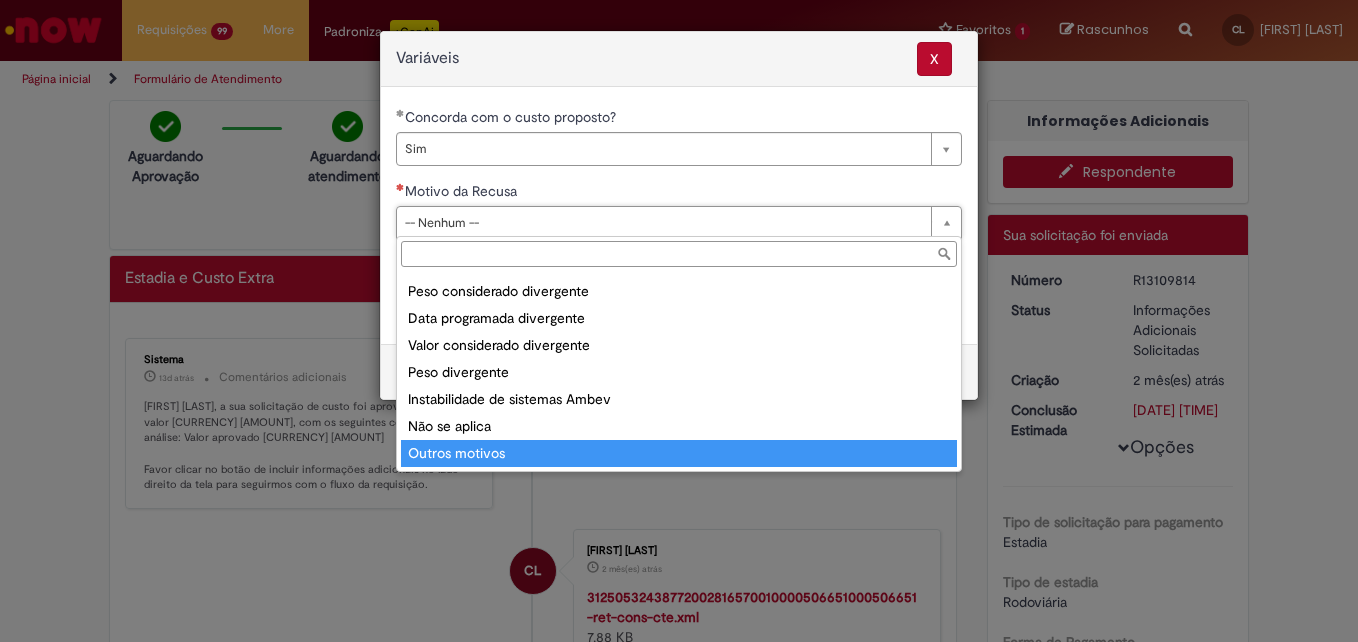 type on "**********" 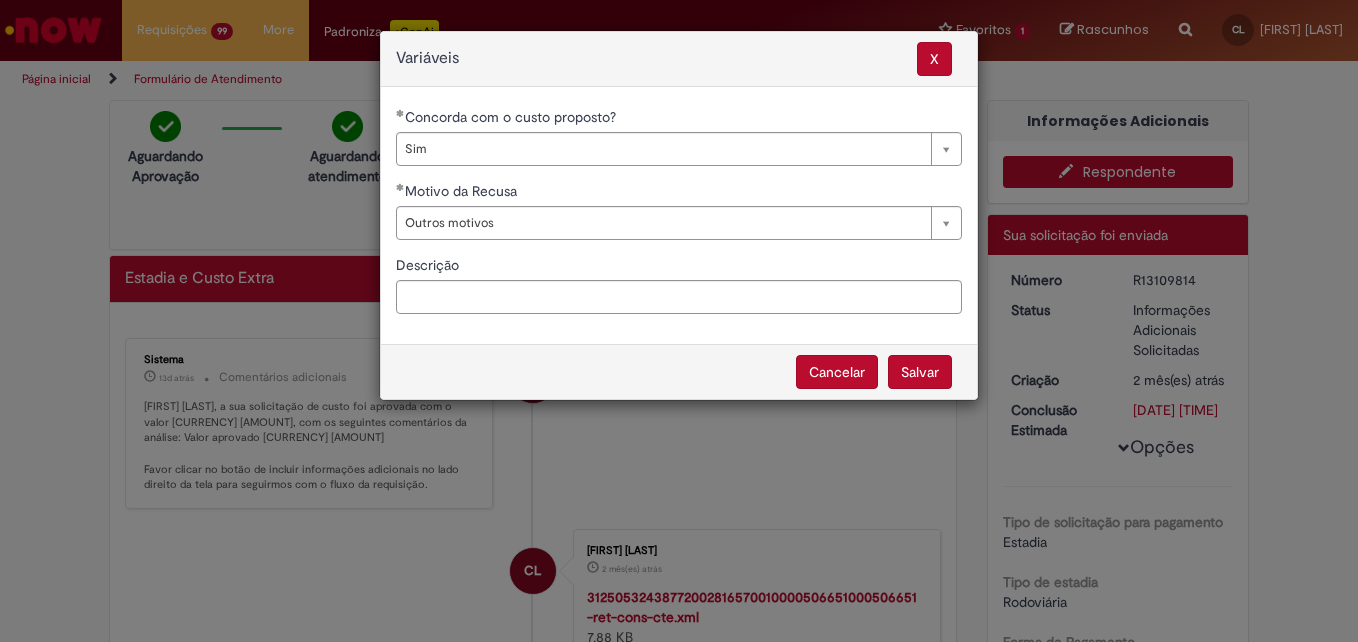 click on "Salvar" at bounding box center (920, 372) 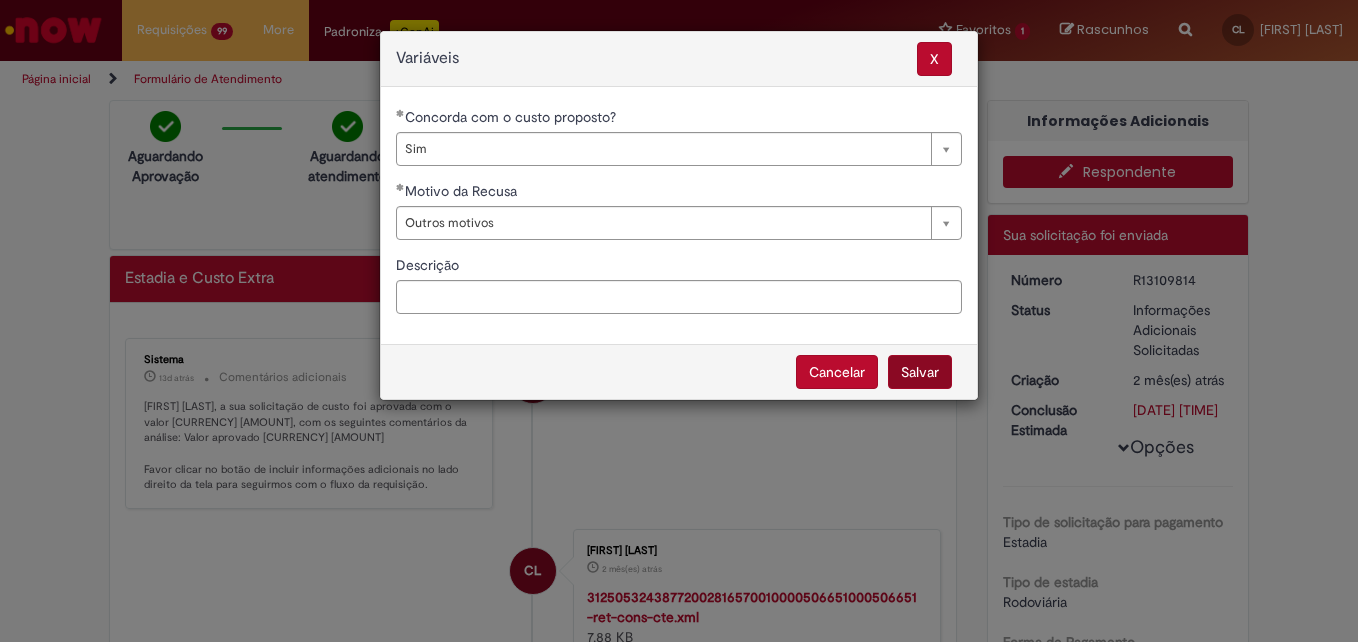 select on "***" 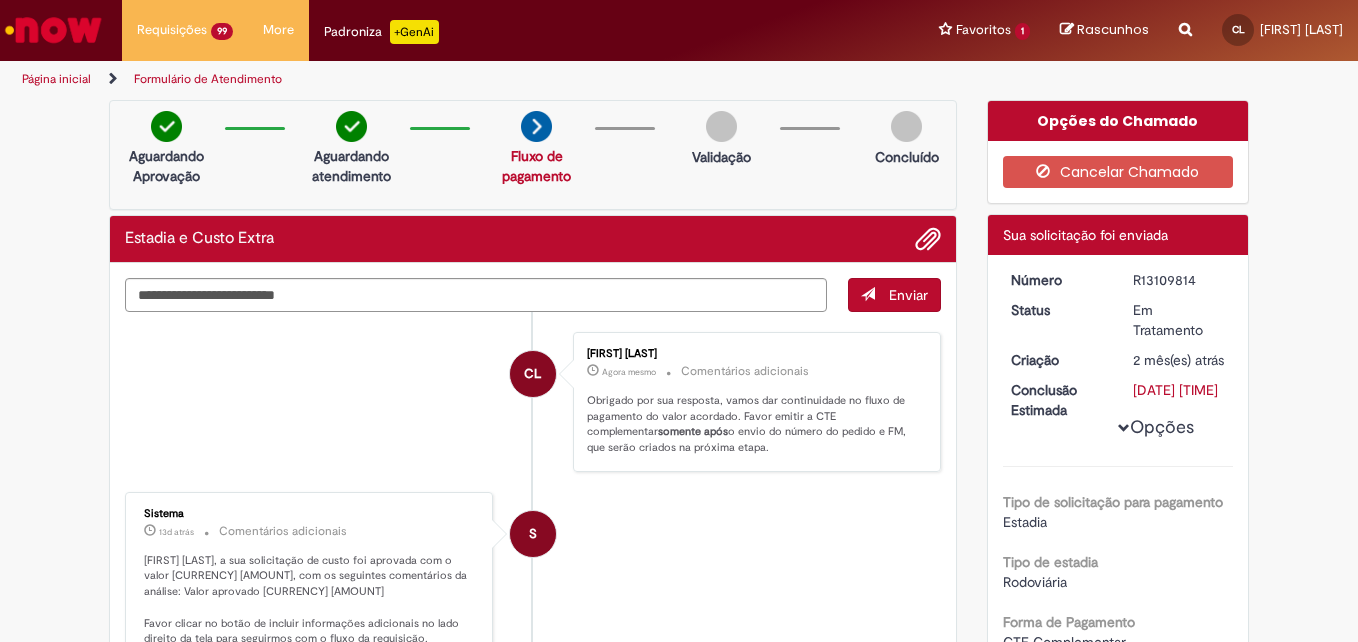scroll, scrollTop: 200, scrollLeft: 0, axis: vertical 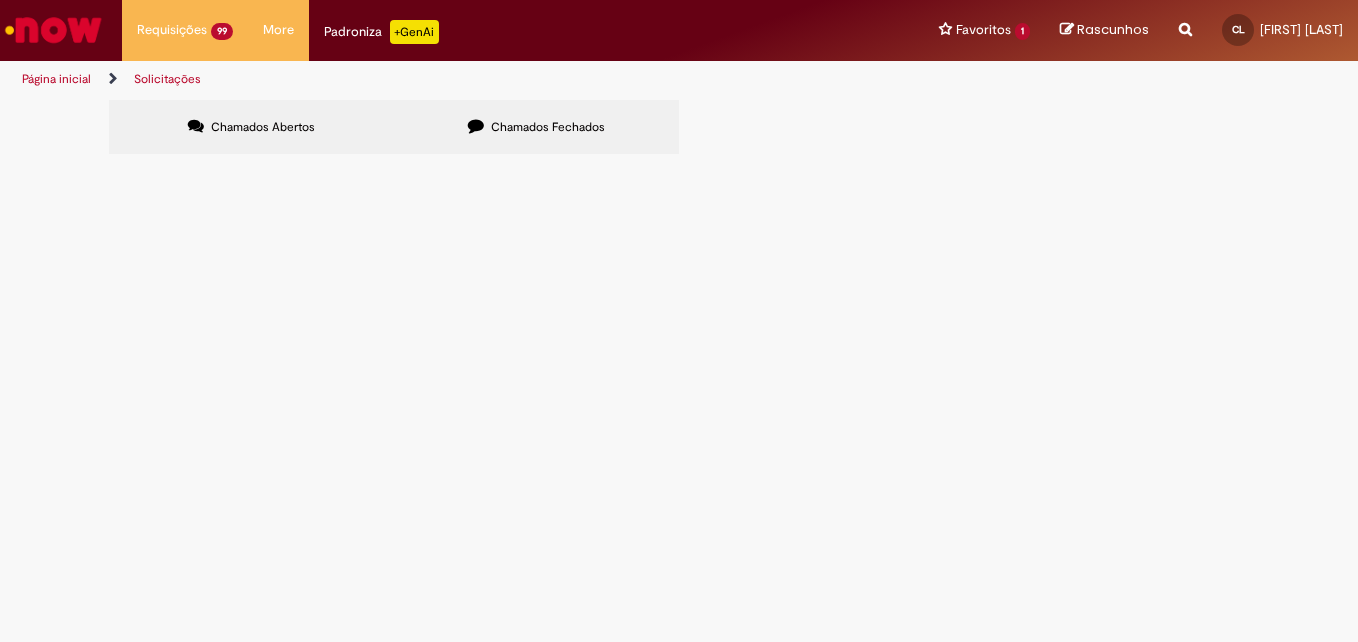 click at bounding box center [0, 0] 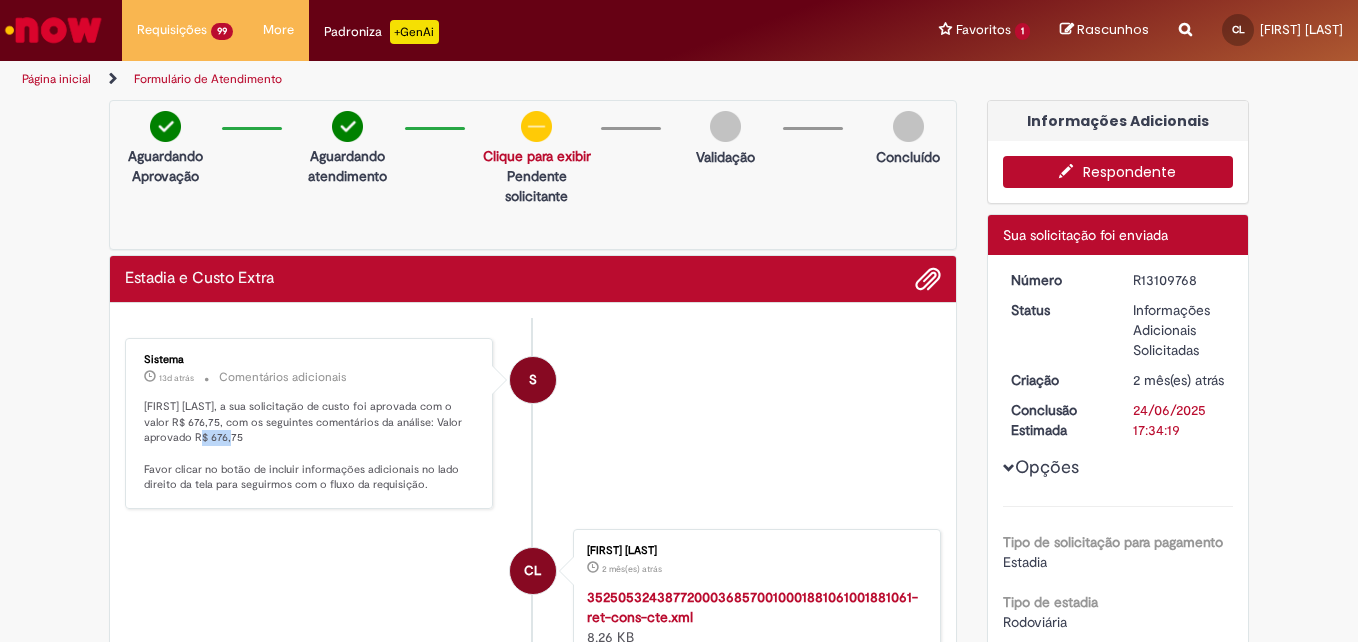 drag, startPoint x: 152, startPoint y: 441, endPoint x: 194, endPoint y: 443, distance: 42.047592 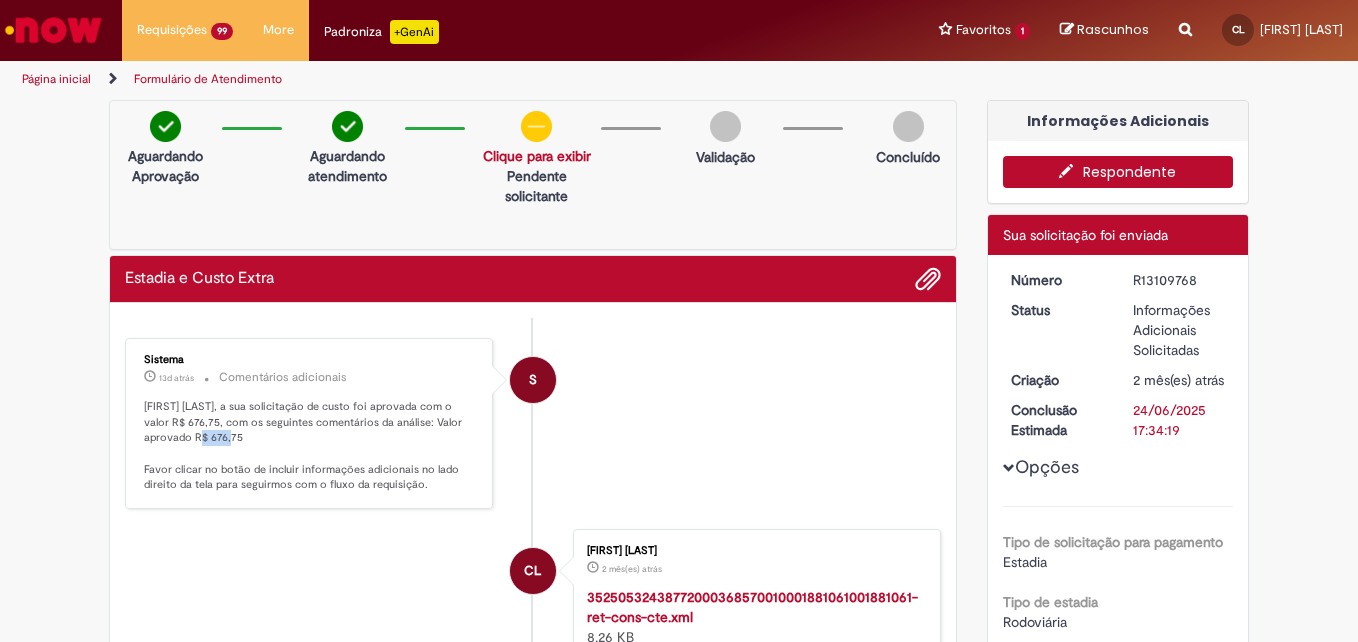 click on "Respondente" at bounding box center (1118, 172) 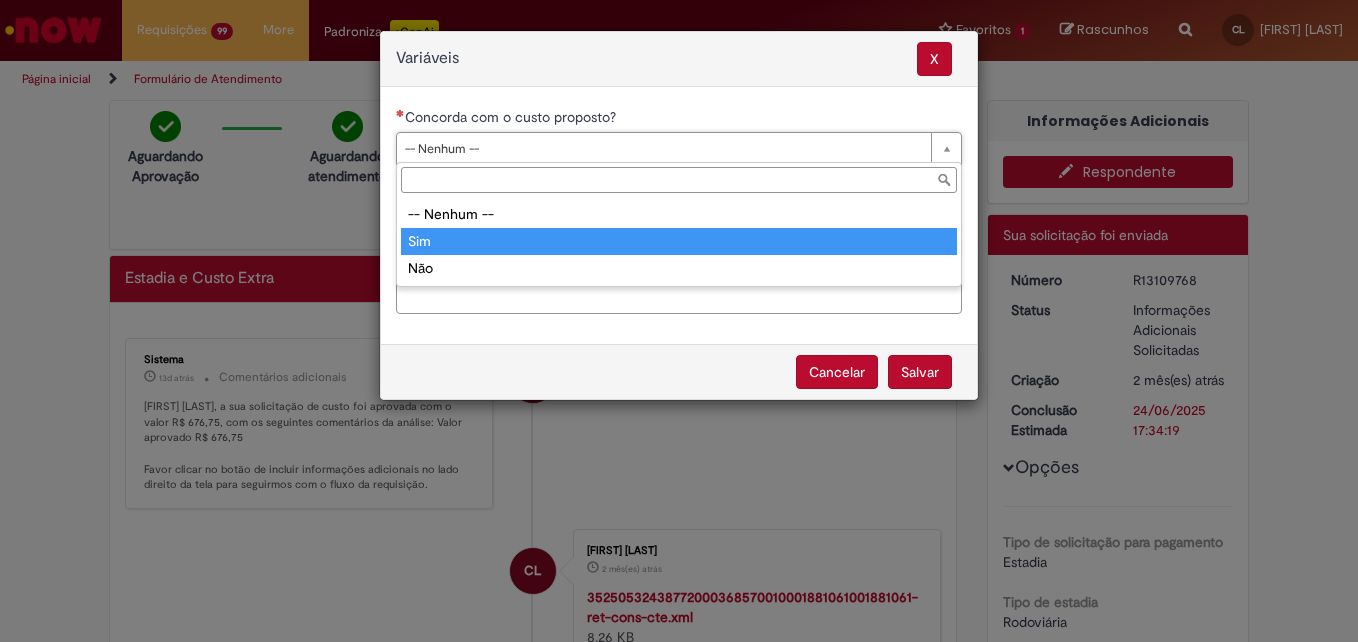 type on "***" 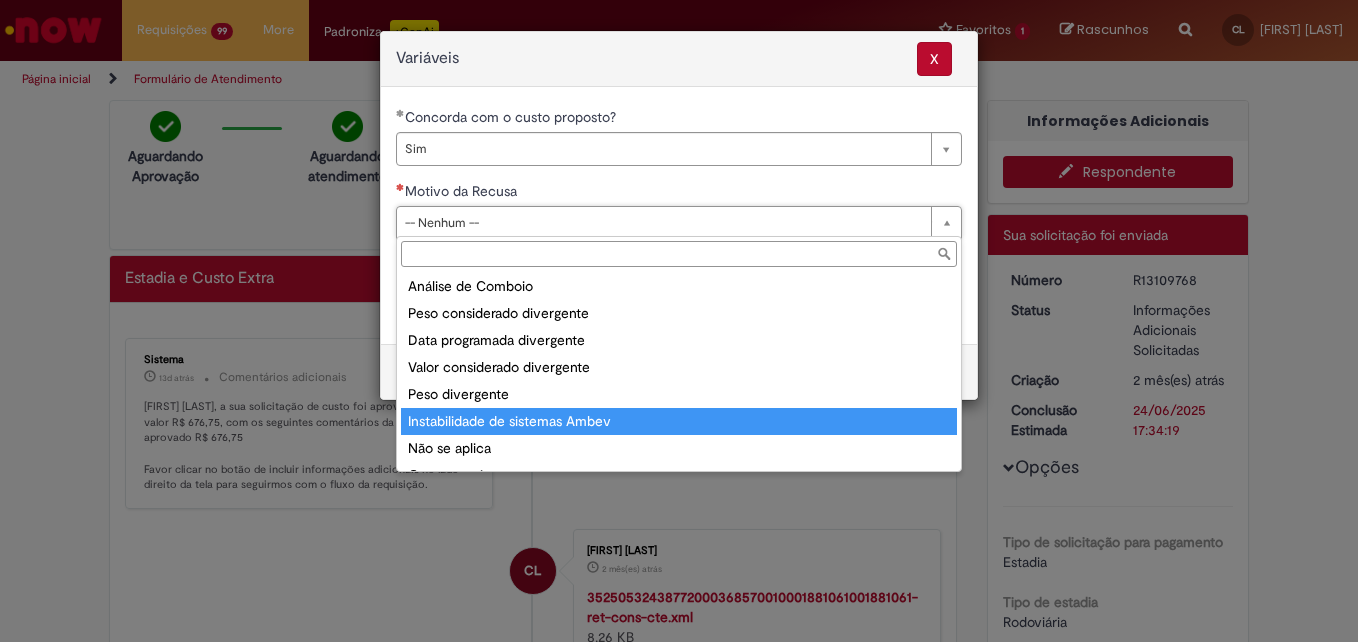 scroll, scrollTop: 78, scrollLeft: 0, axis: vertical 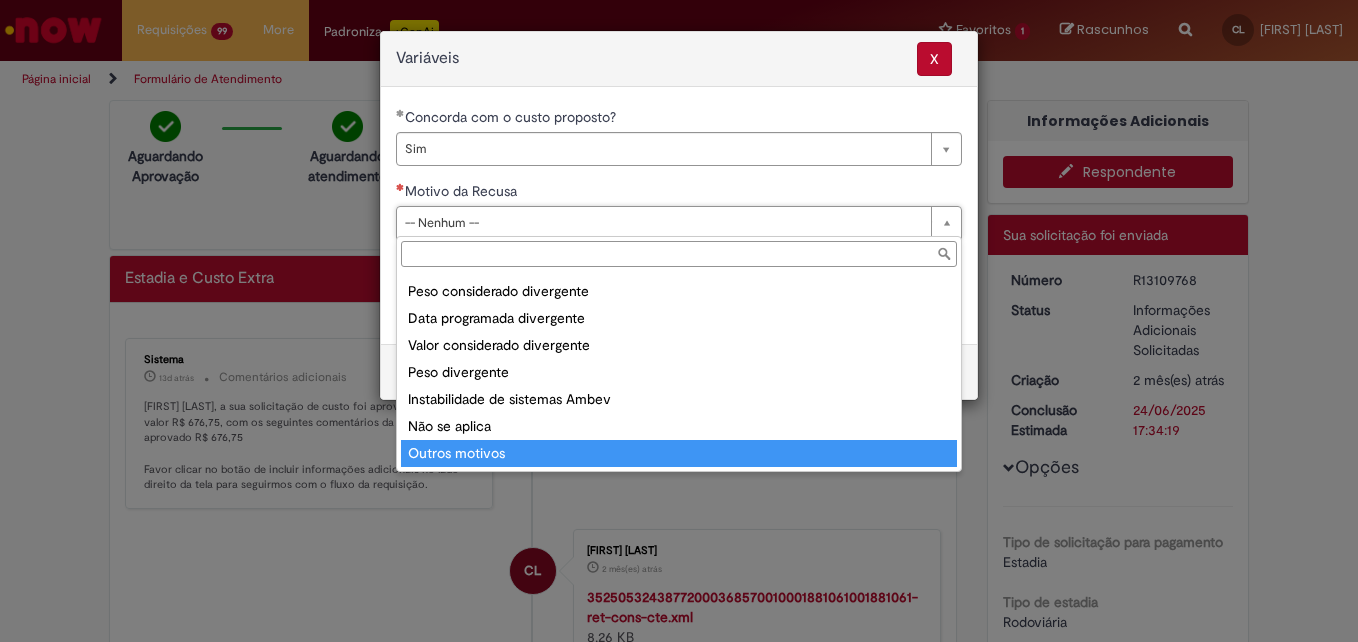 type on "**********" 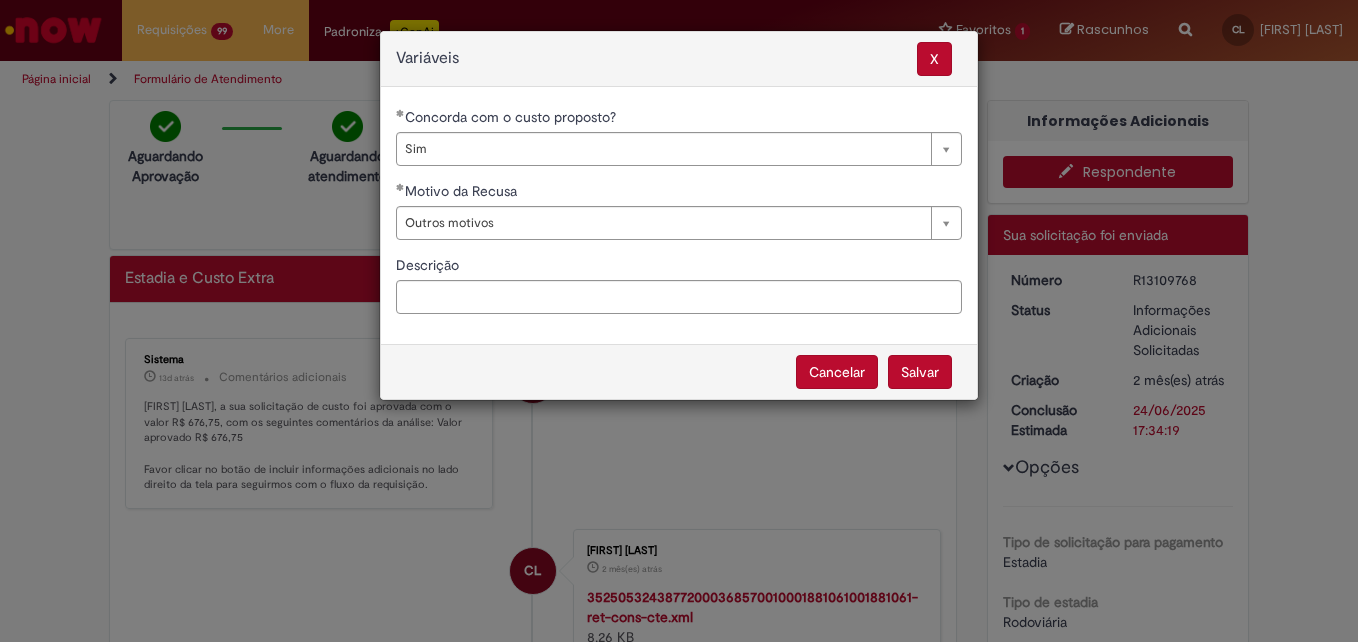 click on "Salvar" at bounding box center [920, 372] 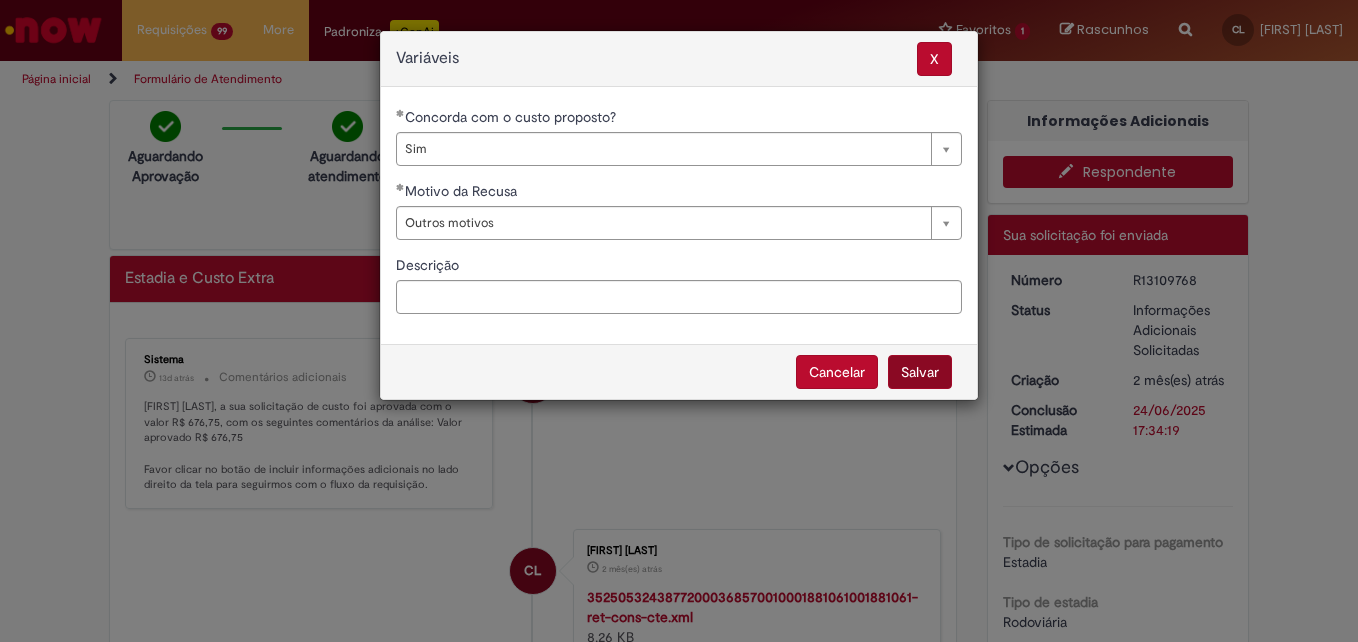 select on "***" 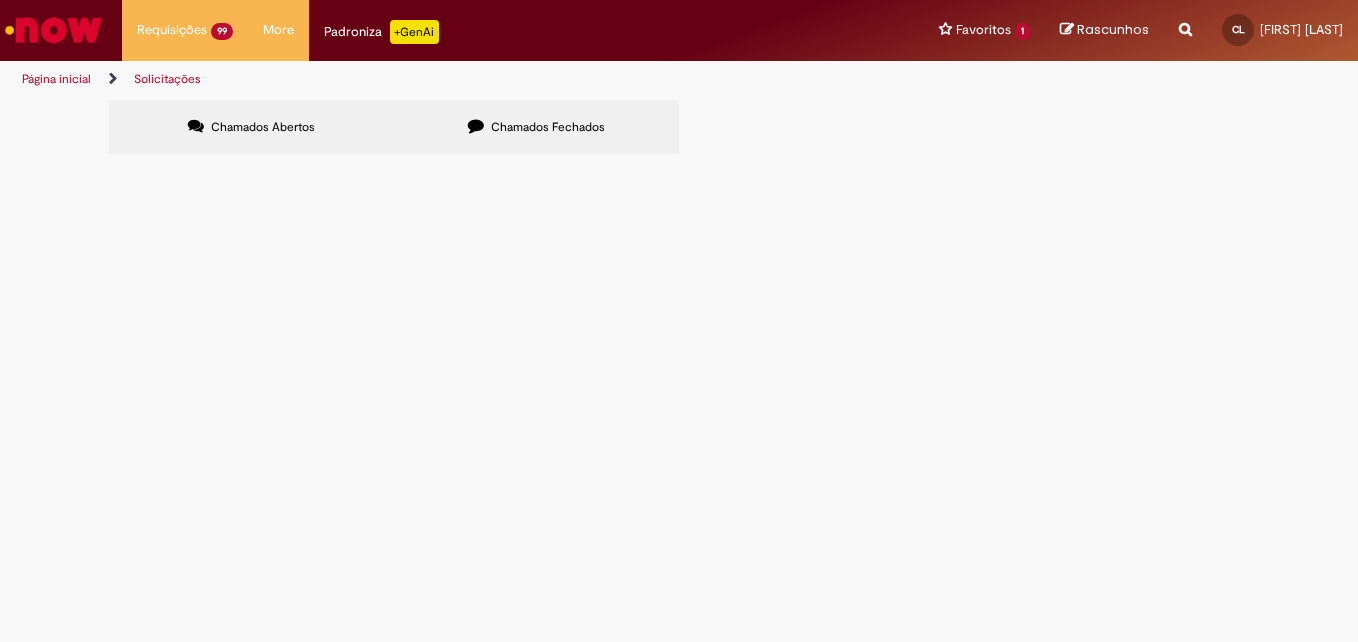click at bounding box center (0, 0) 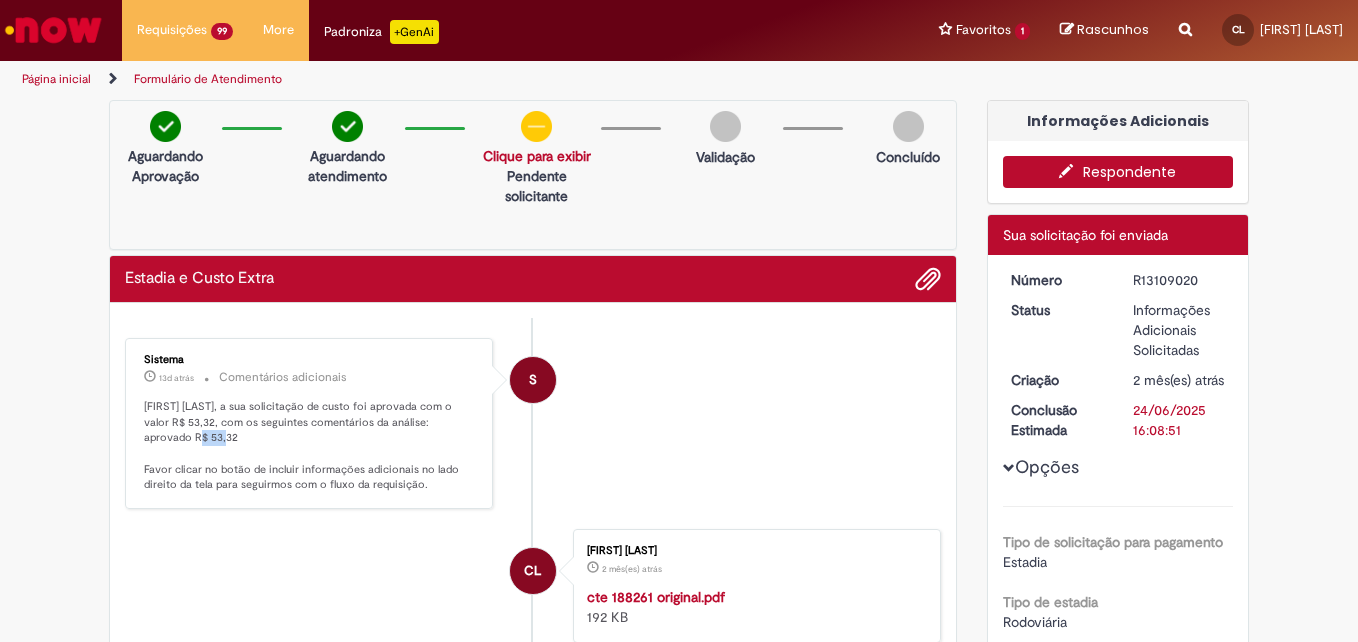drag, startPoint x: 152, startPoint y: 442, endPoint x: 183, endPoint y: 440, distance: 31.06445 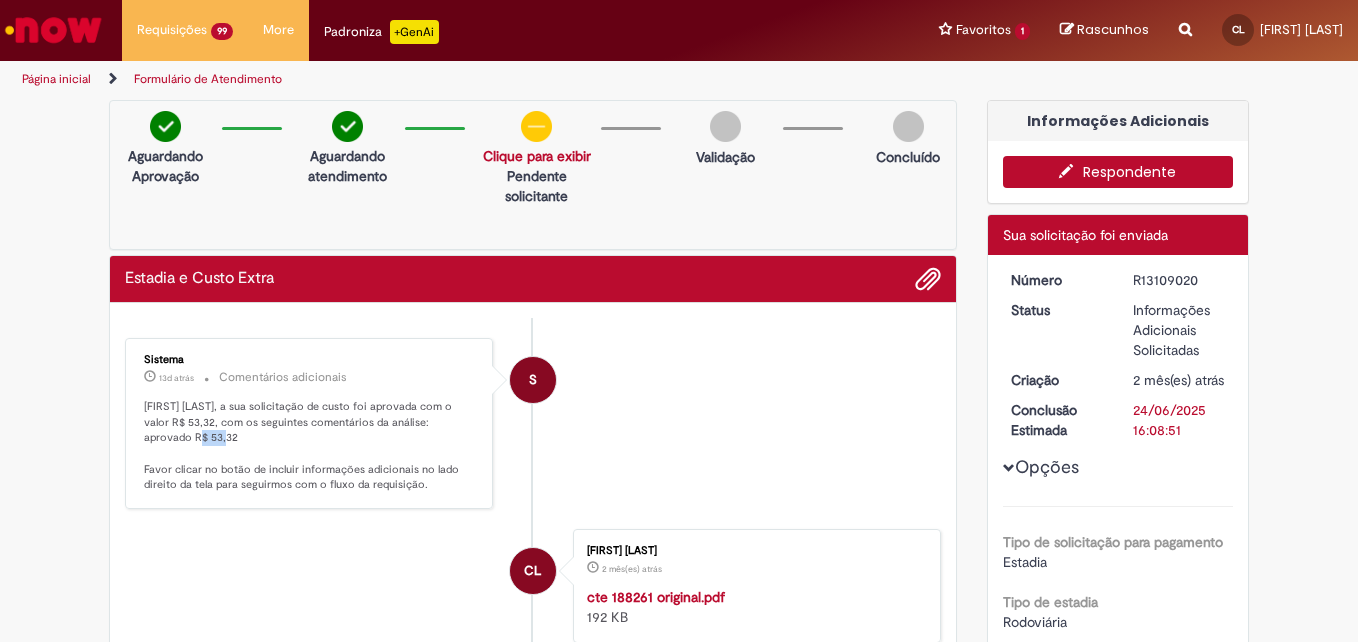 copy on "53,32" 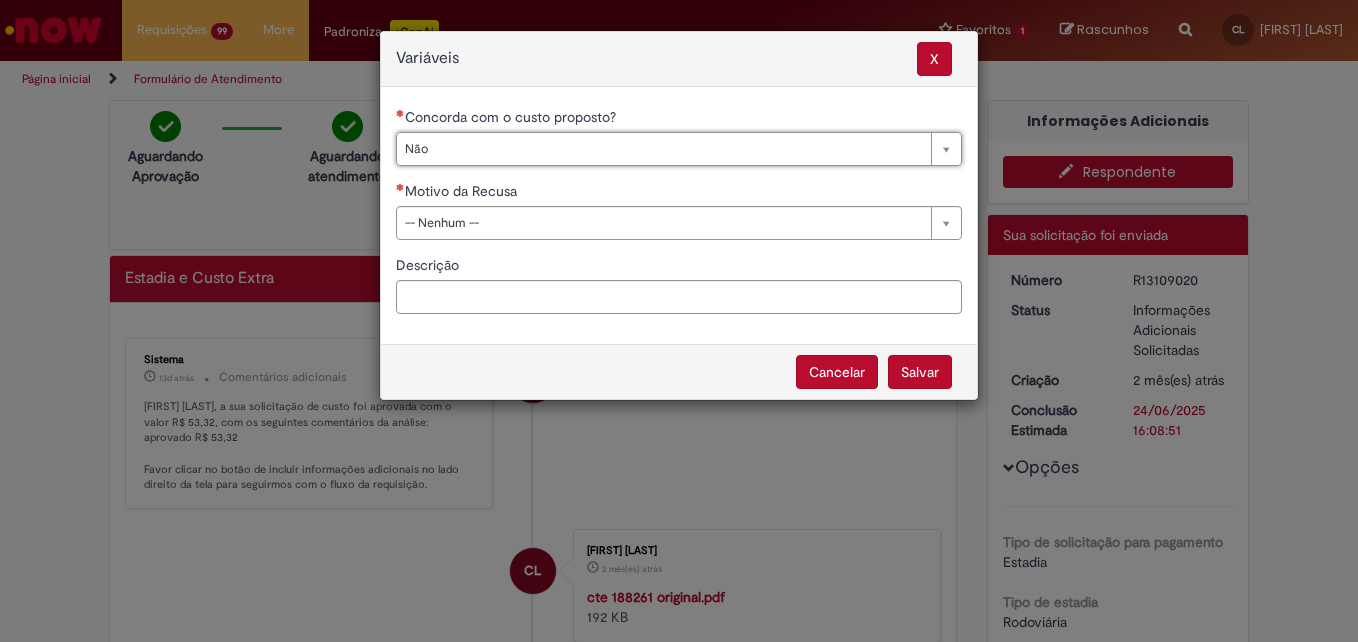 type on "***" 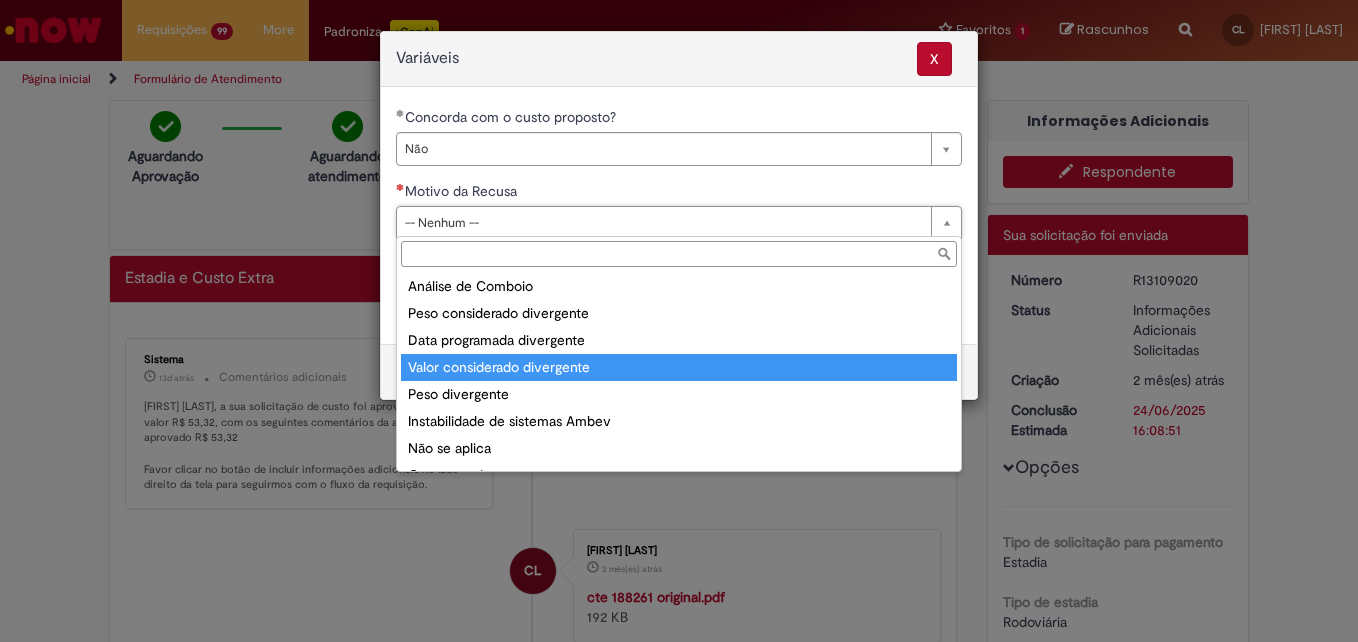 scroll, scrollTop: 78, scrollLeft: 0, axis: vertical 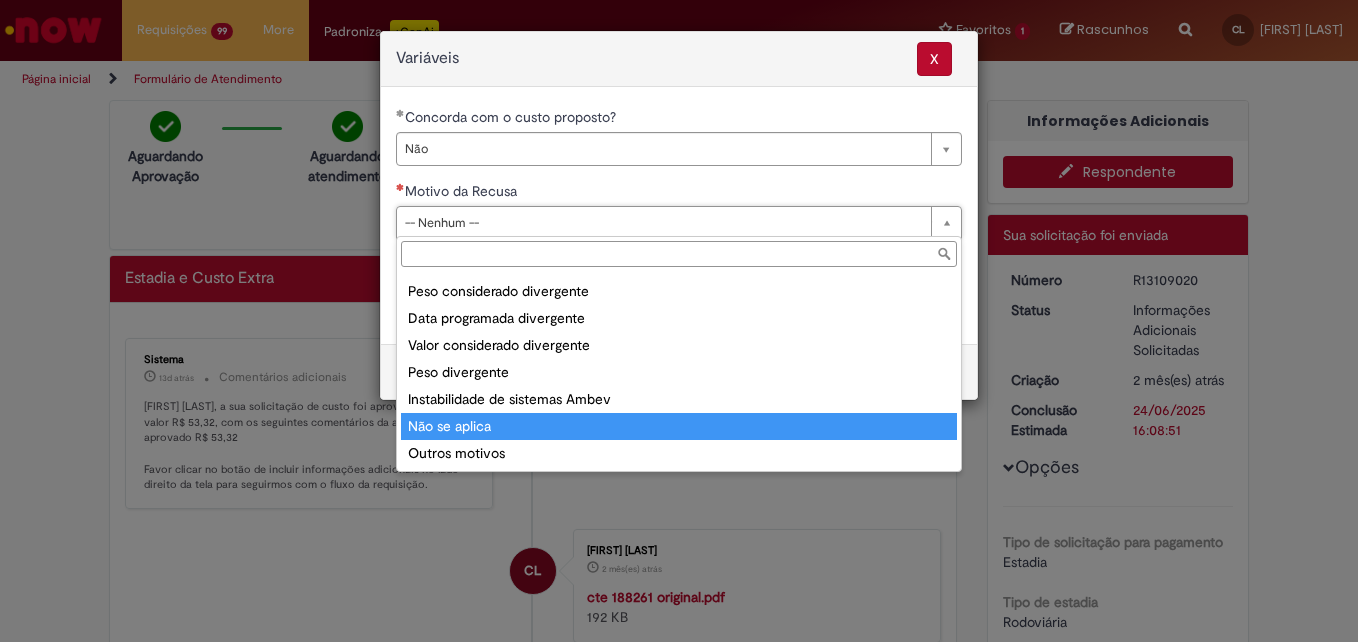 type on "**********" 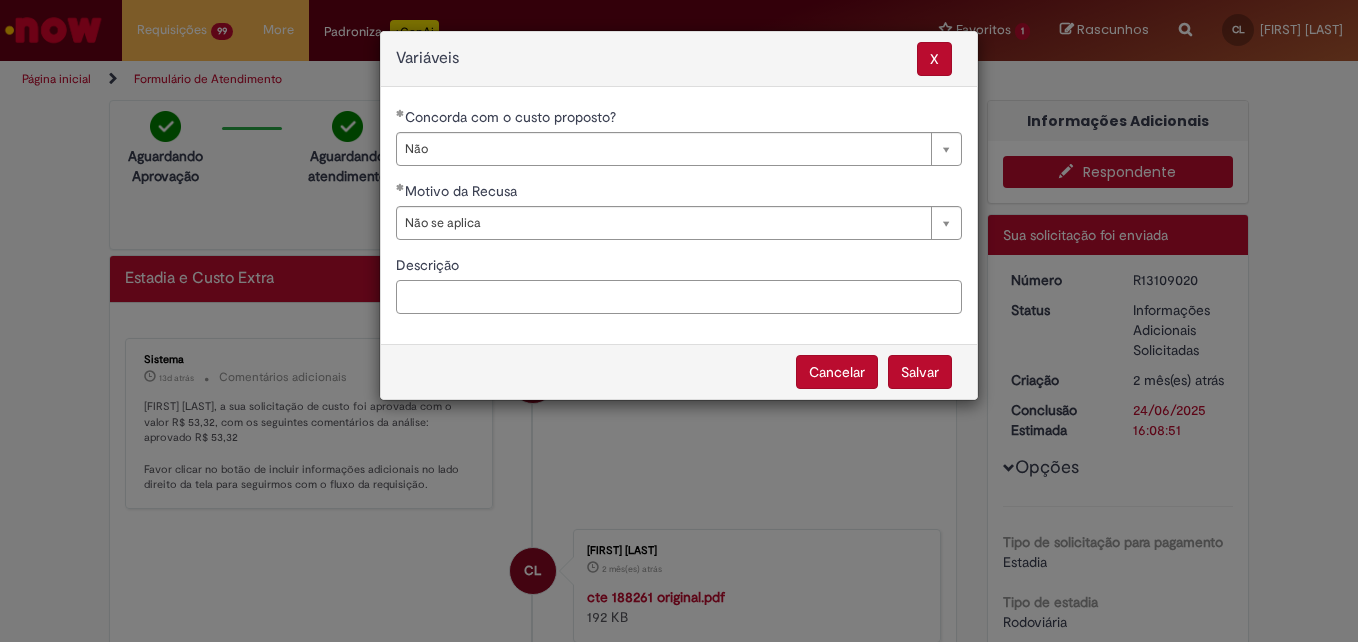 click on "Descrição" at bounding box center [679, 297] 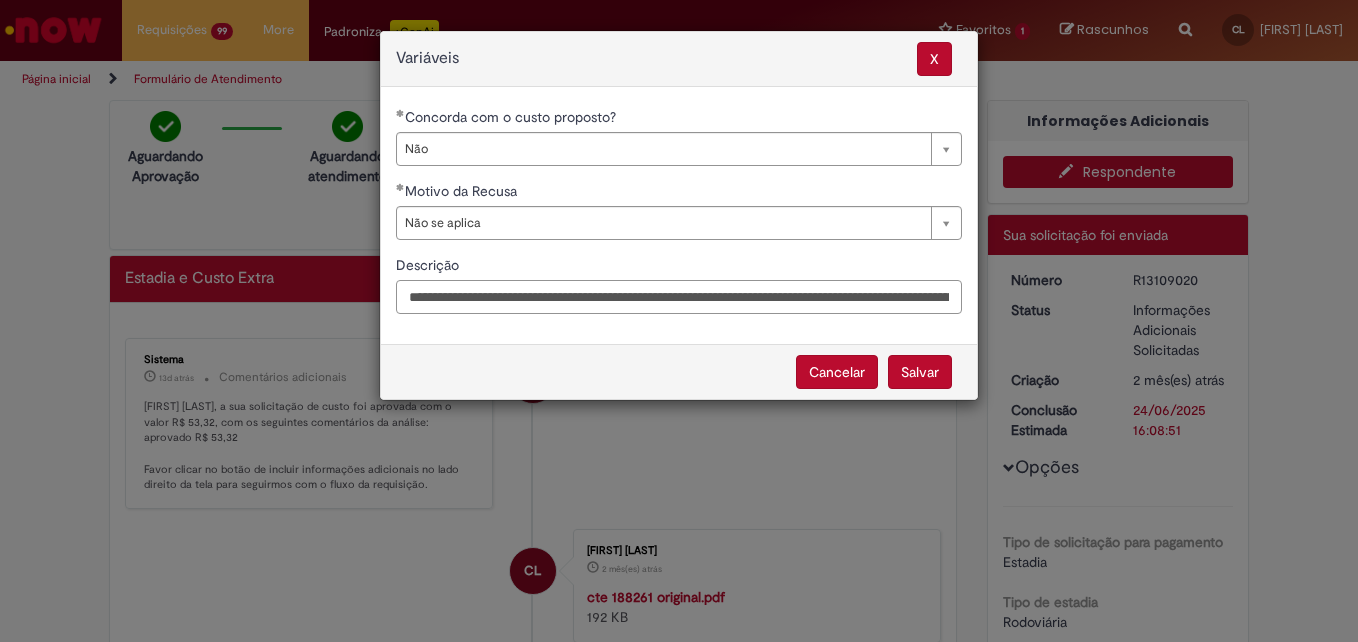 scroll, scrollTop: 0, scrollLeft: 1103, axis: horizontal 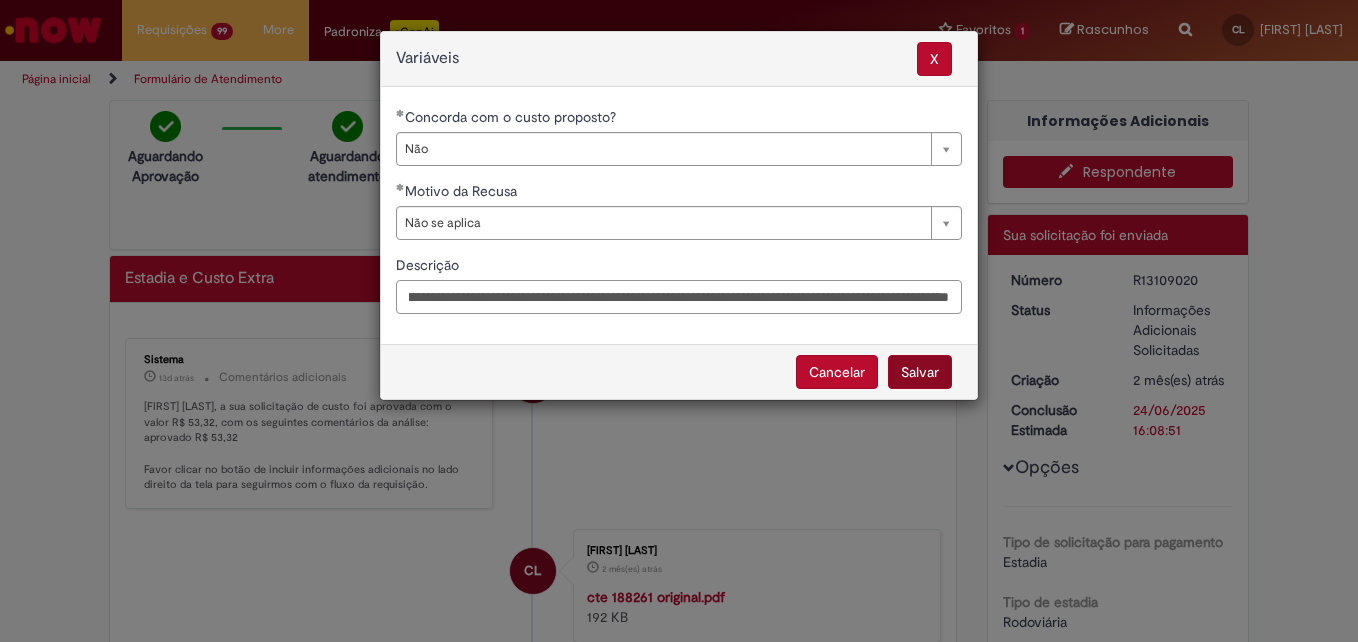type on "**********" 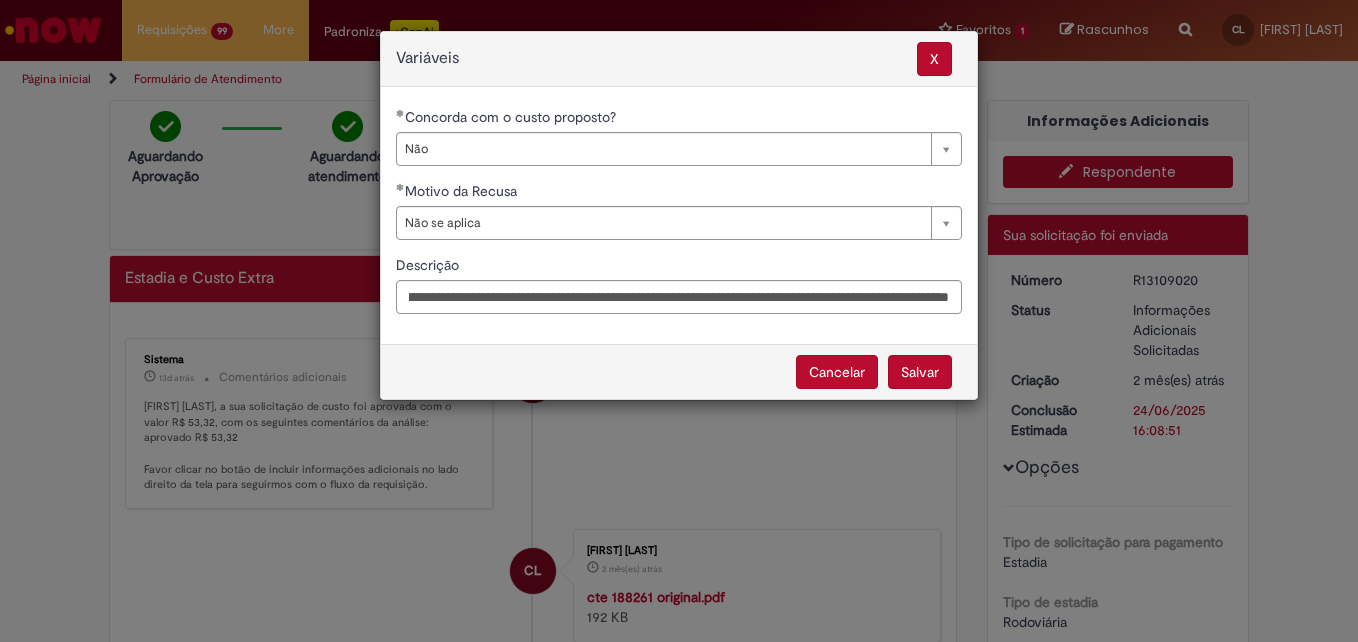click on "Salvar" at bounding box center [920, 372] 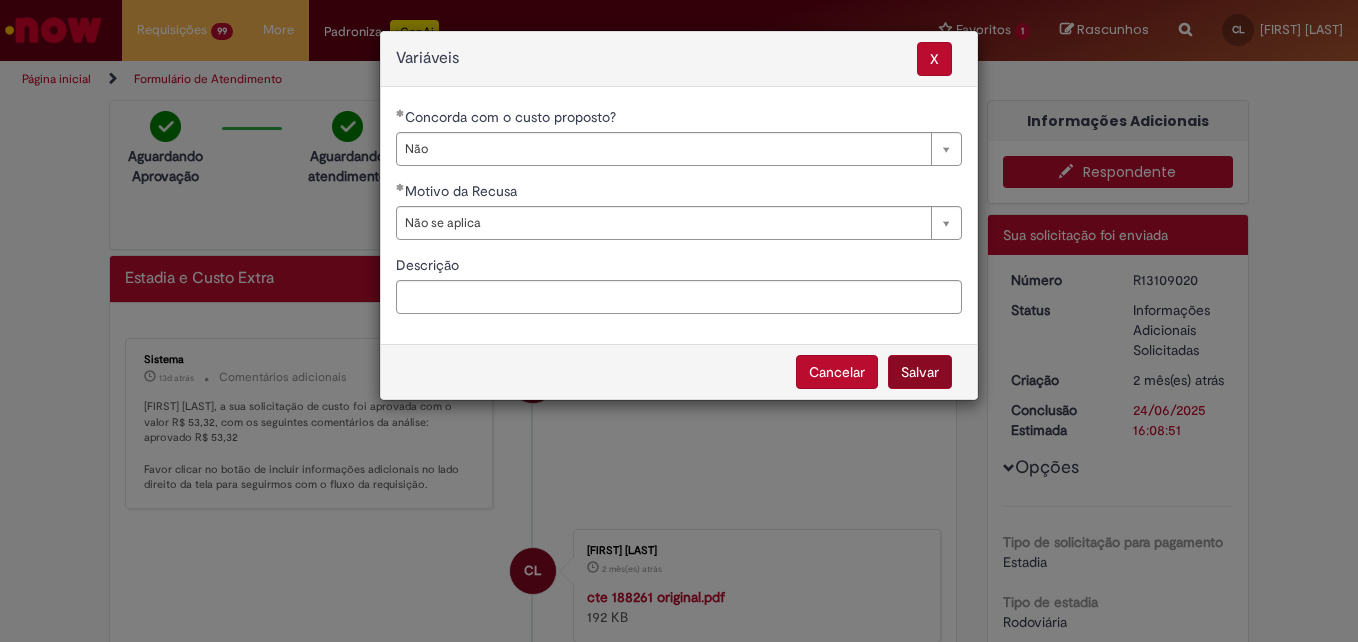 select on "**" 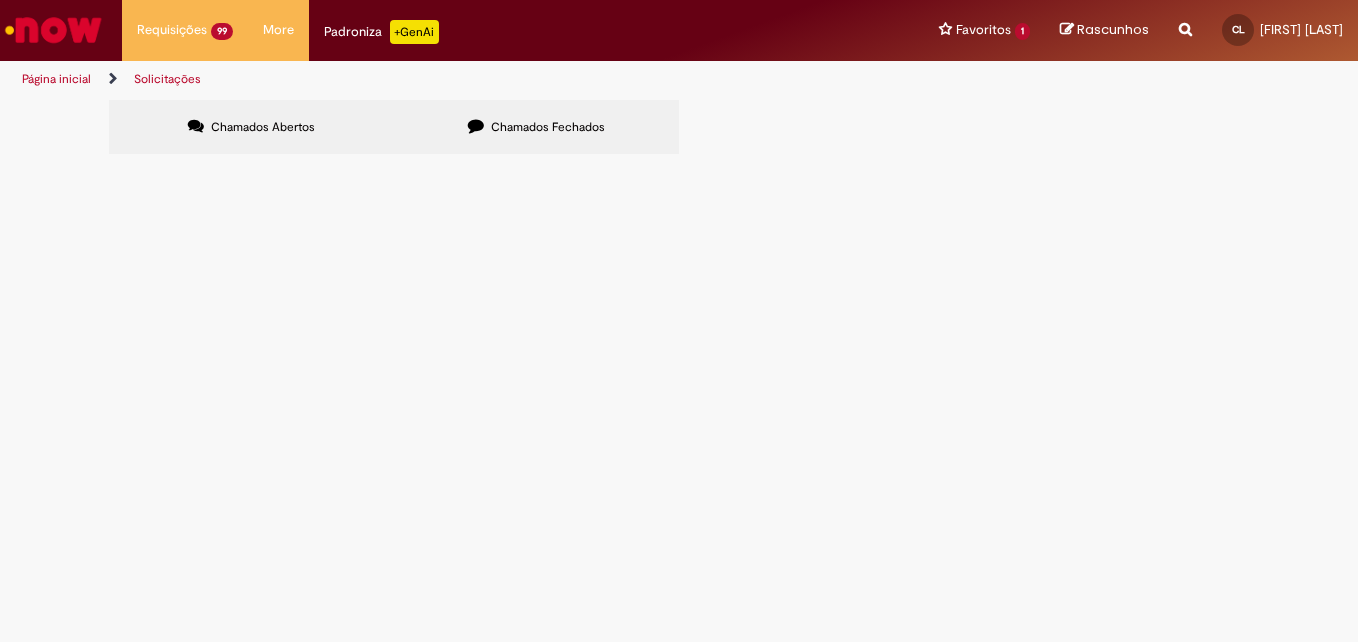 click at bounding box center (0, 0) 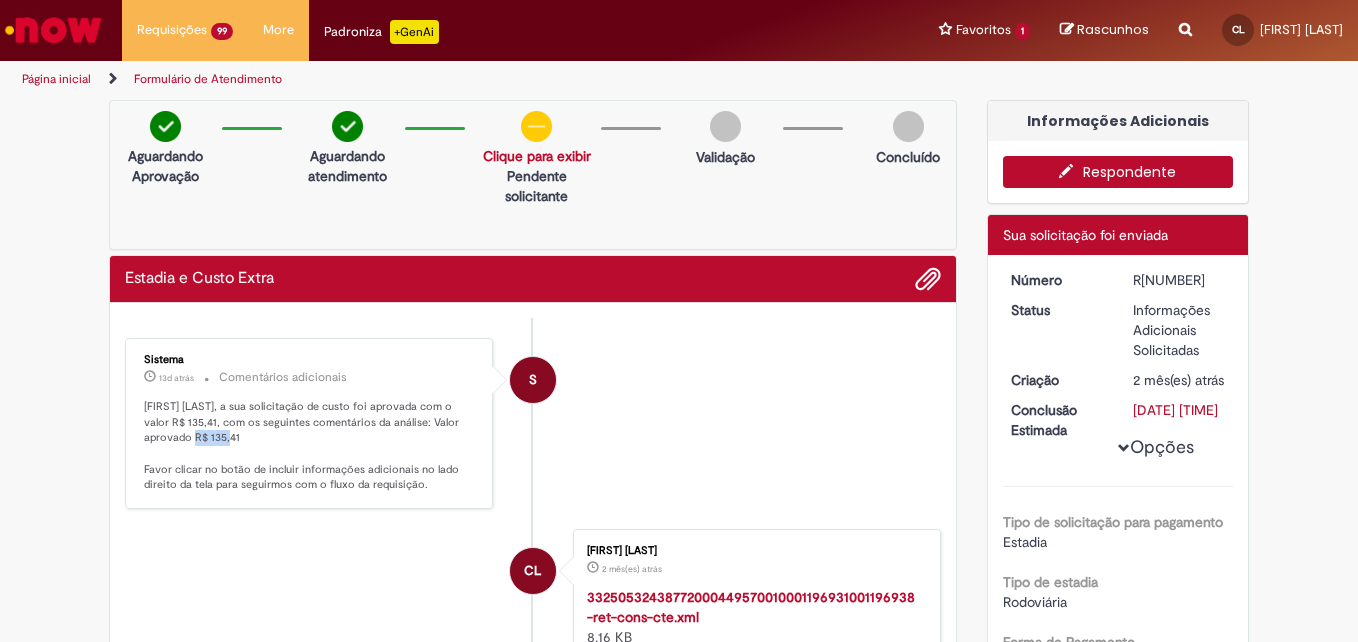 drag, startPoint x: 148, startPoint y: 440, endPoint x: 189, endPoint y: 442, distance: 41.04875 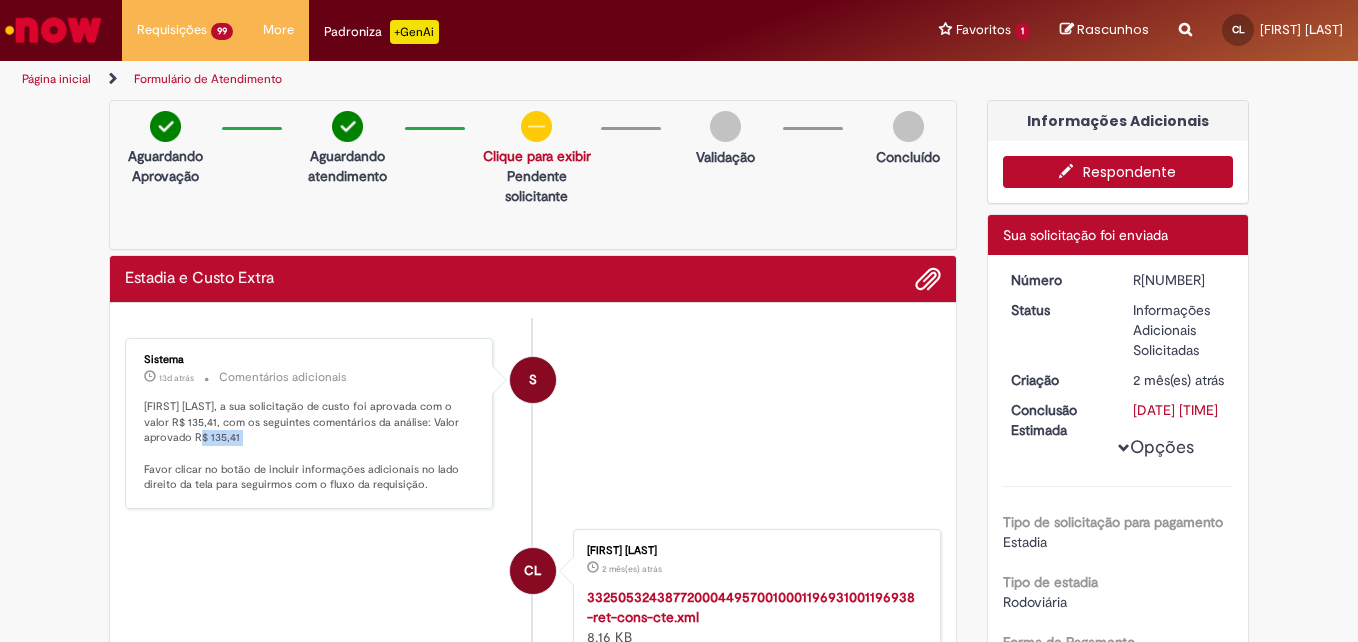 drag, startPoint x: 153, startPoint y: 444, endPoint x: 185, endPoint y: 446, distance: 32.06244 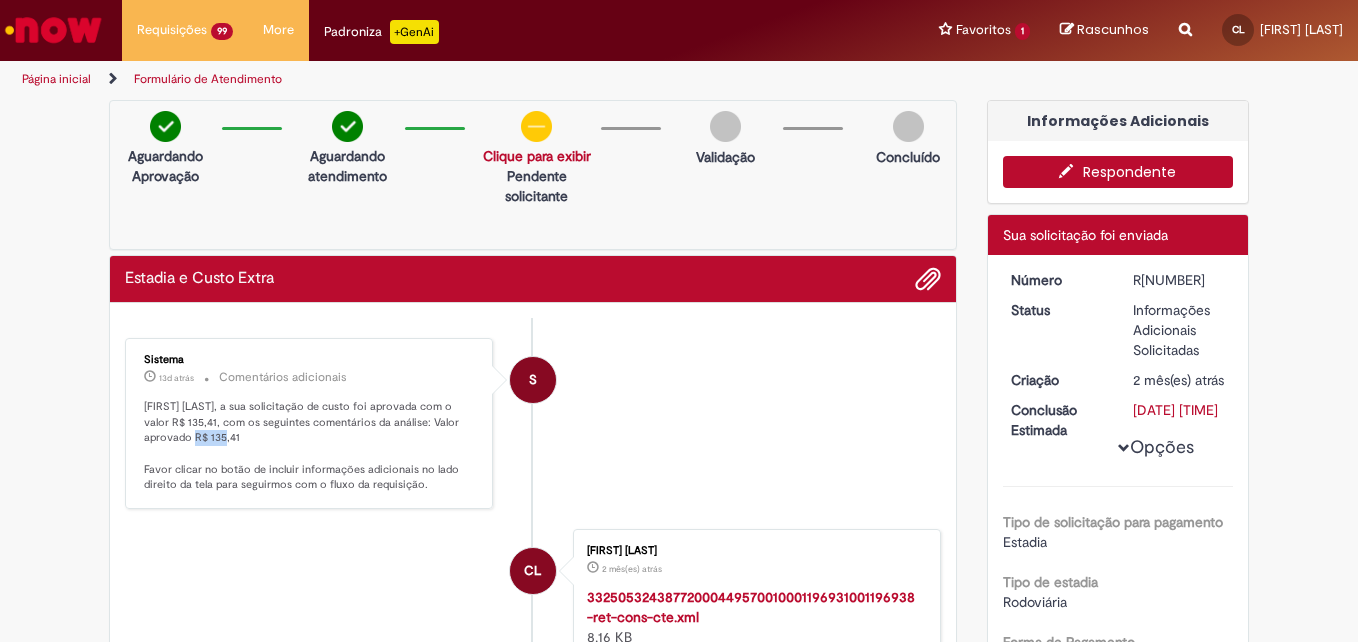 drag, startPoint x: 158, startPoint y: 443, endPoint x: 174, endPoint y: 444, distance: 16.03122 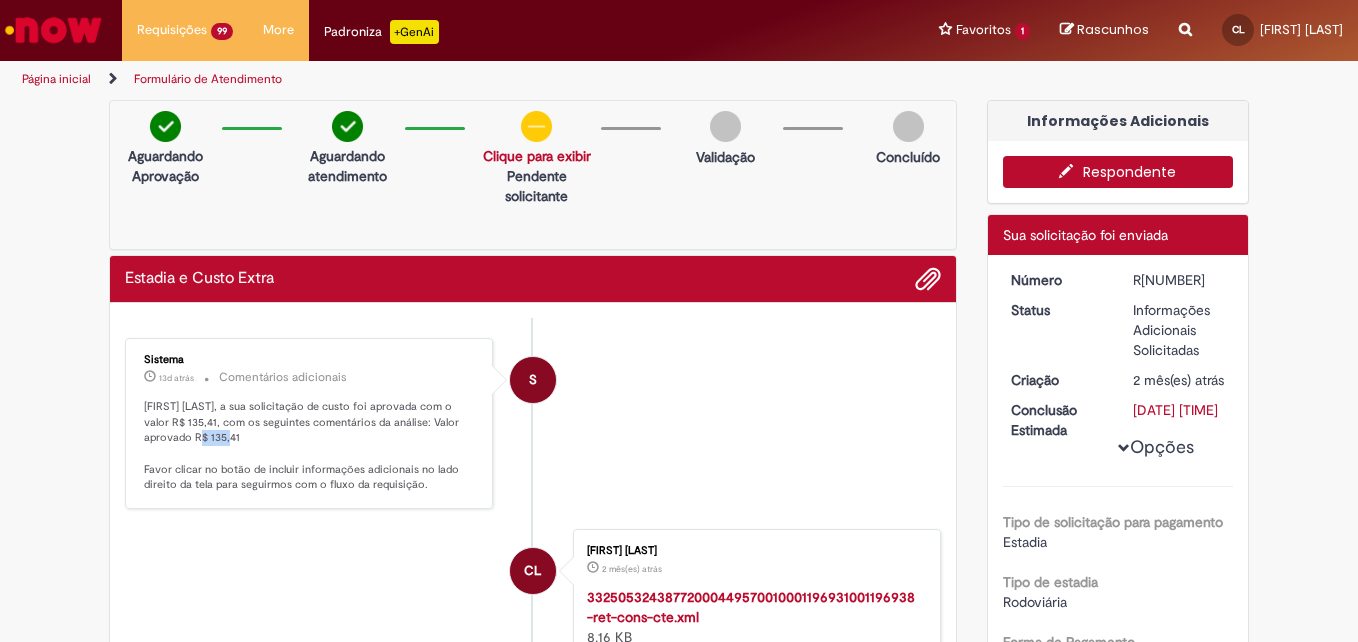 drag, startPoint x: 152, startPoint y: 439, endPoint x: 181, endPoint y: 443, distance: 29.274563 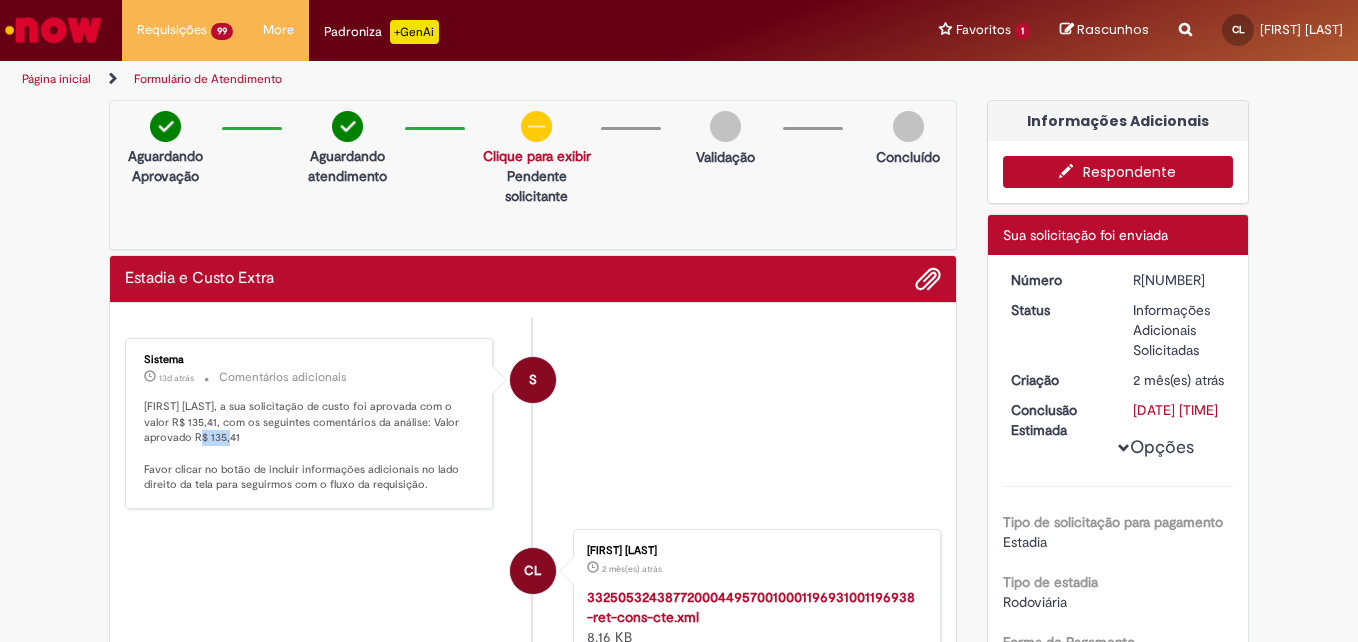copy on "135,41" 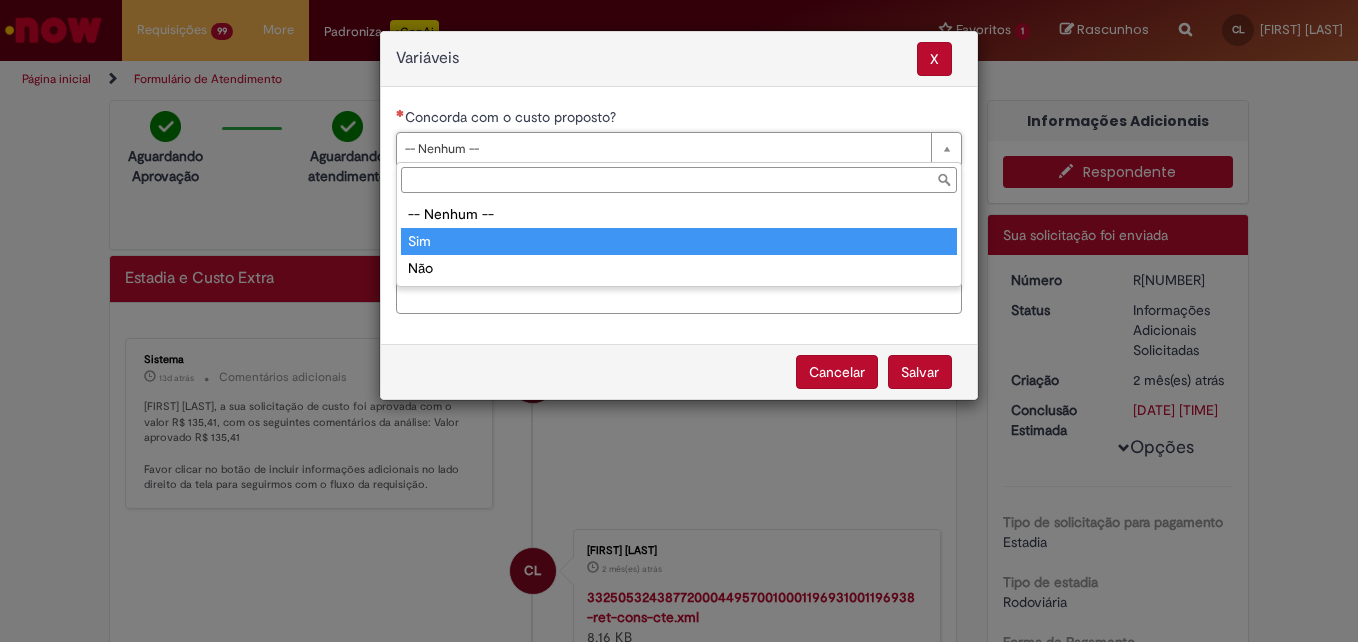 type on "***" 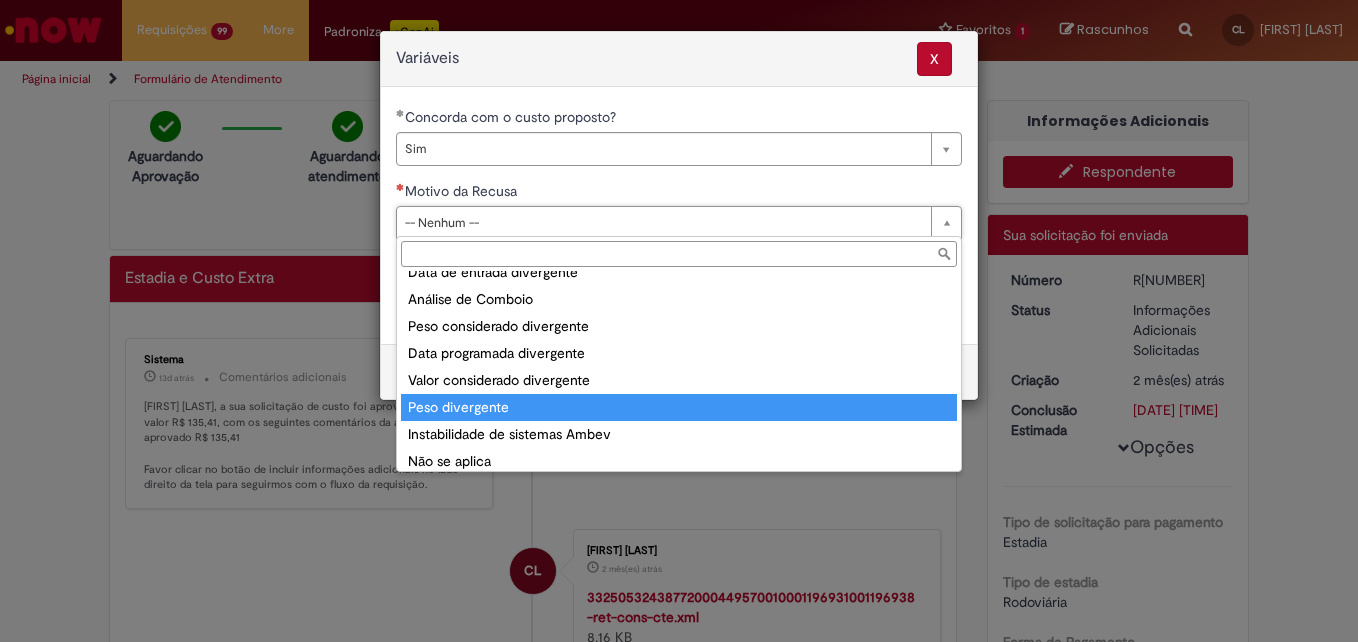 scroll, scrollTop: 78, scrollLeft: 0, axis: vertical 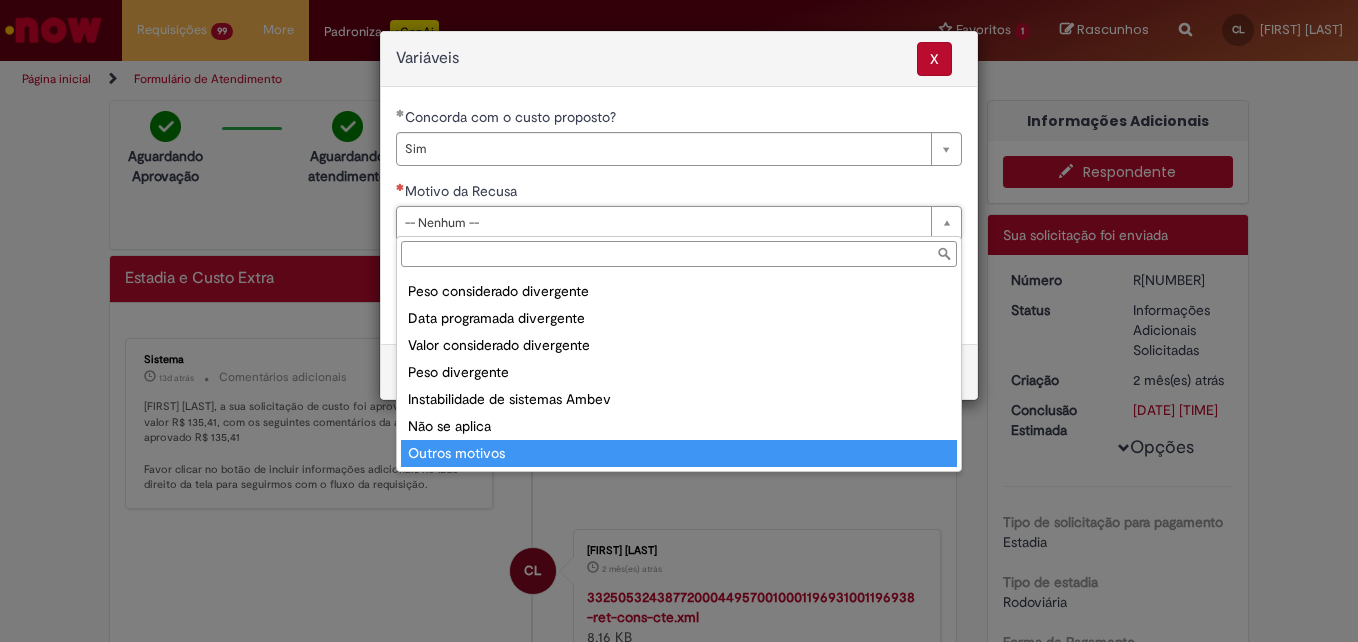 type on "**********" 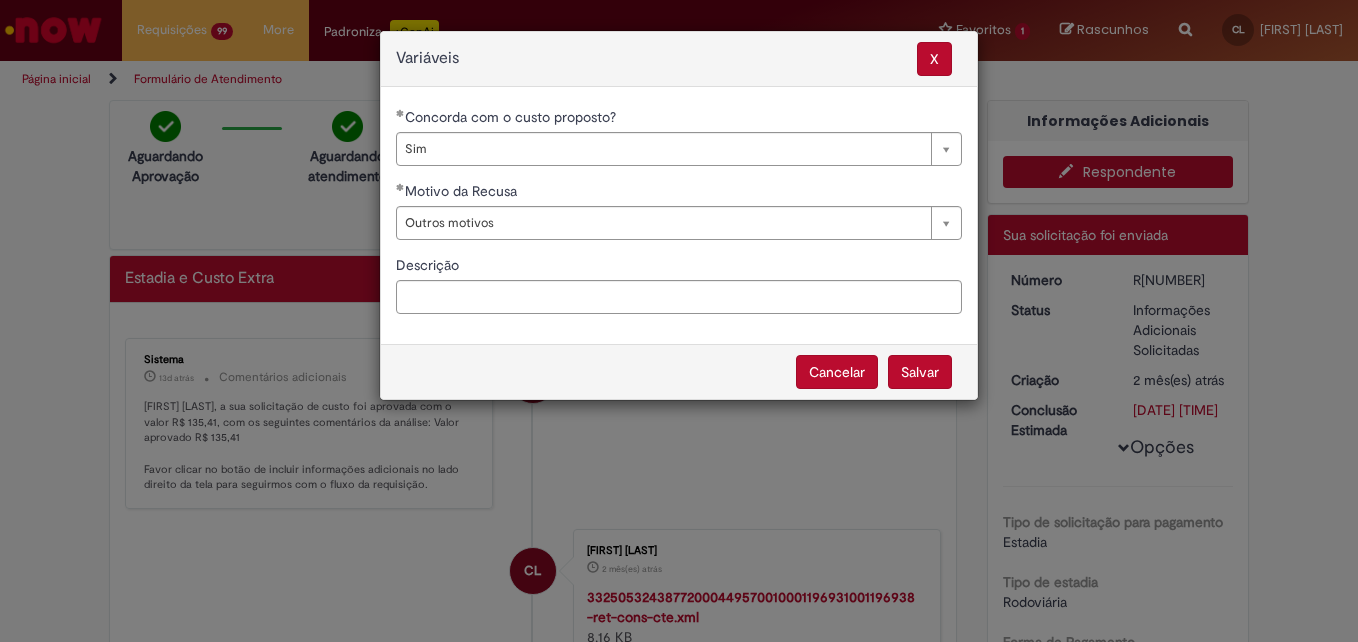 click on "Salvar" at bounding box center (920, 372) 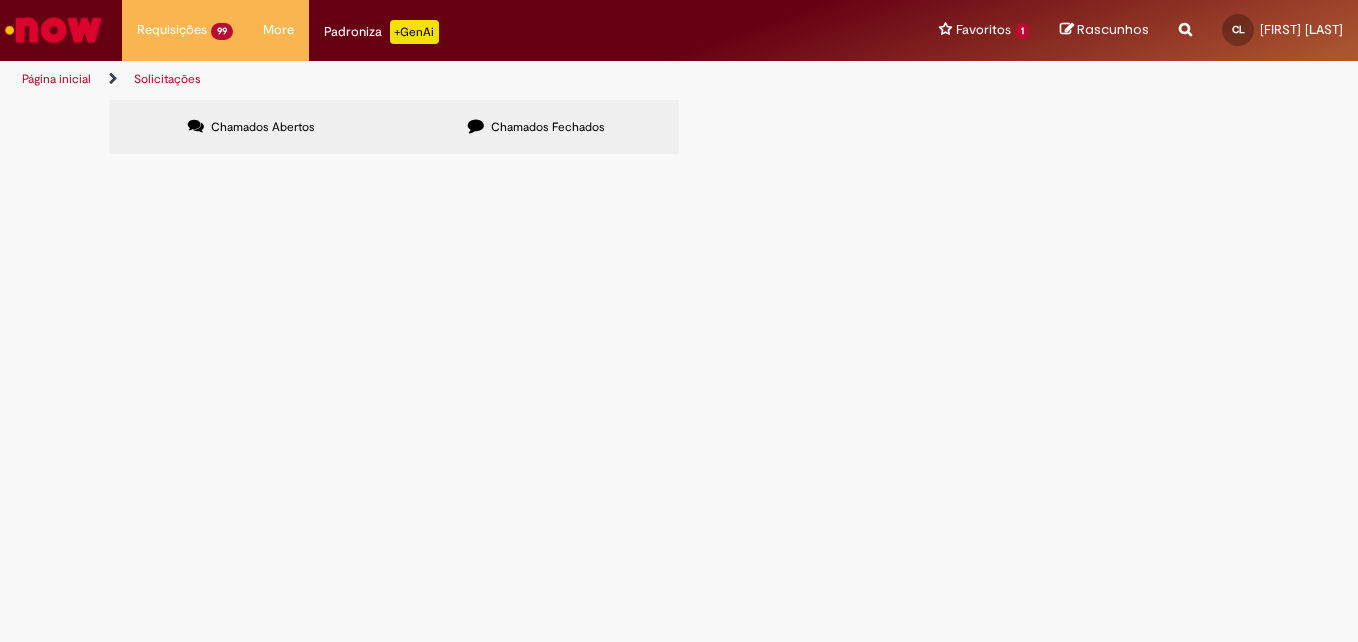 click at bounding box center [0, 0] 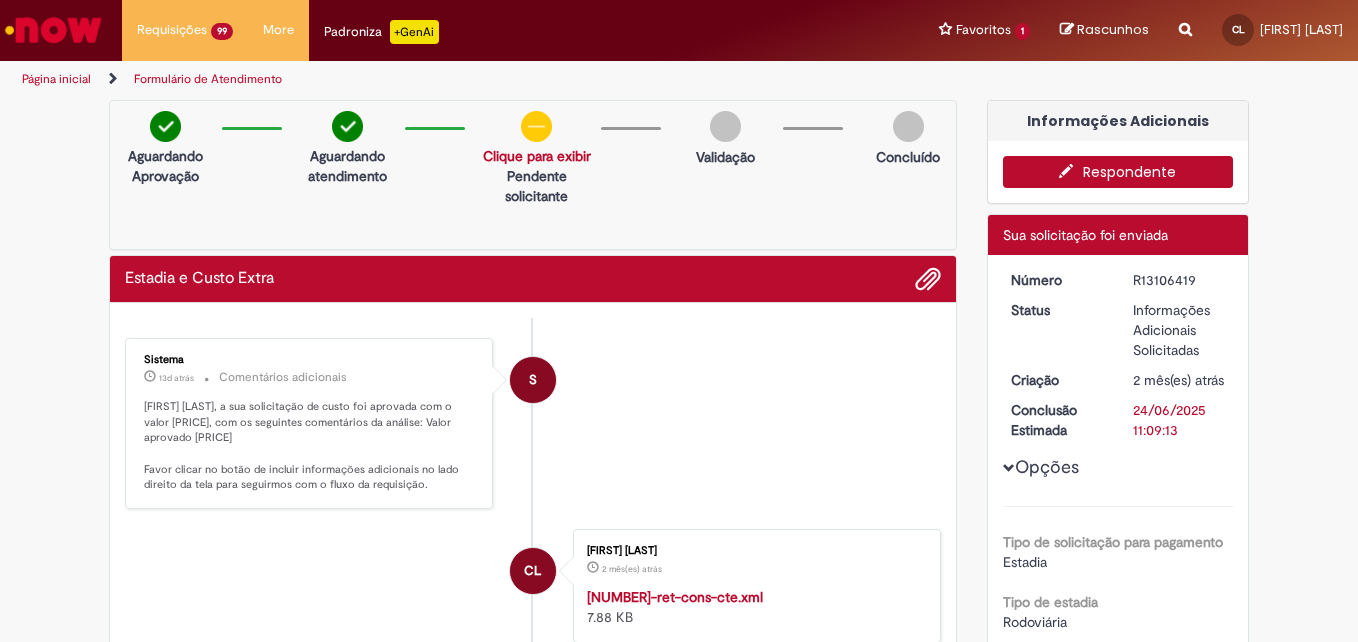 drag, startPoint x: 201, startPoint y: 436, endPoint x: 245, endPoint y: 441, distance: 44.28318 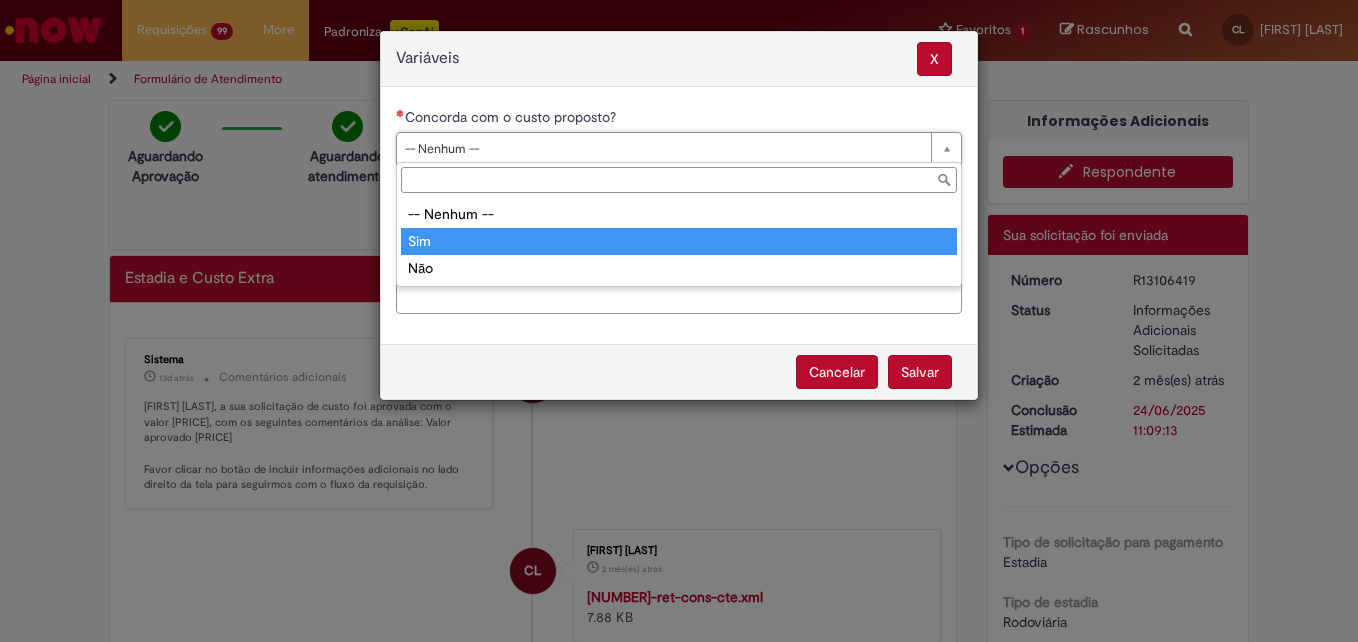 type on "***" 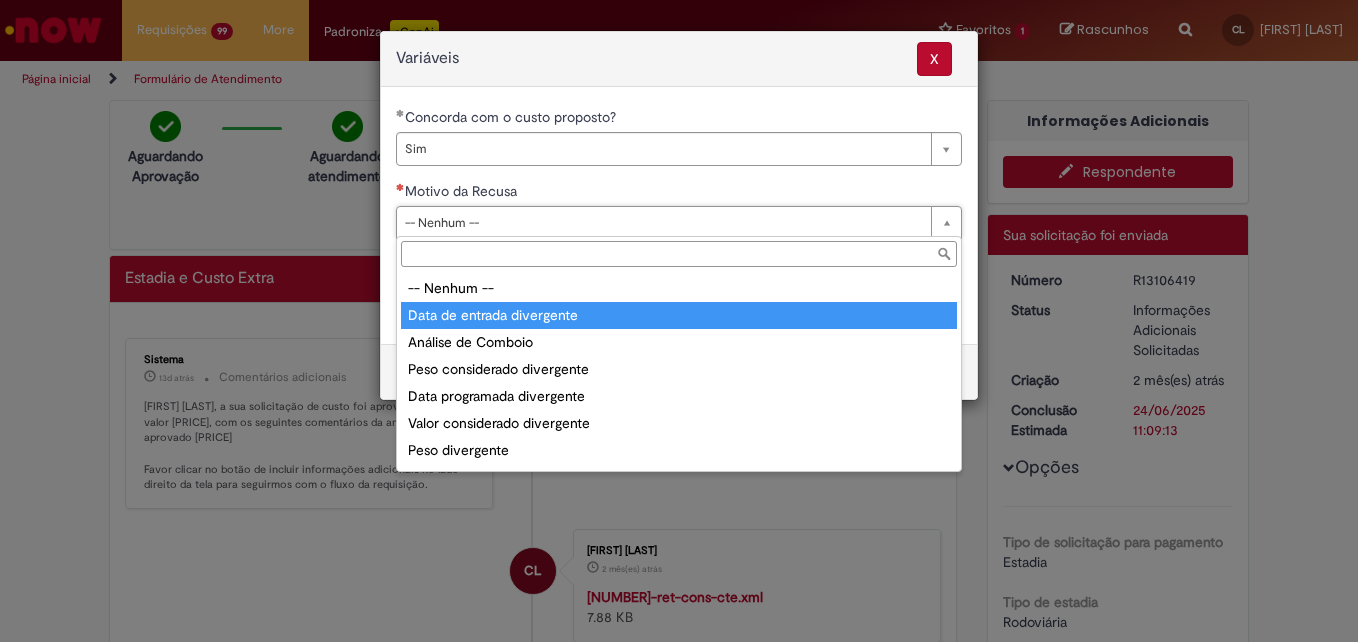 scroll, scrollTop: 78, scrollLeft: 0, axis: vertical 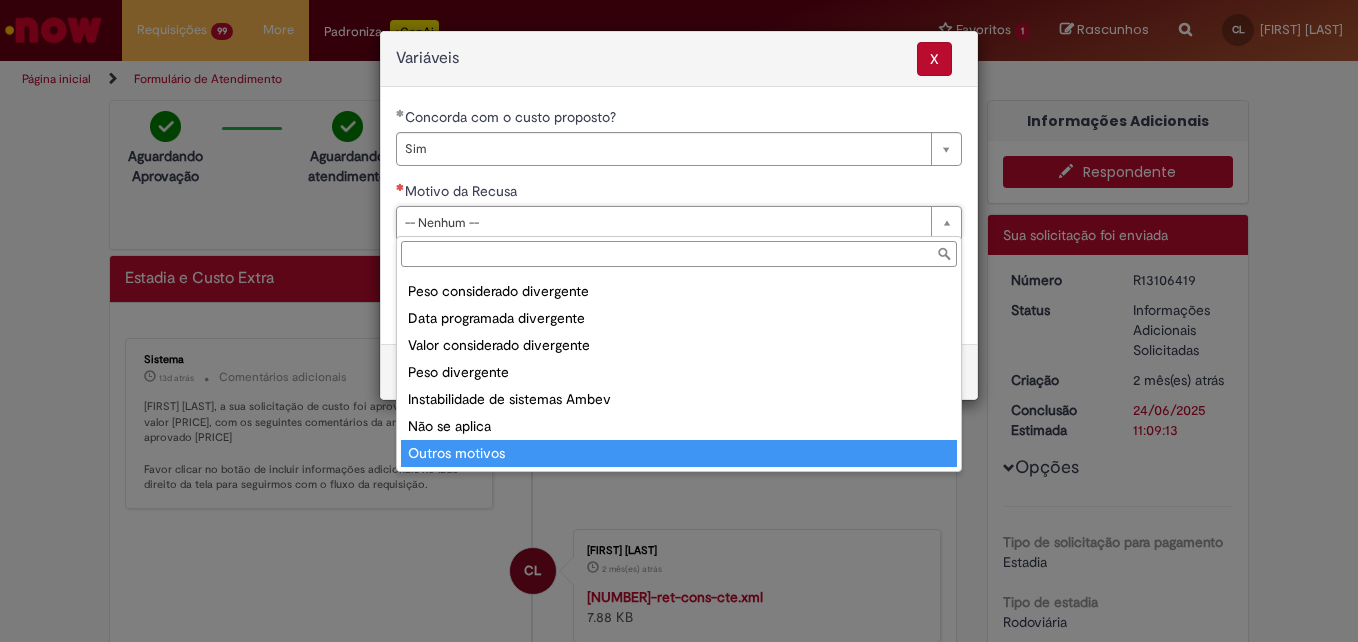 type on "**********" 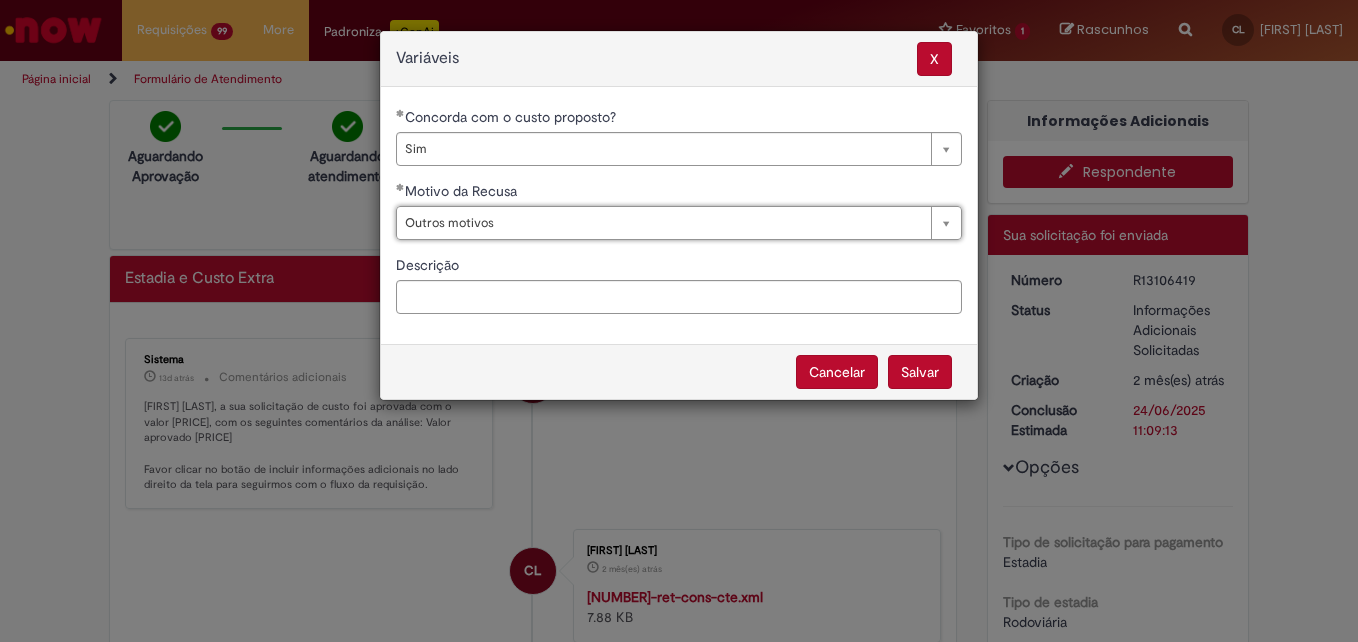 click on "Salvar" at bounding box center (920, 372) 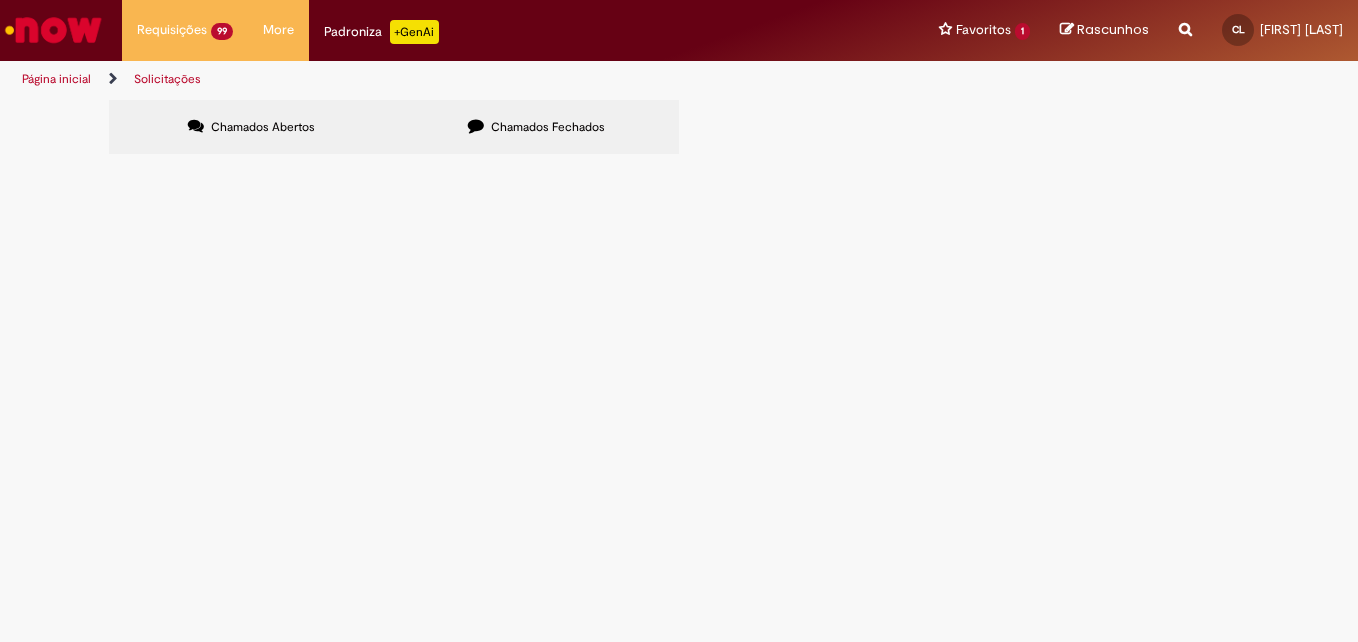 click at bounding box center [0, 0] 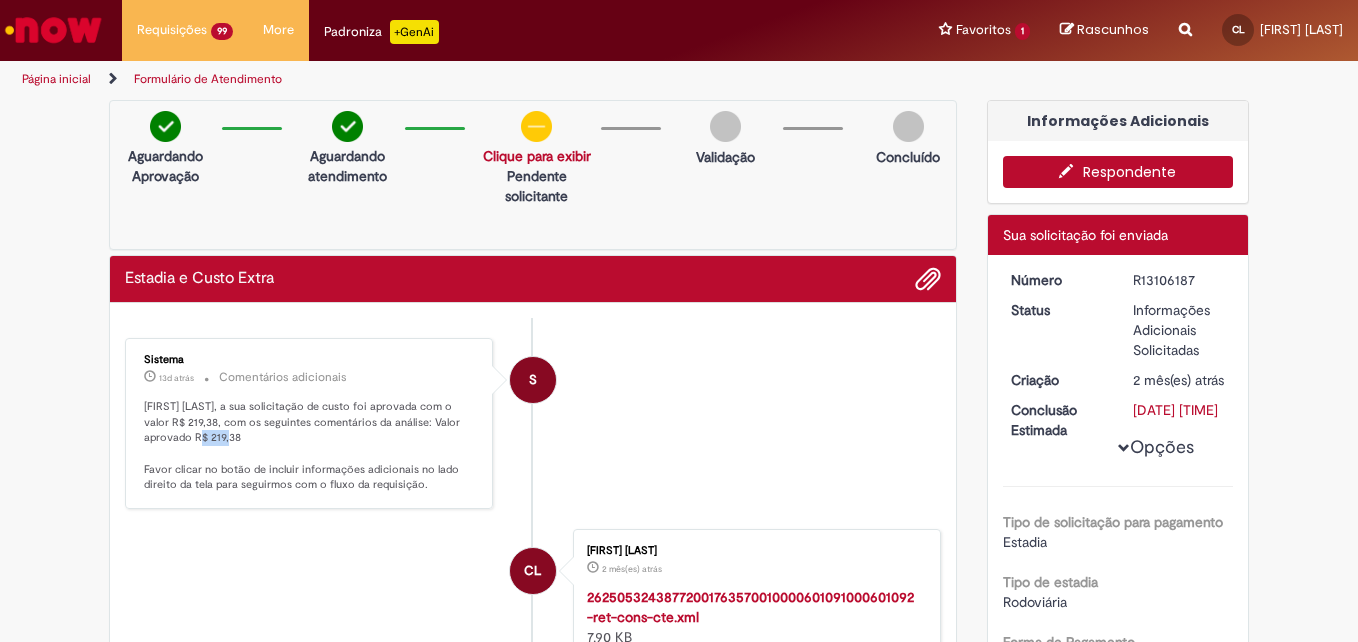 drag, startPoint x: 153, startPoint y: 441, endPoint x: 188, endPoint y: 440, distance: 35.014282 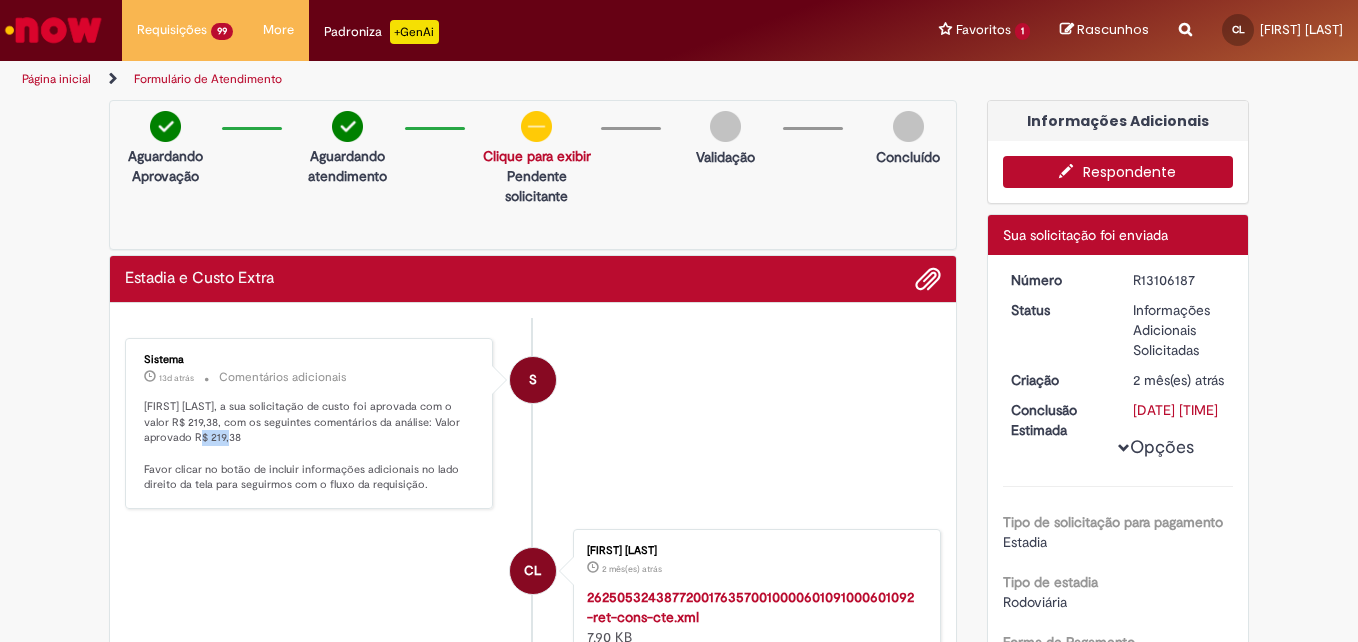 click on "Respondente" at bounding box center (1118, 172) 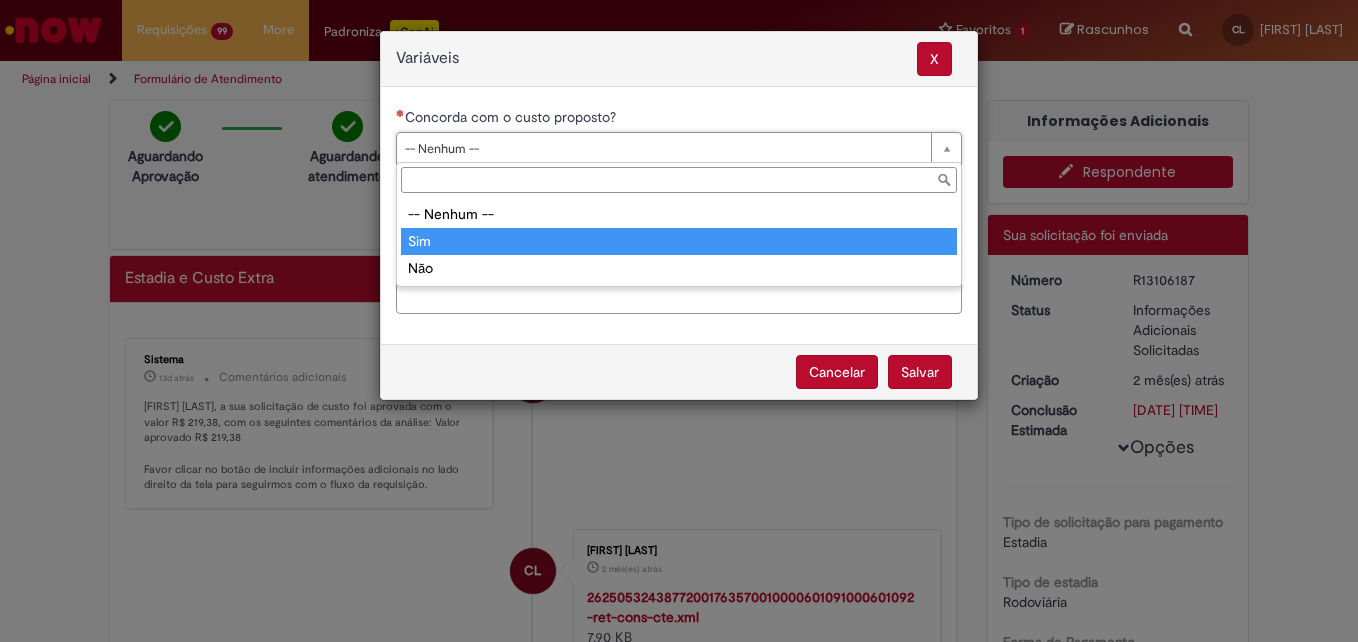 type on "***" 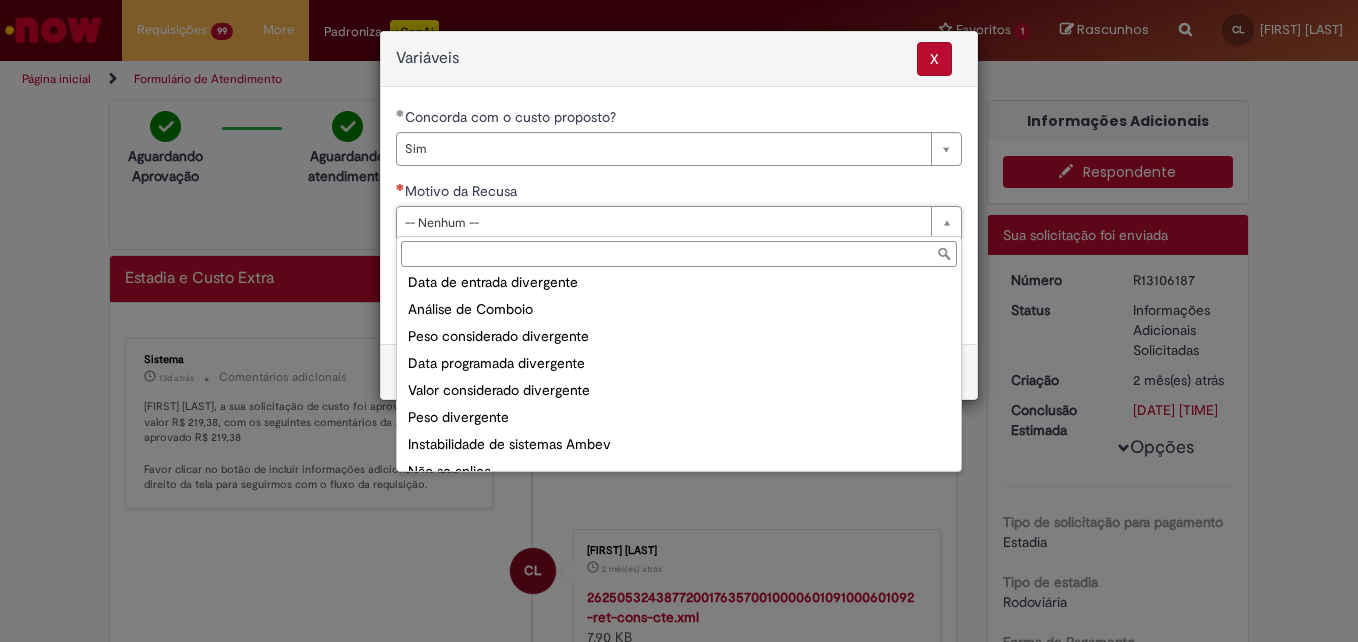 scroll, scrollTop: 78, scrollLeft: 0, axis: vertical 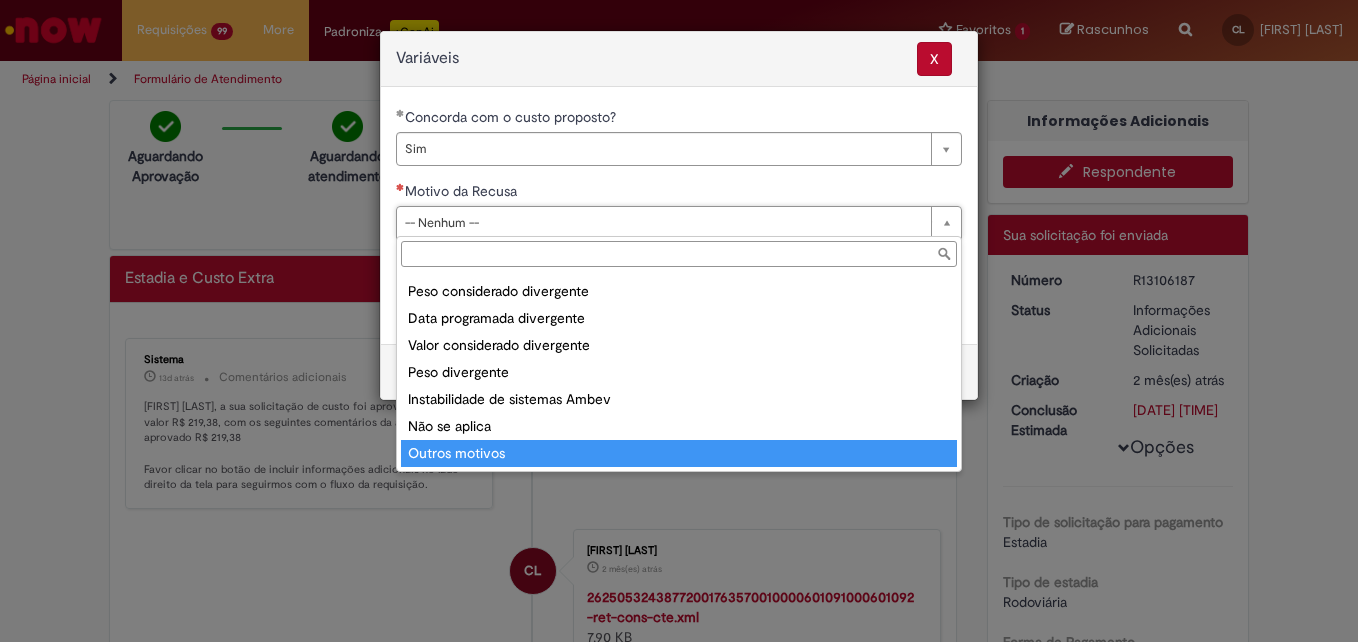 type on "**********" 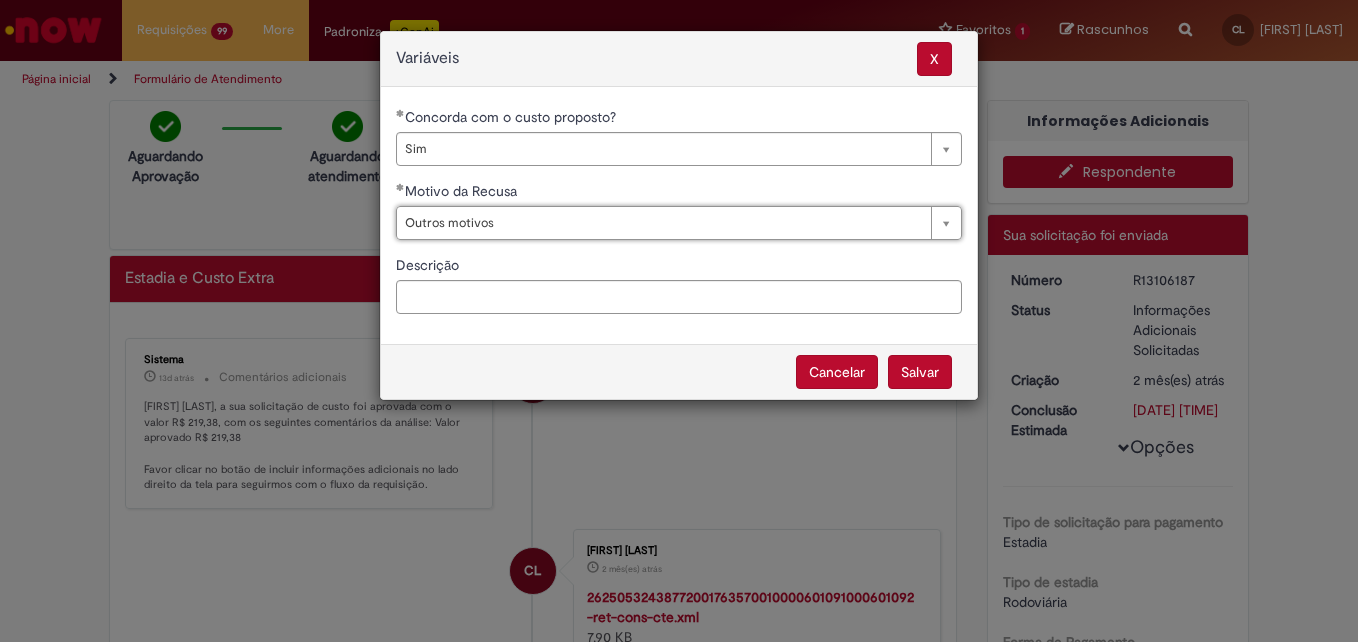 click on "Salvar" at bounding box center [920, 372] 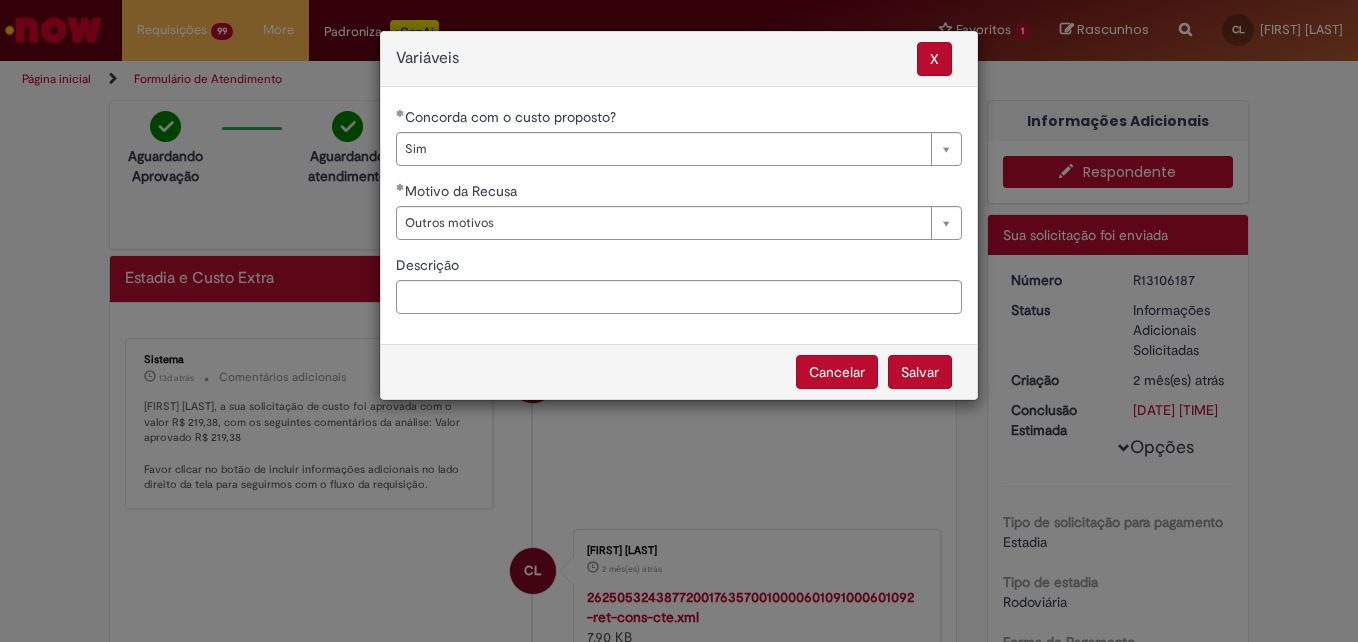 click on "Salvar" at bounding box center (920, 372) 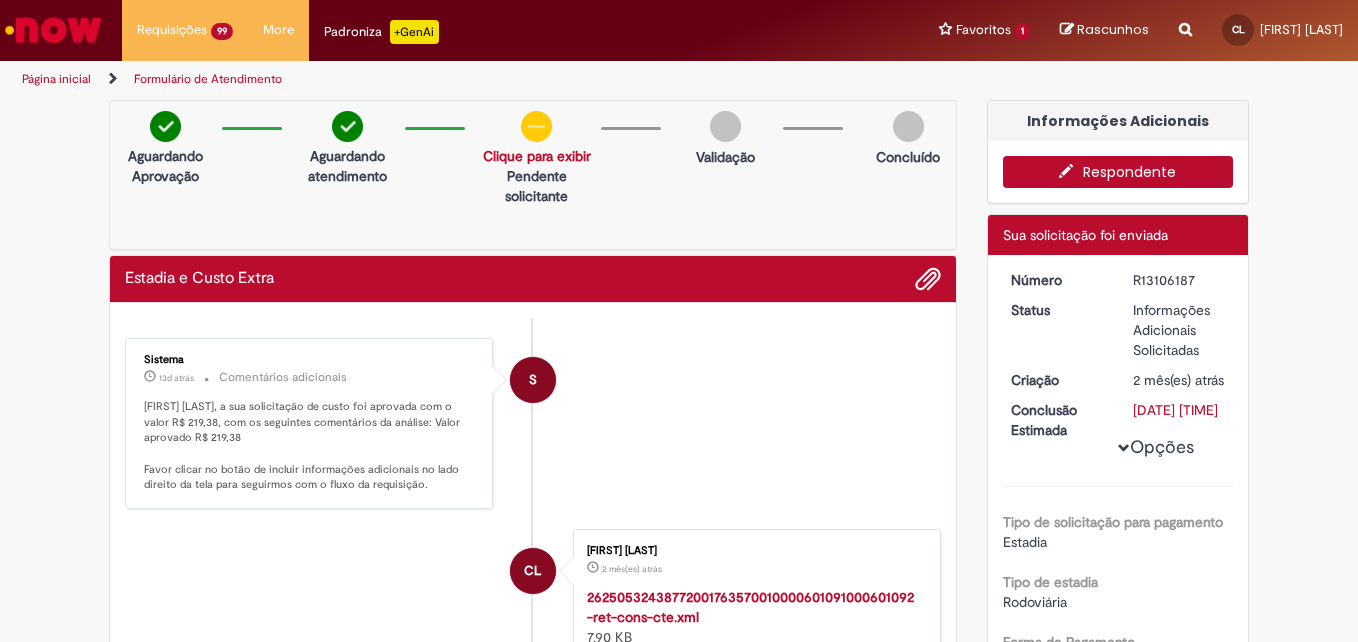 select on "***" 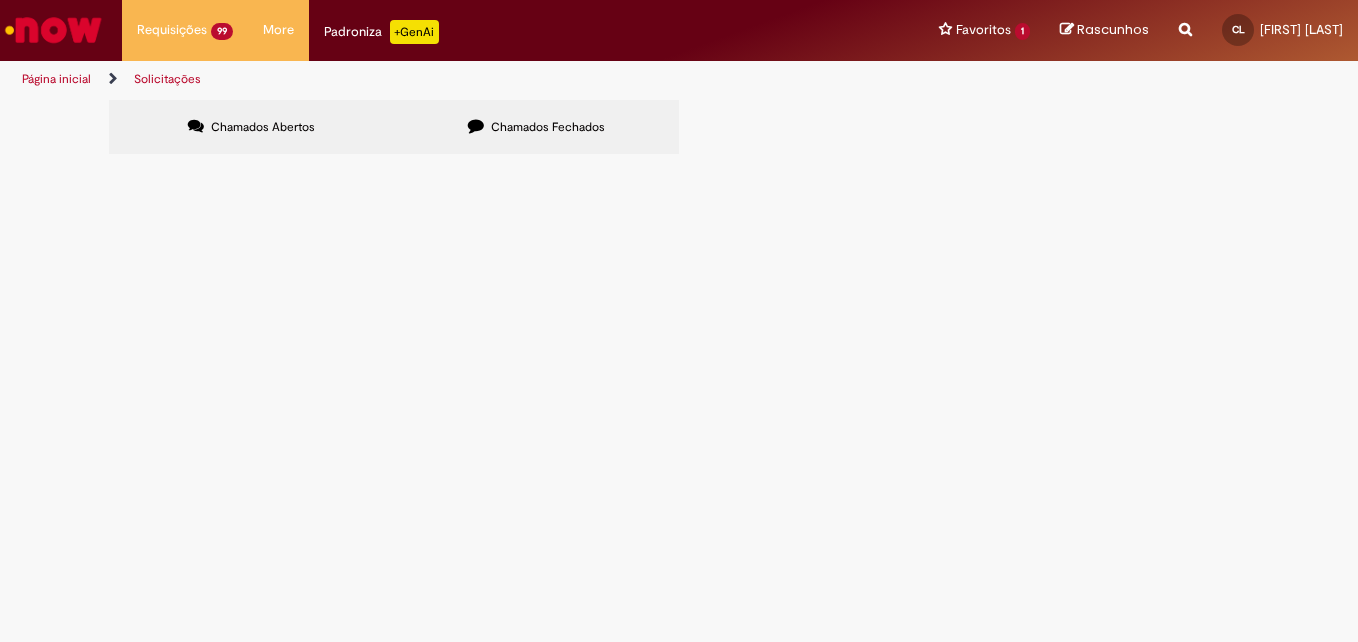 click at bounding box center (0, 0) 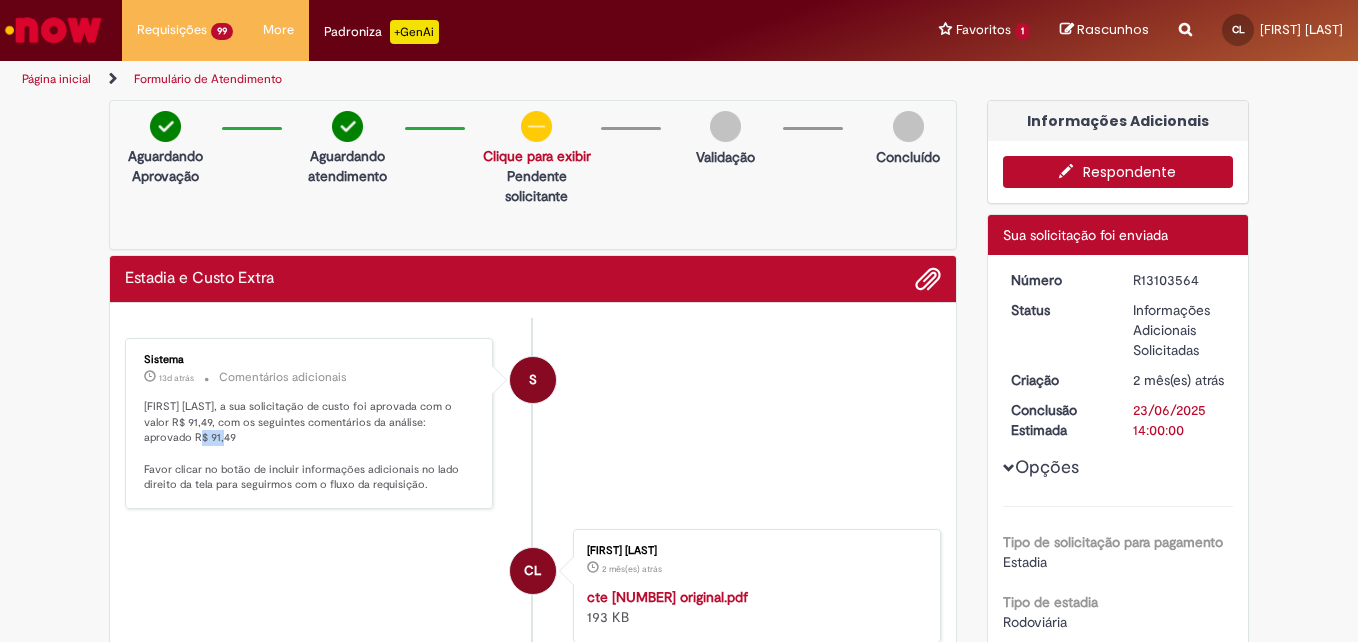 drag, startPoint x: 152, startPoint y: 439, endPoint x: 176, endPoint y: 437, distance: 24.083189 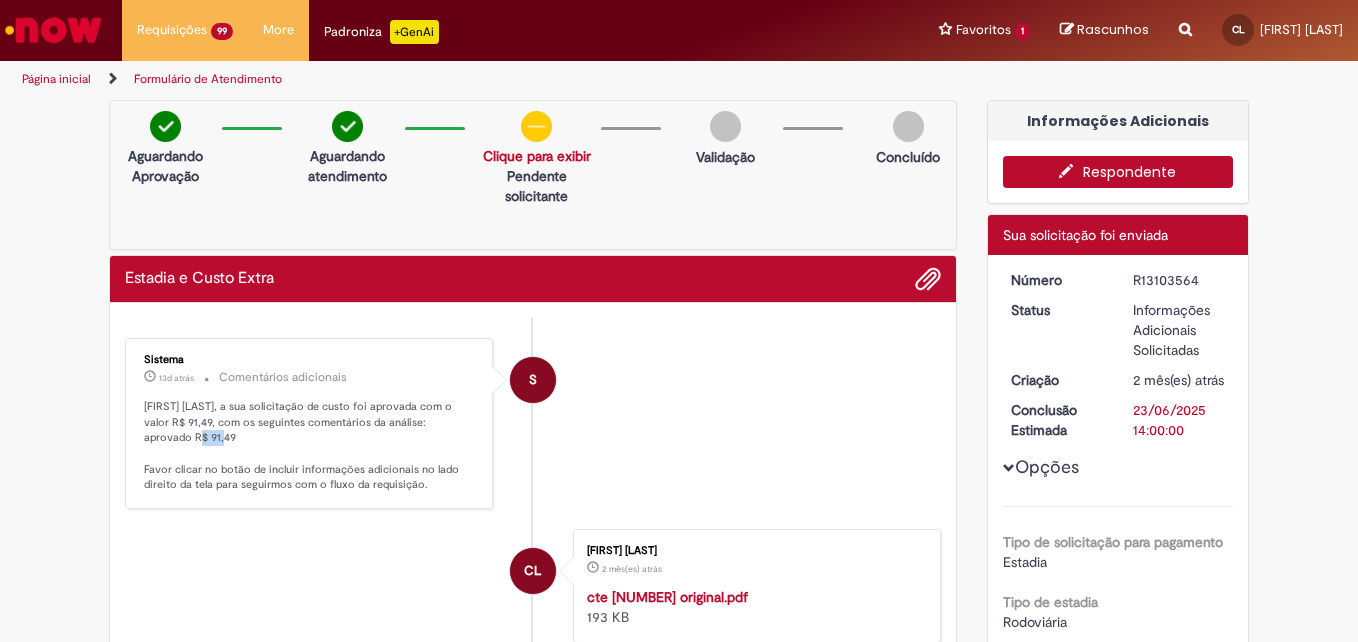 click on "Respondente" at bounding box center [1118, 172] 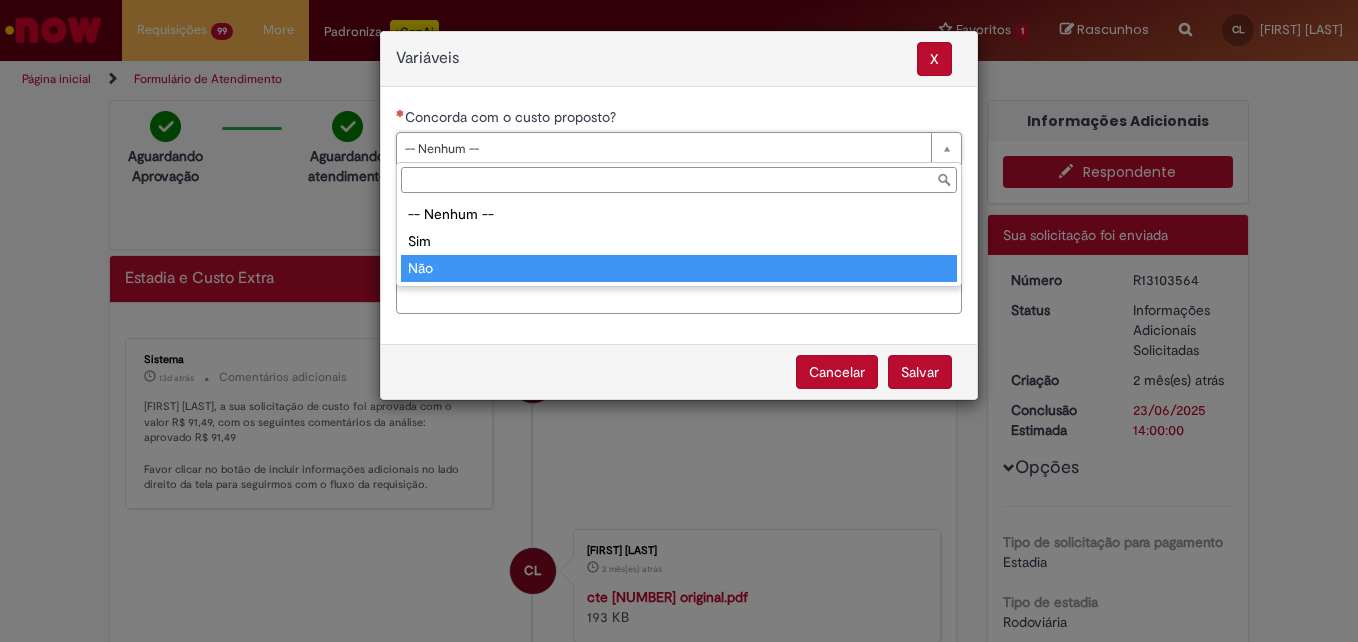 type on "***" 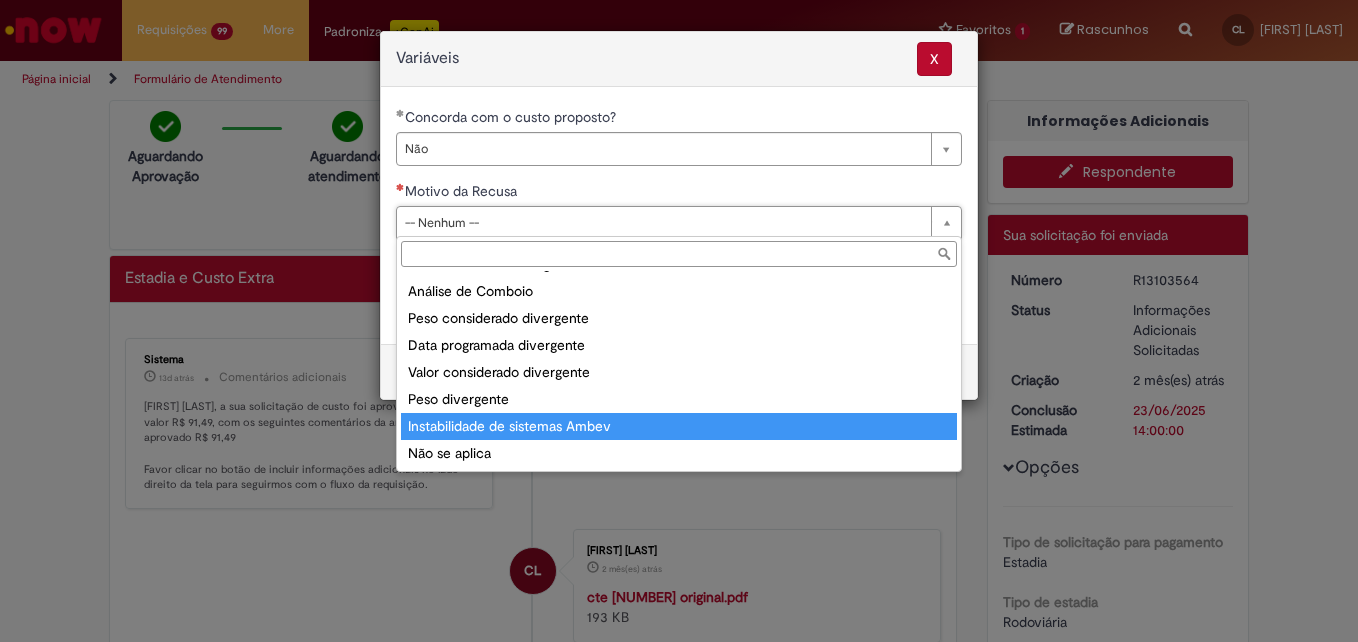 scroll, scrollTop: 78, scrollLeft: 0, axis: vertical 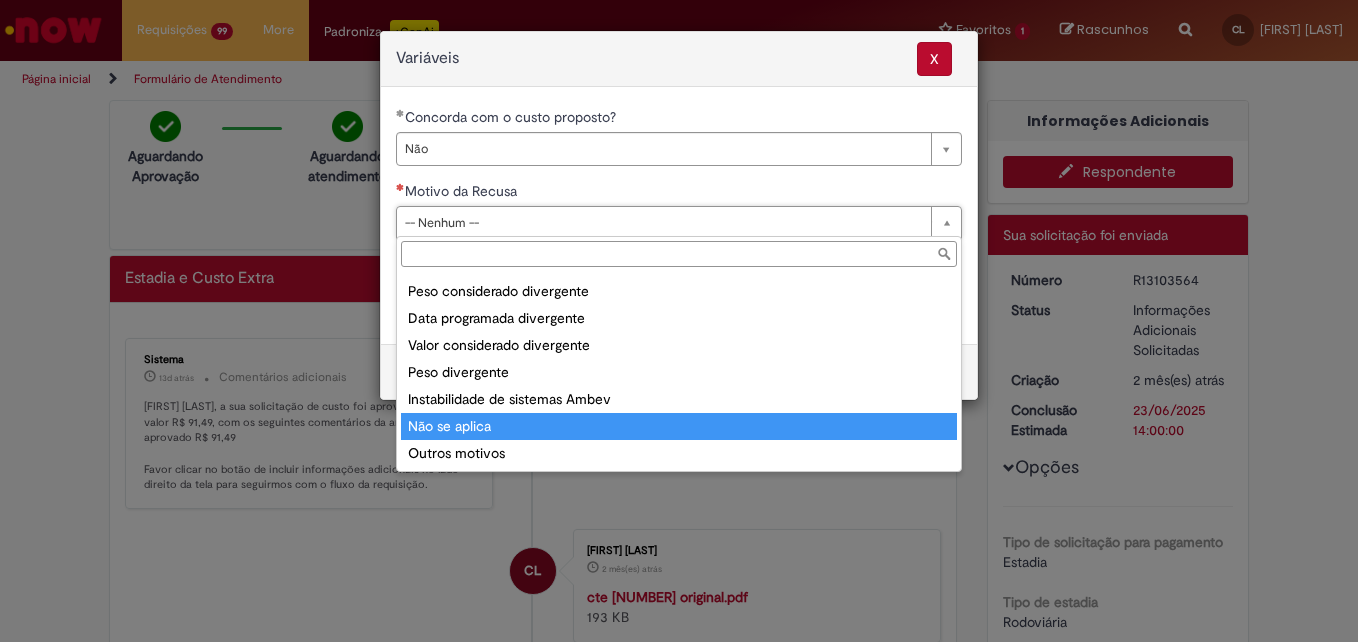 type on "**********" 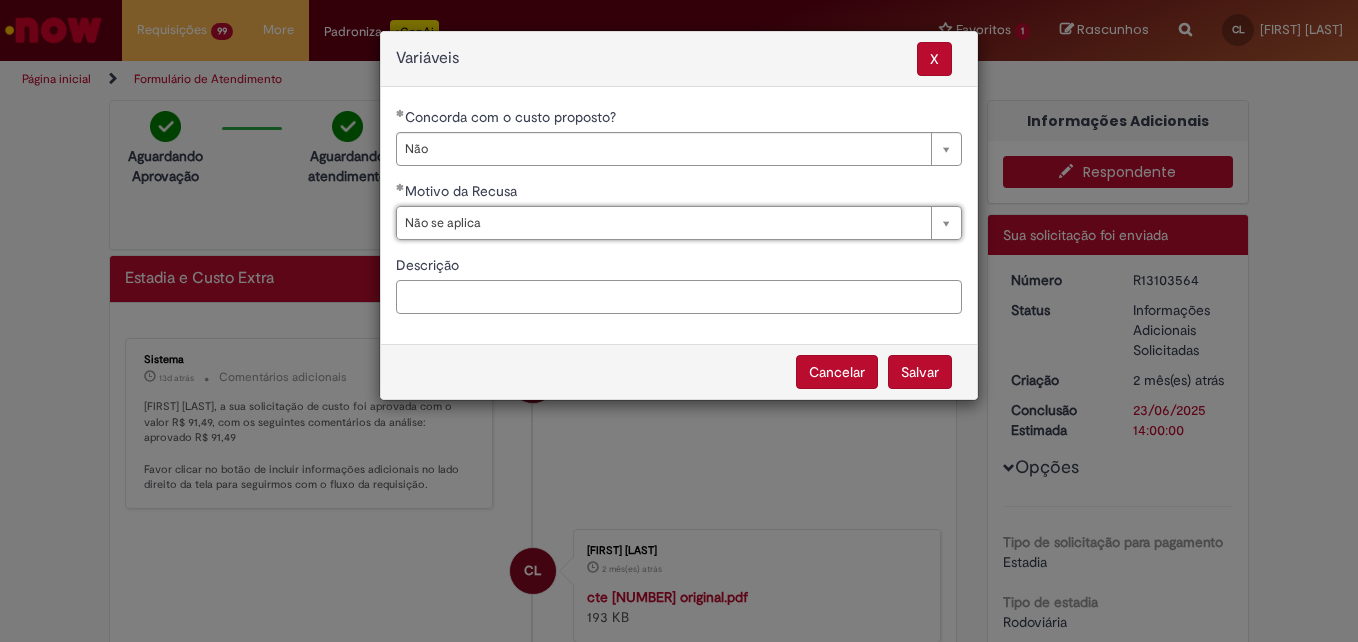 click on "Descrição" at bounding box center (679, 297) 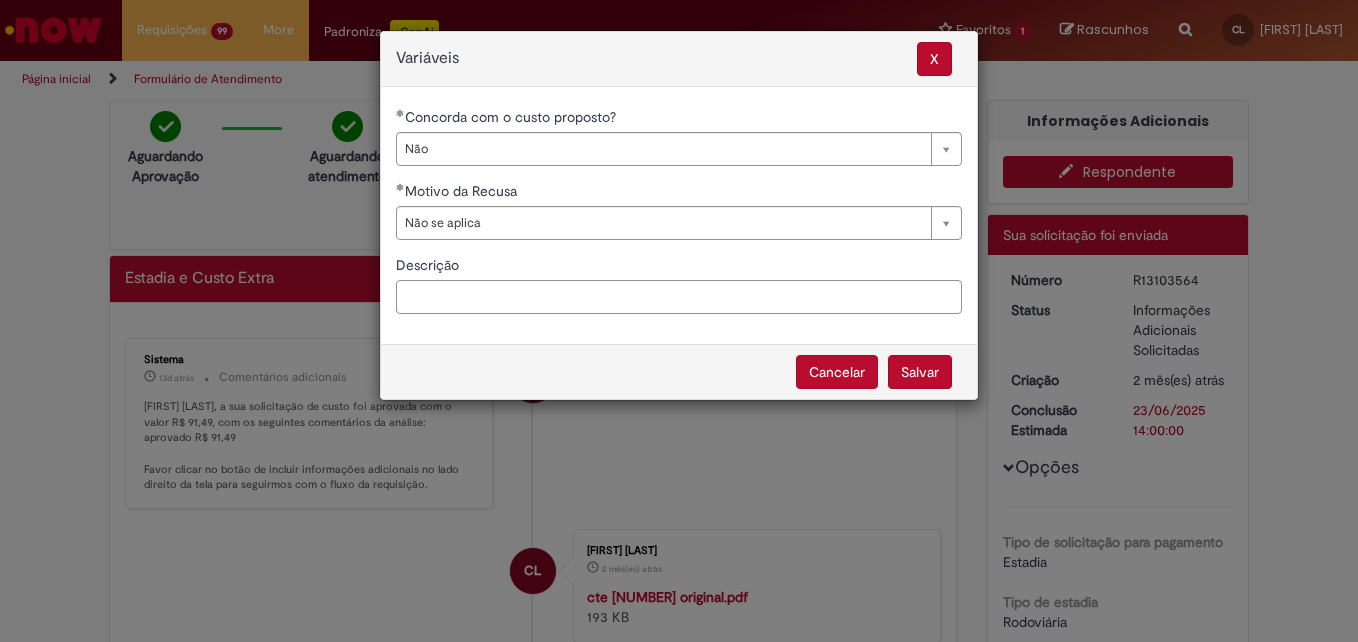paste on "**********" 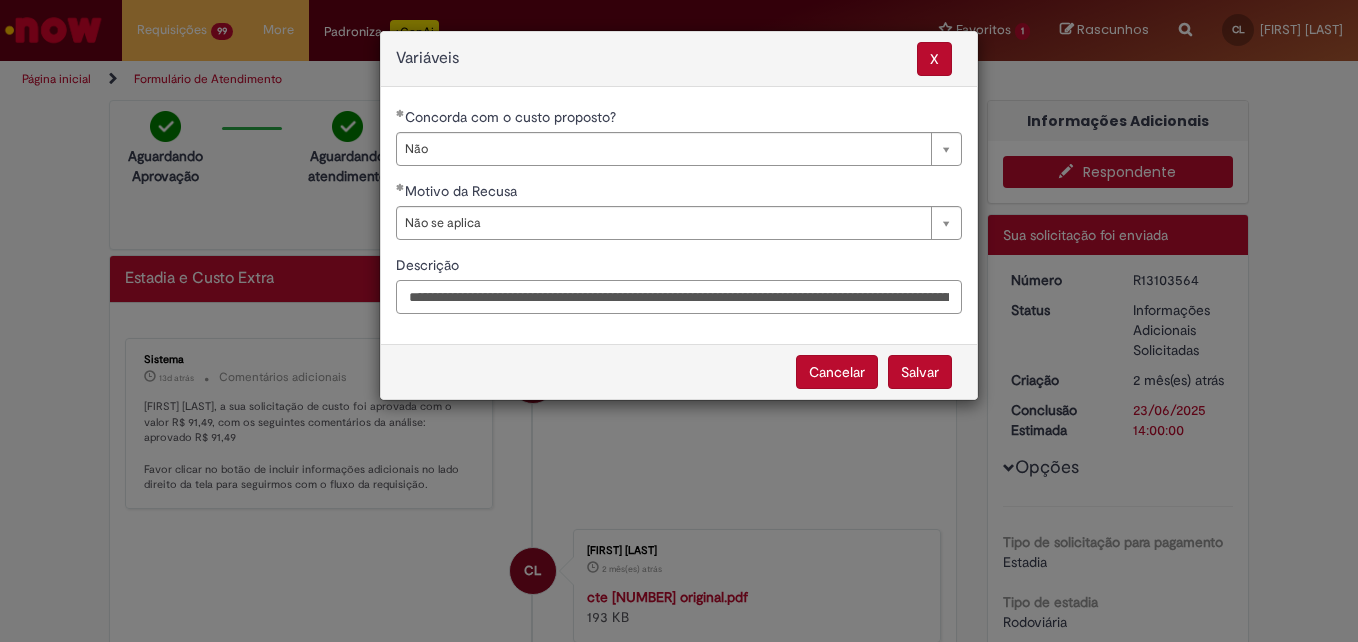 scroll, scrollTop: 0, scrollLeft: 1103, axis: horizontal 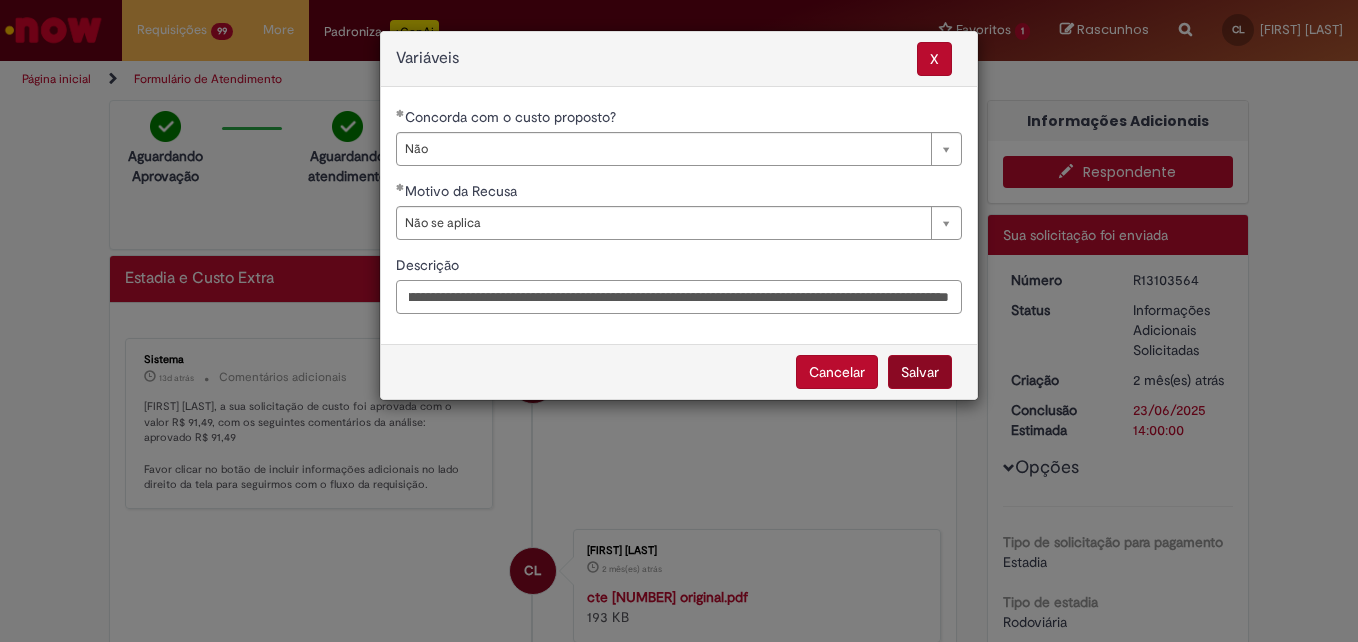 type on "**********" 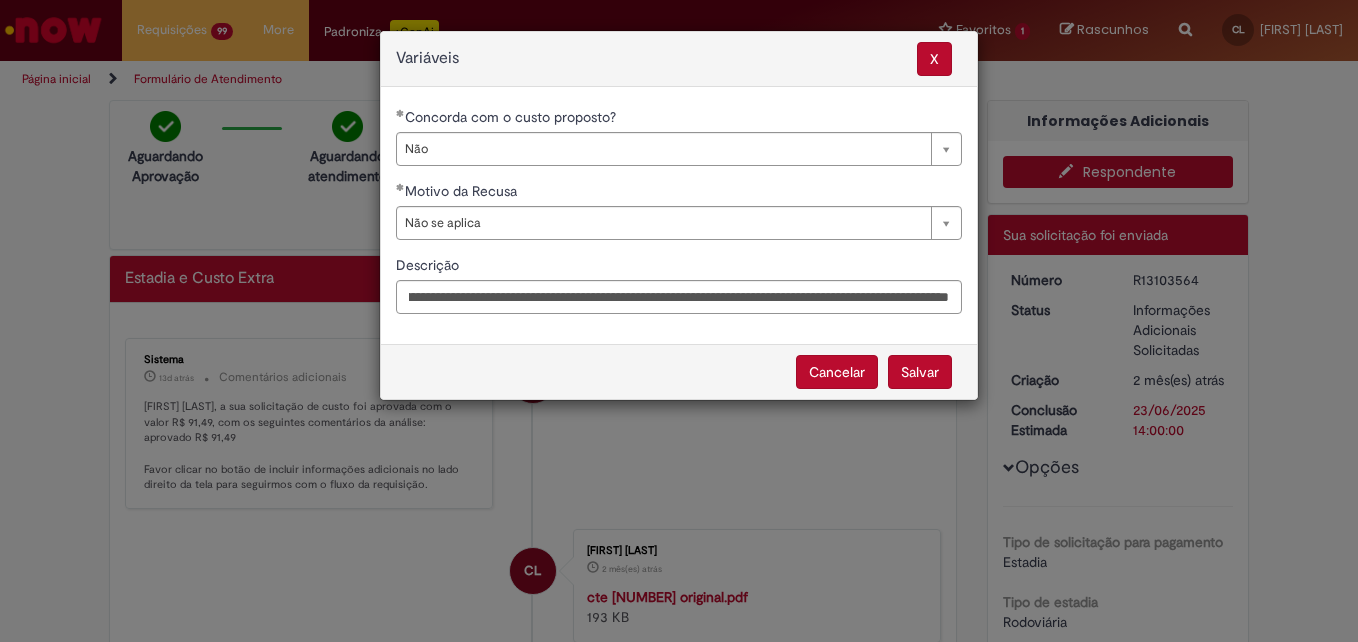 click on "Salvar" at bounding box center [920, 372] 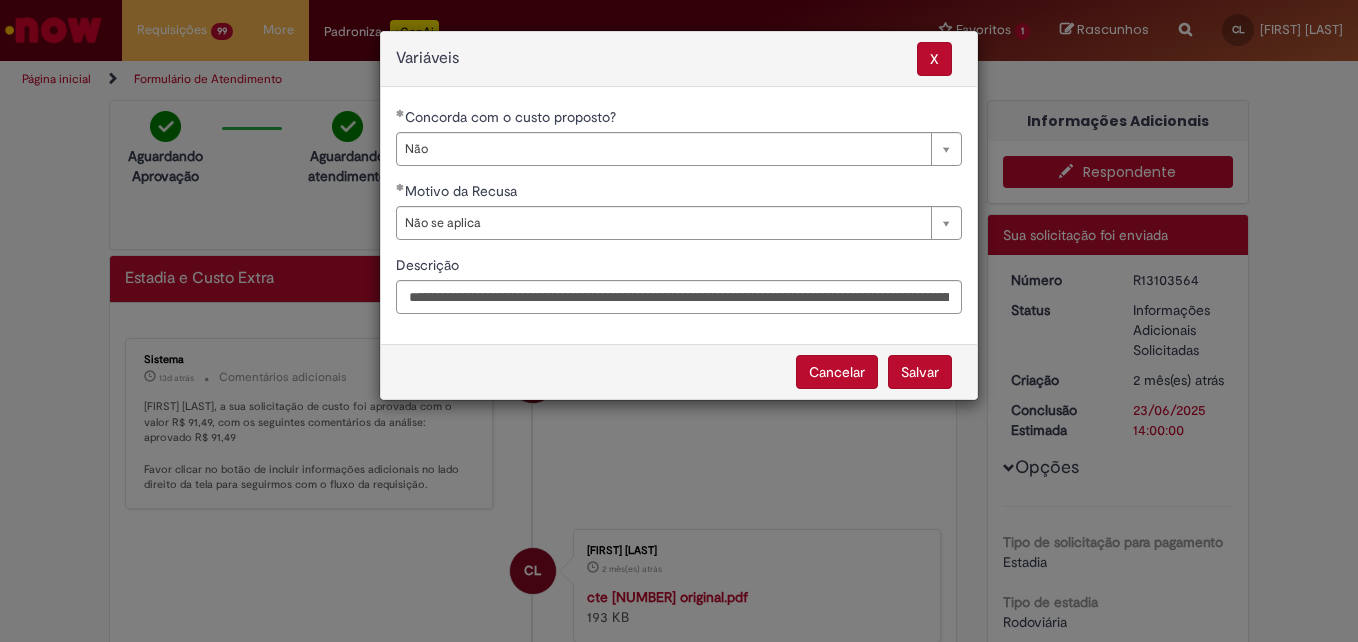 click on "Salvar" at bounding box center [920, 372] 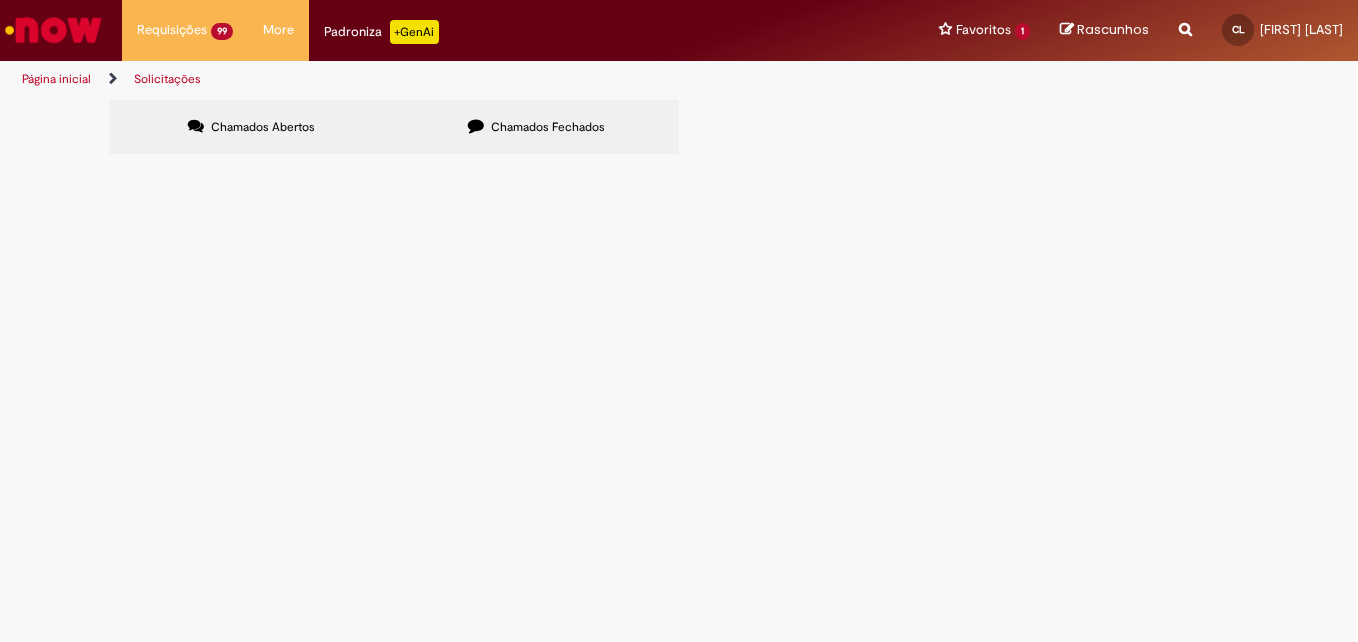 click at bounding box center [0, 0] 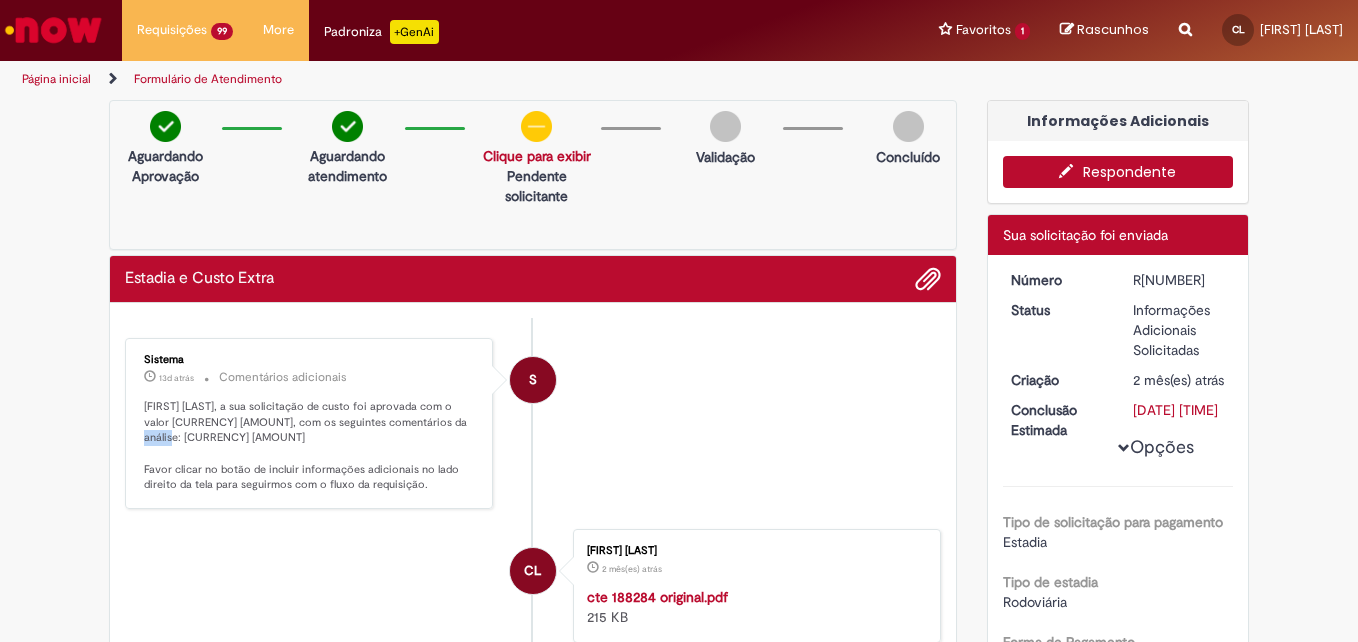 drag, startPoint x: 413, startPoint y: 423, endPoint x: 440, endPoint y: 428, distance: 27.45906 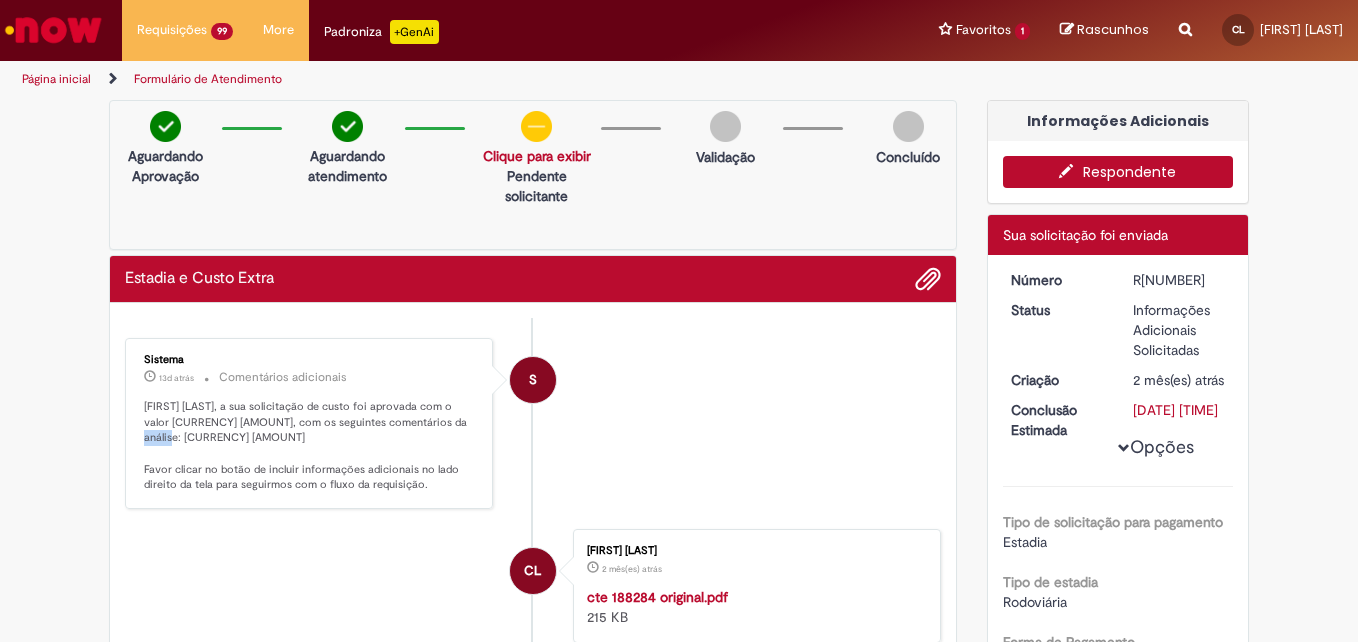 click on "Respondente" at bounding box center [1118, 172] 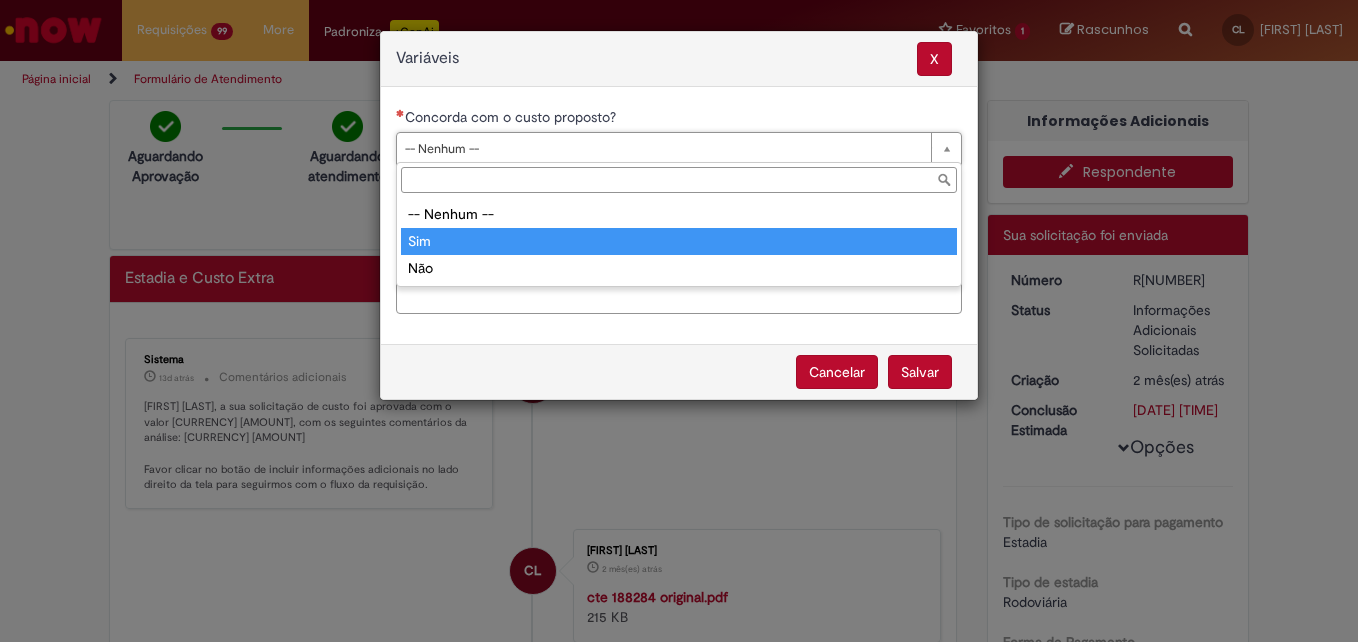 type on "***" 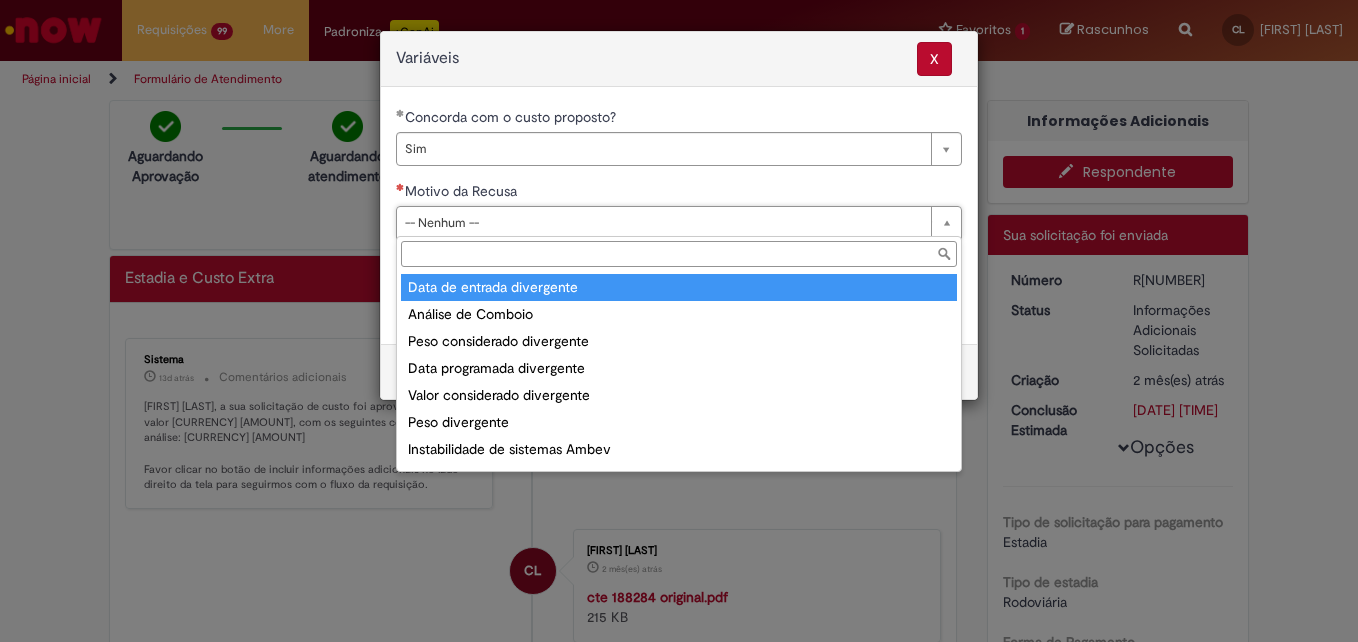 scroll, scrollTop: 78, scrollLeft: 0, axis: vertical 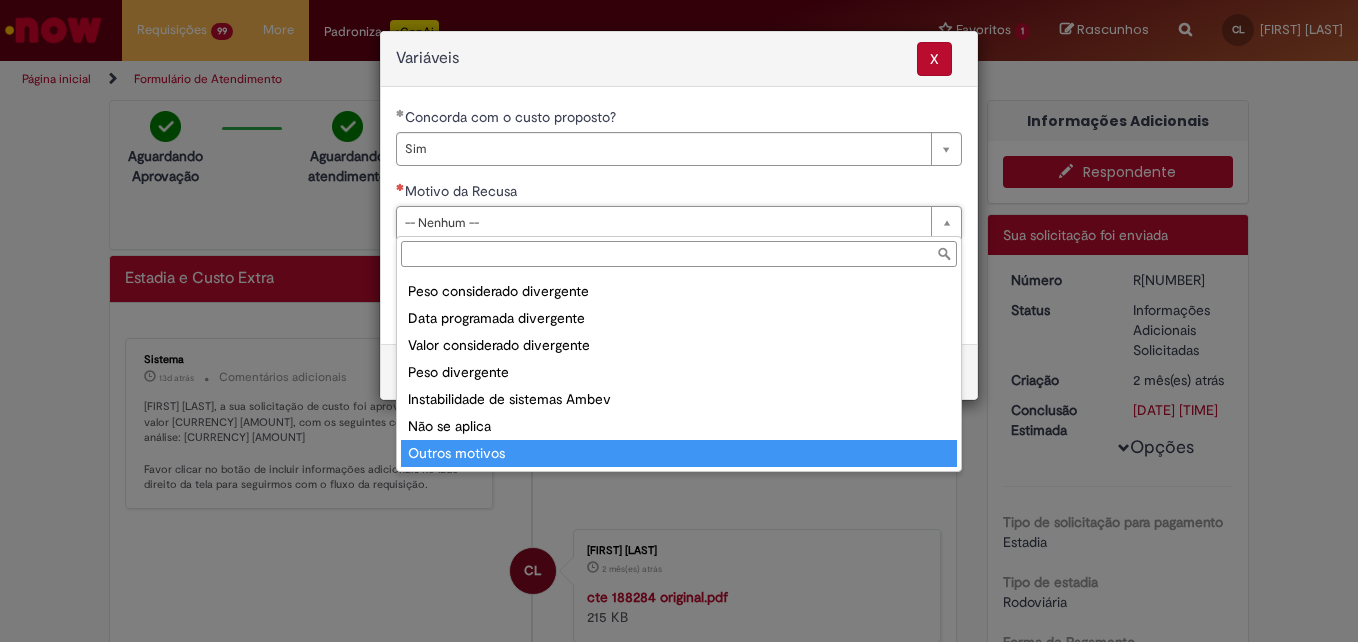 type on "**********" 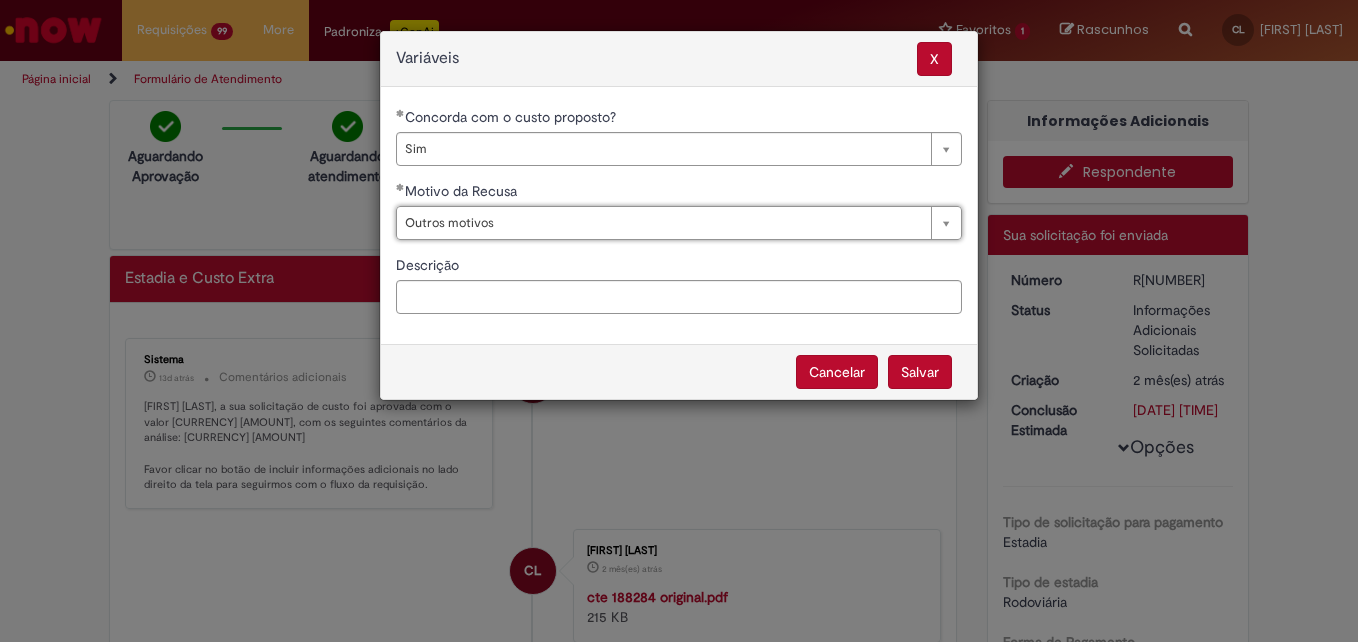 click on "Salvar" at bounding box center (920, 372) 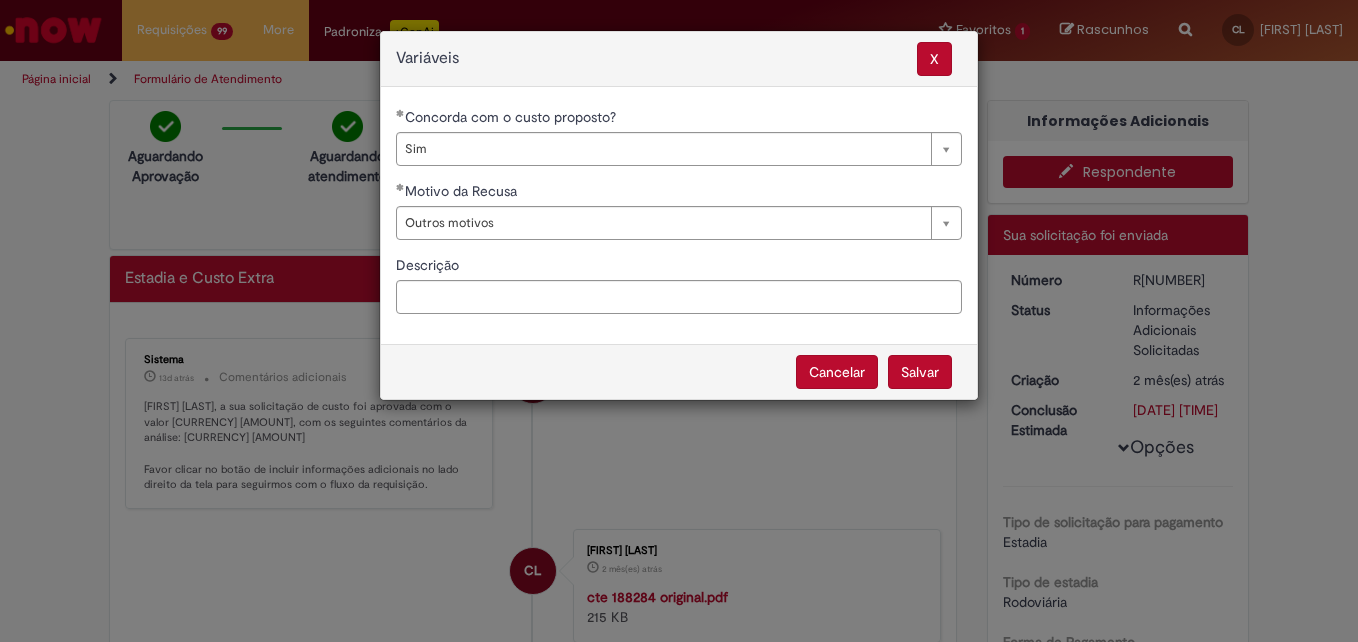 select on "***" 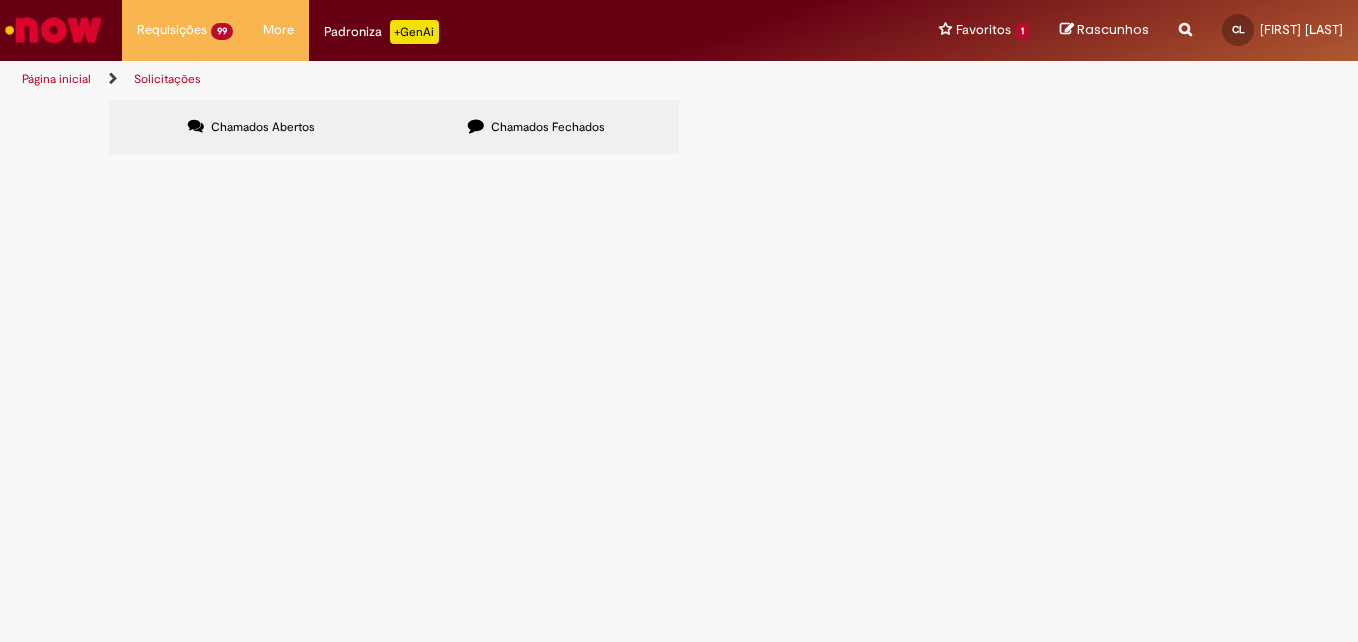click at bounding box center (0, 0) 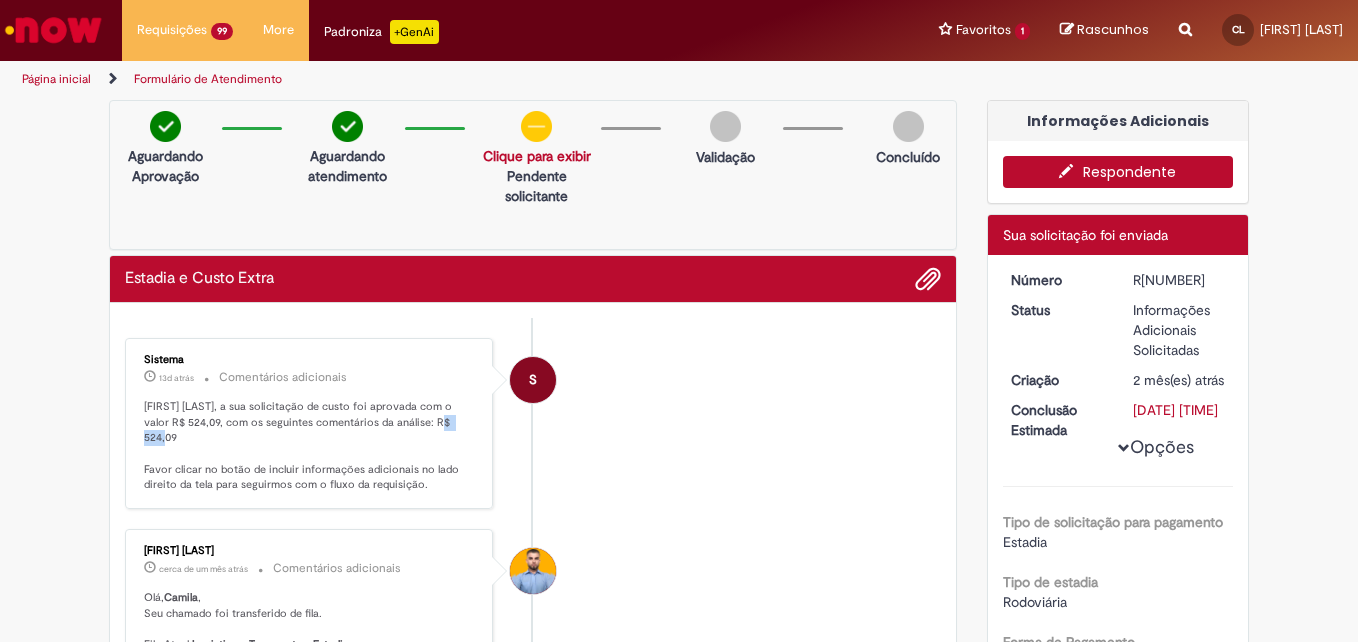 drag, startPoint x: 412, startPoint y: 428, endPoint x: 445, endPoint y: 427, distance: 33.01515 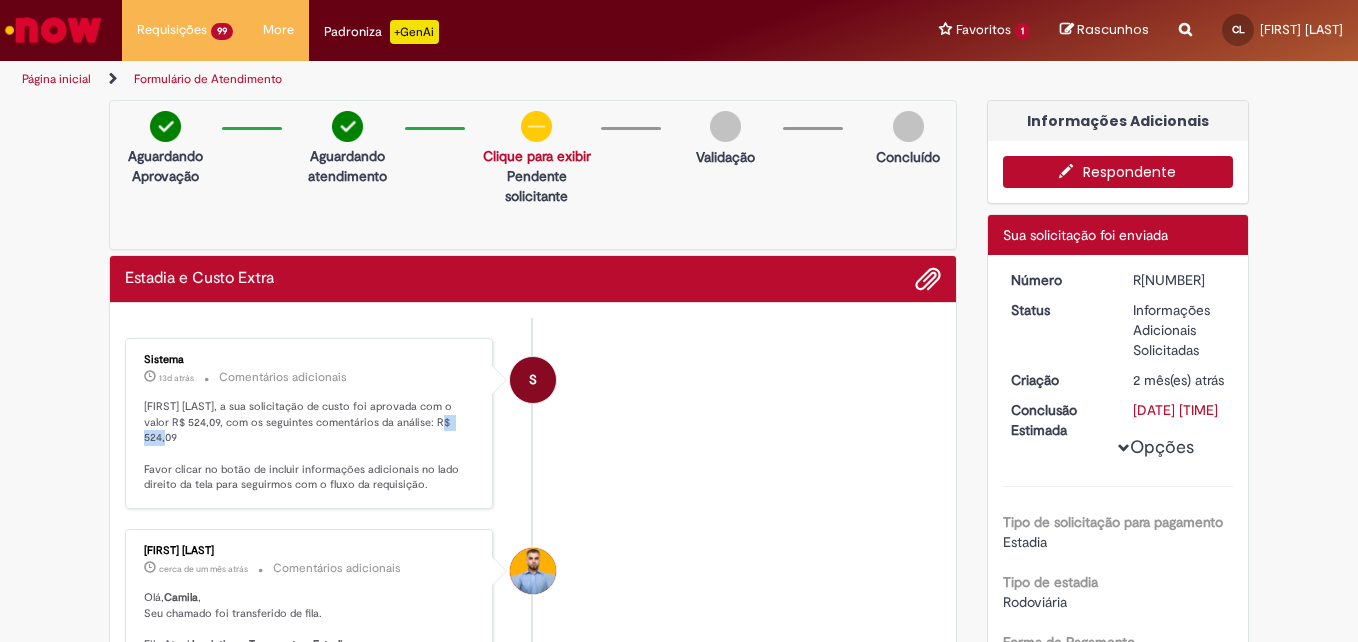 click on "Respondente" at bounding box center [1118, 172] 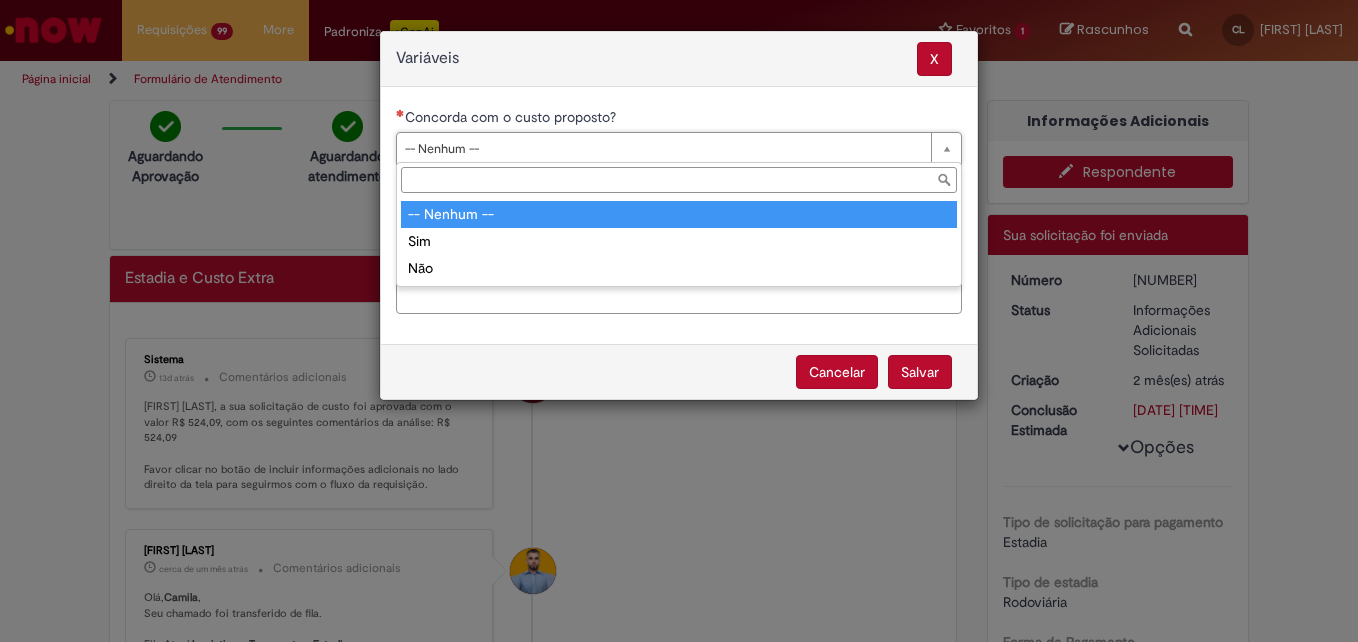 scroll, scrollTop: 0, scrollLeft: 0, axis: both 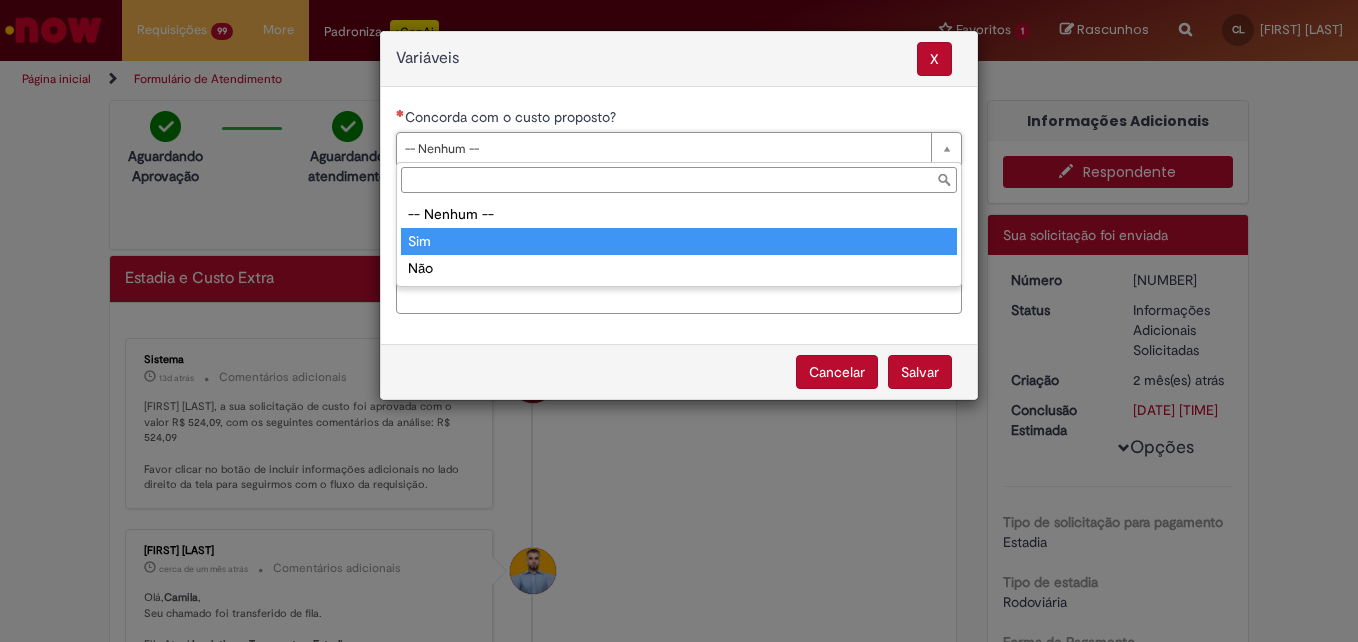 type on "***" 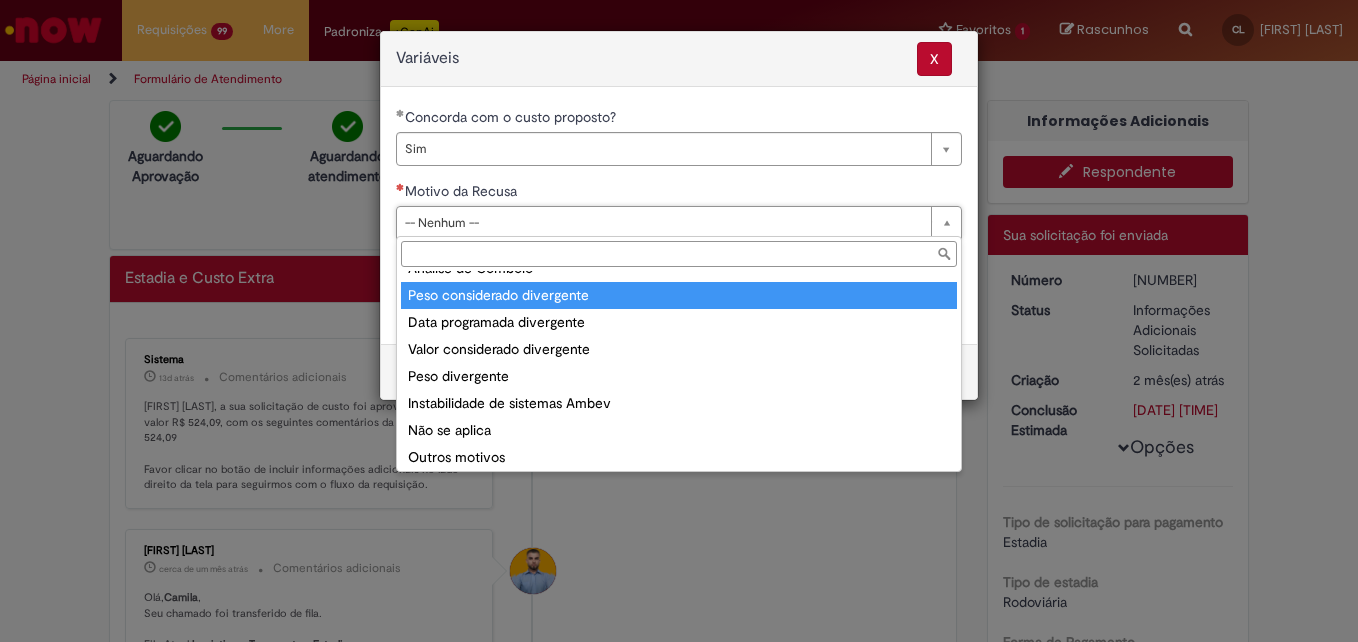 scroll, scrollTop: 78, scrollLeft: 0, axis: vertical 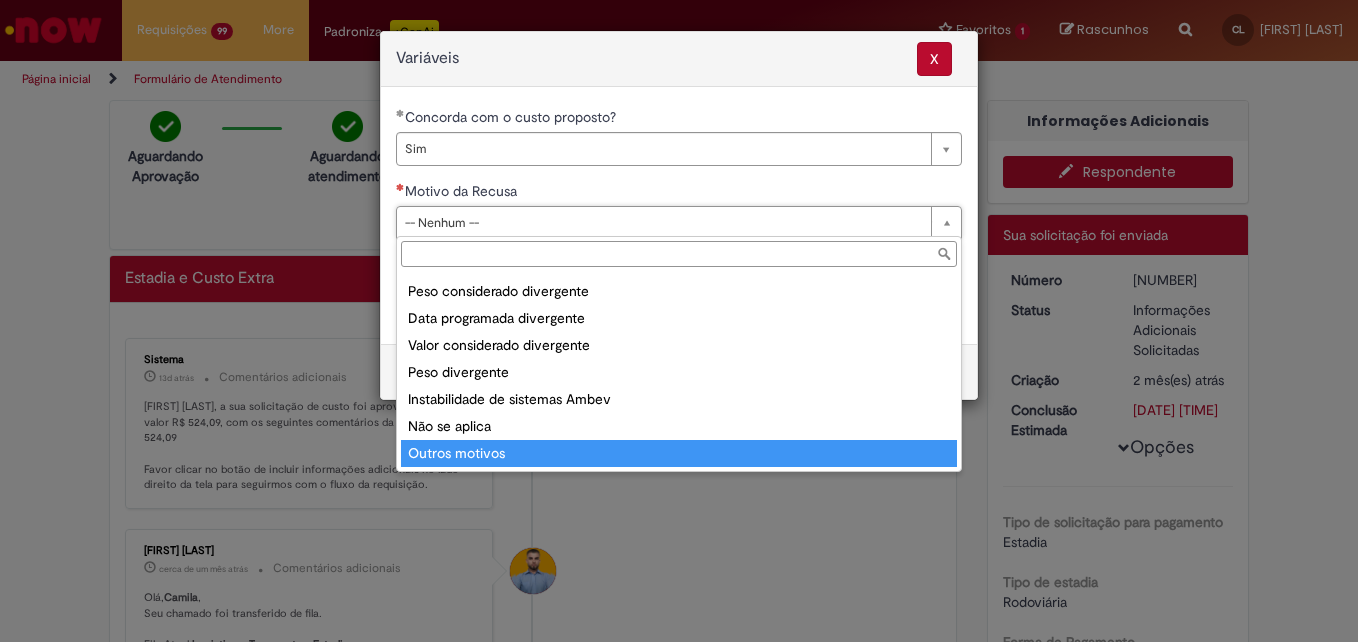 type on "**********" 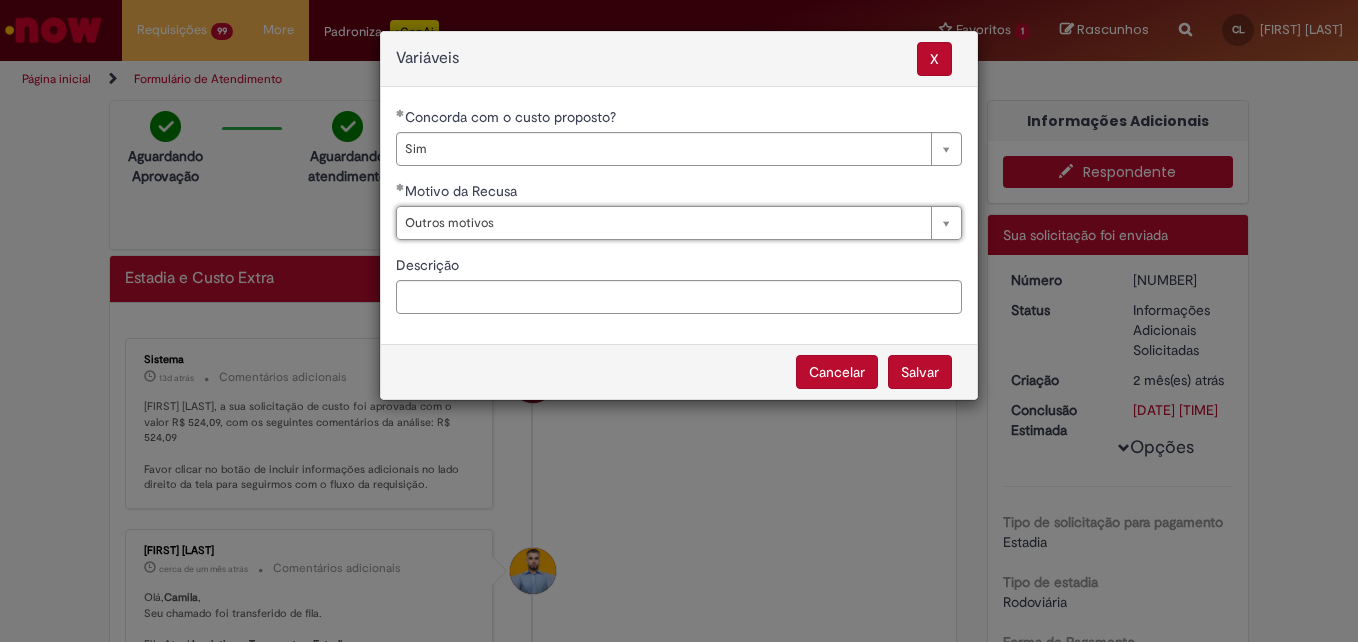 click on "Salvar" at bounding box center (920, 372) 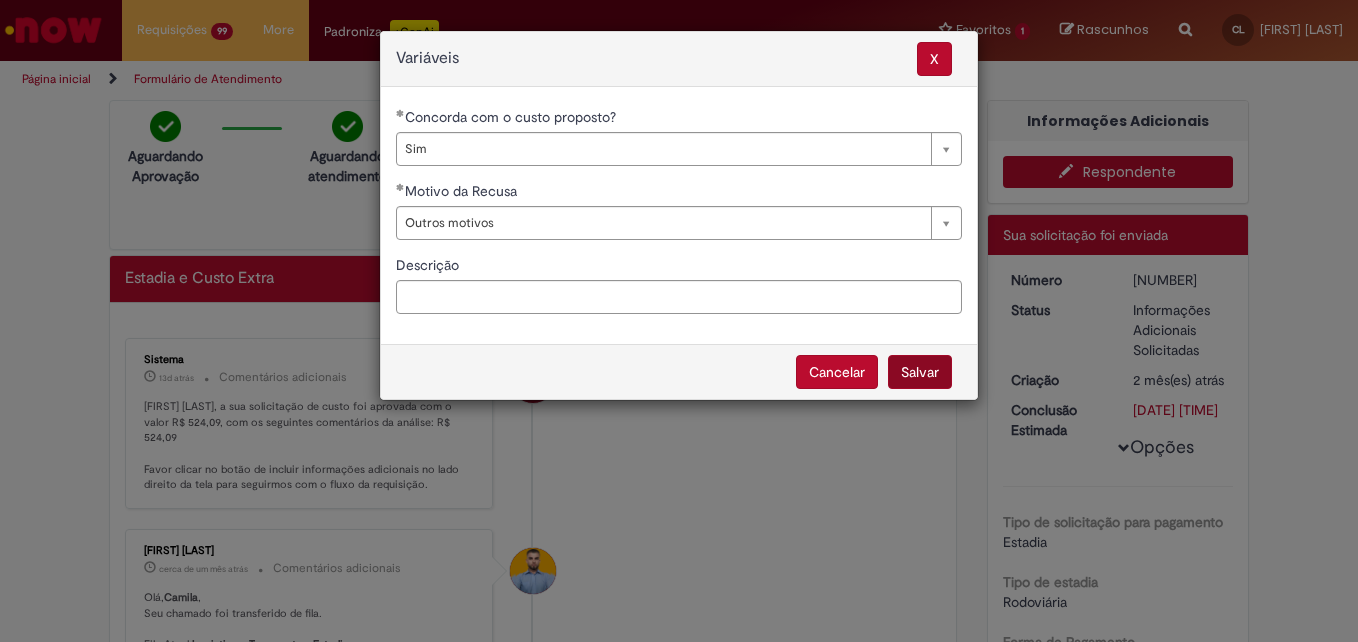 select on "***" 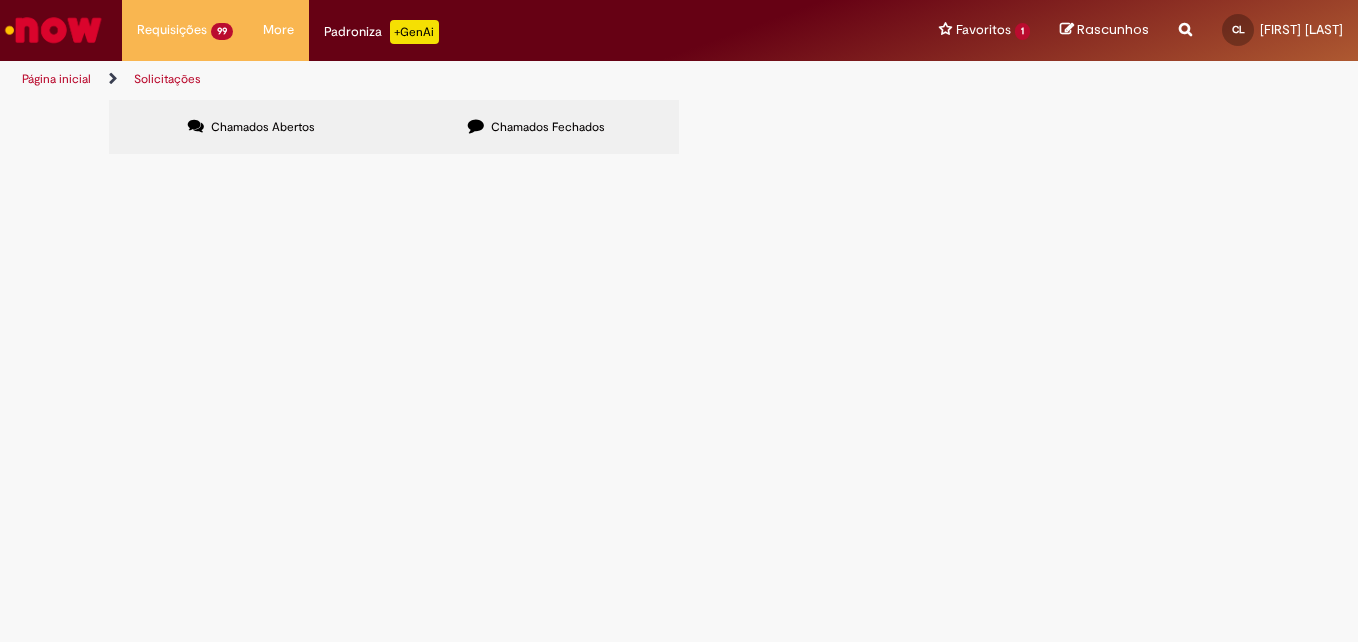 click at bounding box center [0, 0] 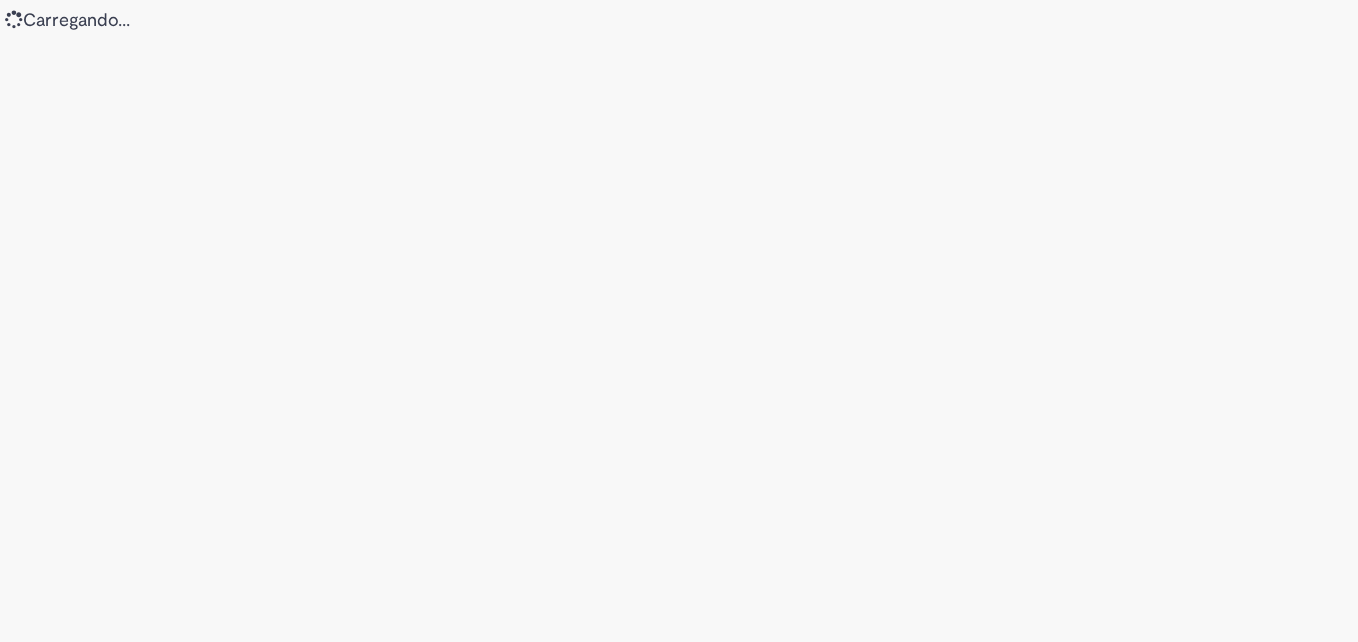 scroll, scrollTop: 0, scrollLeft: 0, axis: both 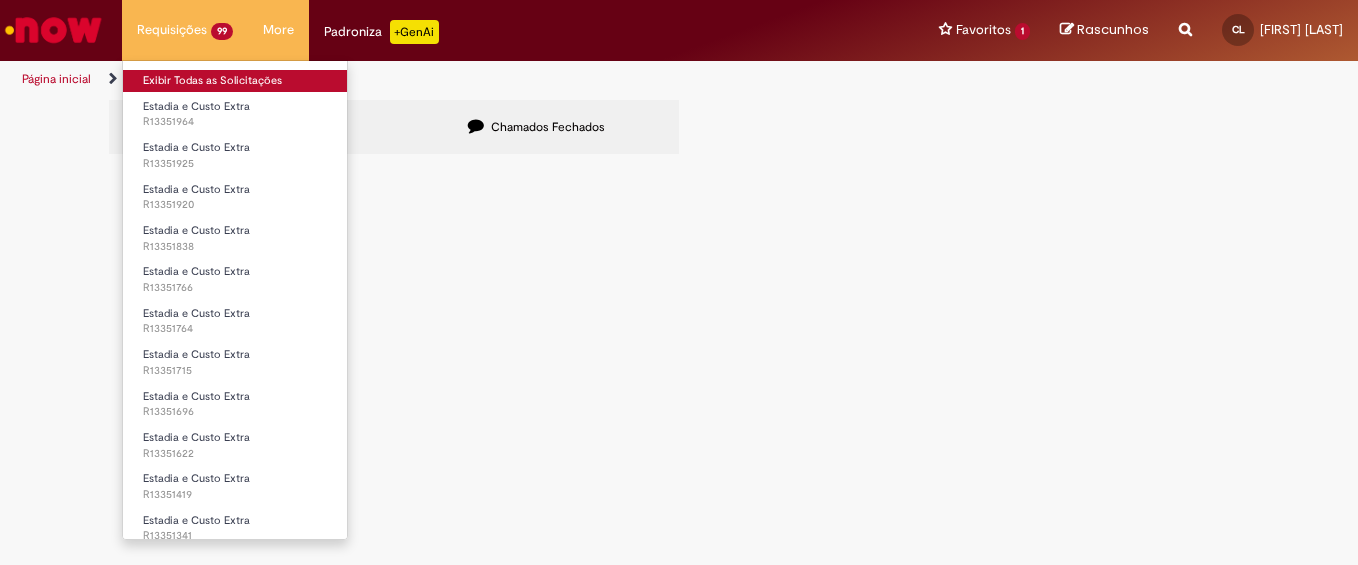 click on "Exibir Todas as Solicitações" at bounding box center (235, 81) 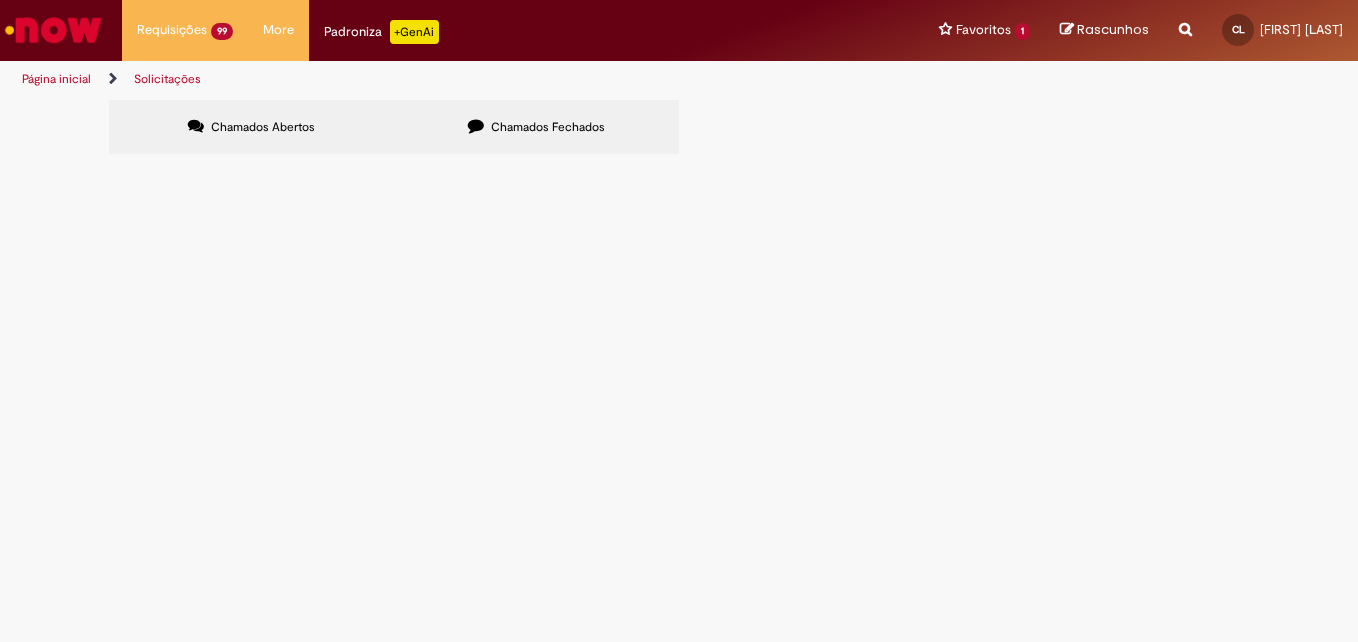 click at bounding box center [0, 0] 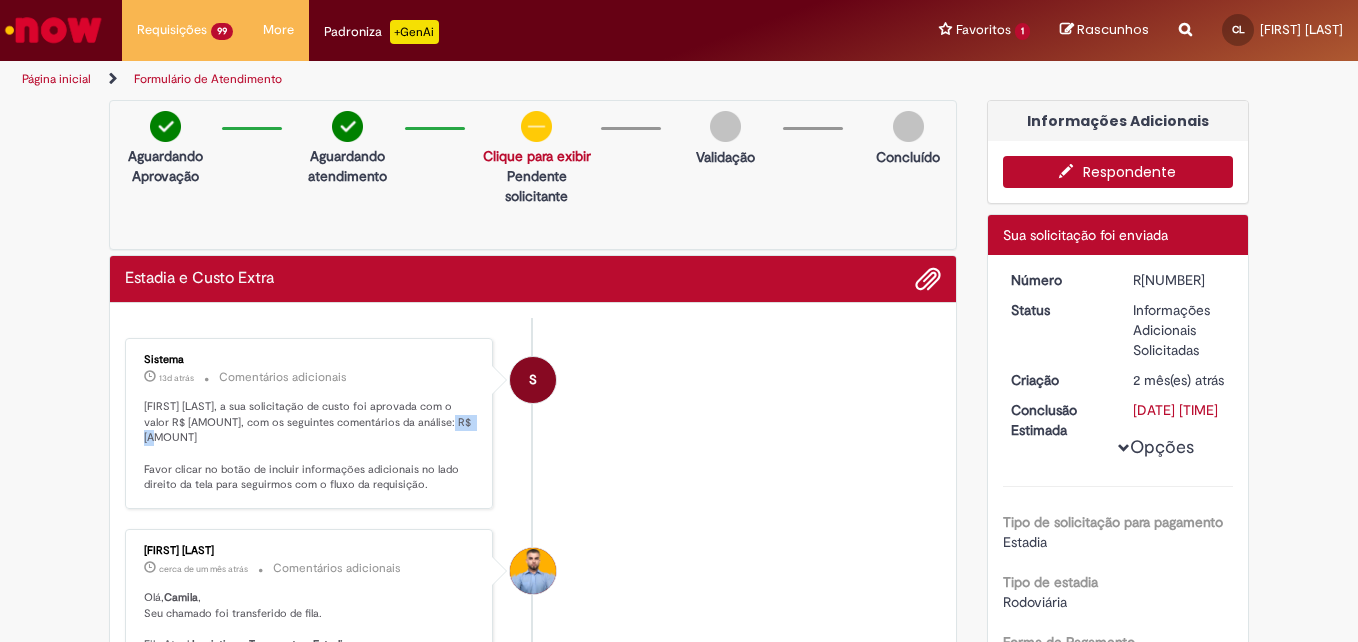 drag, startPoint x: 412, startPoint y: 422, endPoint x: 448, endPoint y: 428, distance: 36.496574 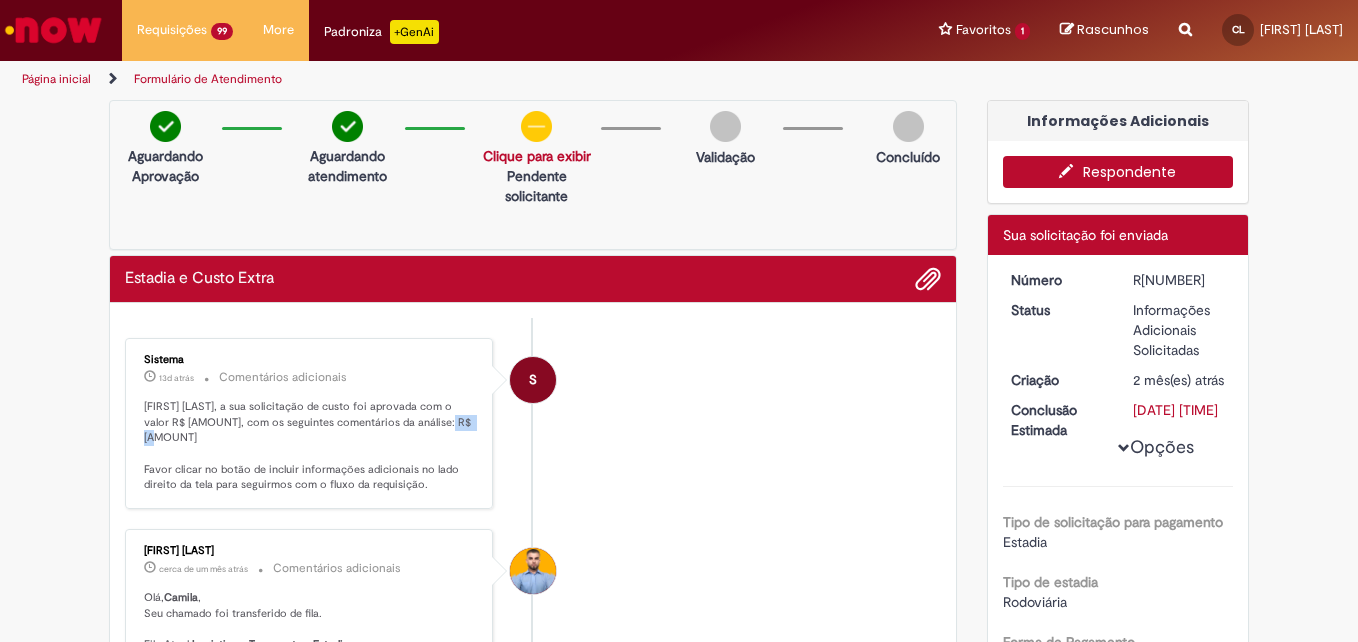 copy on "[AMOUNT]" 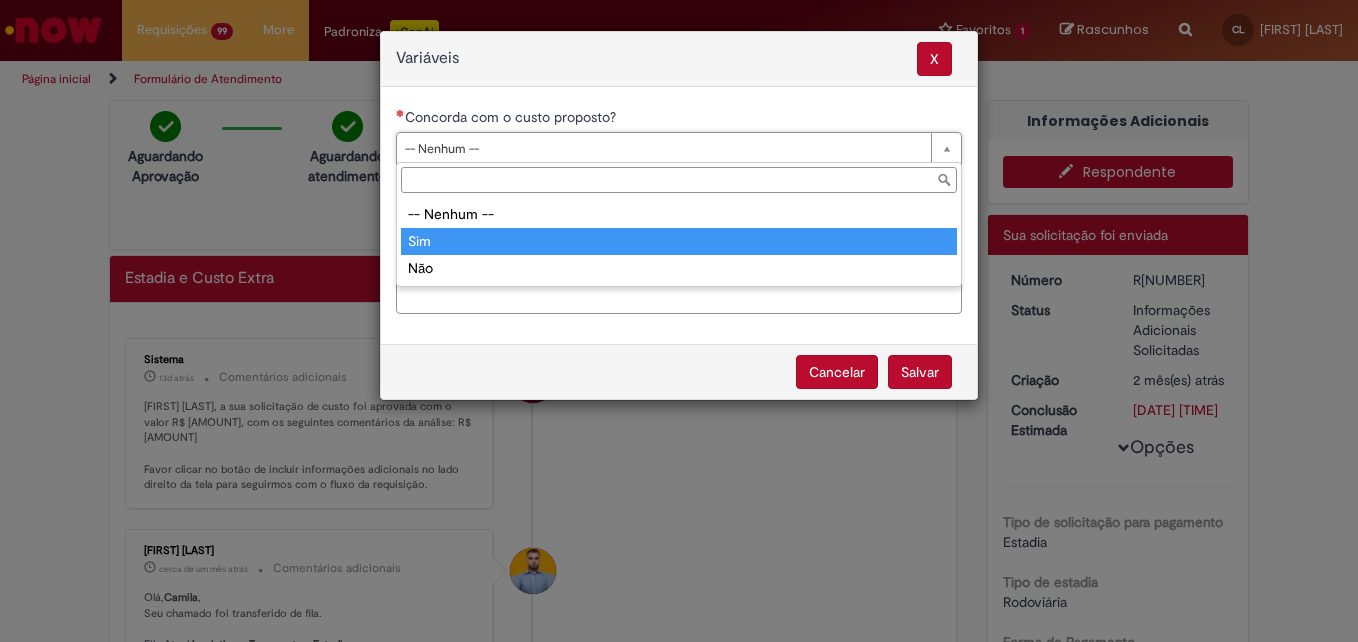 type on "***" 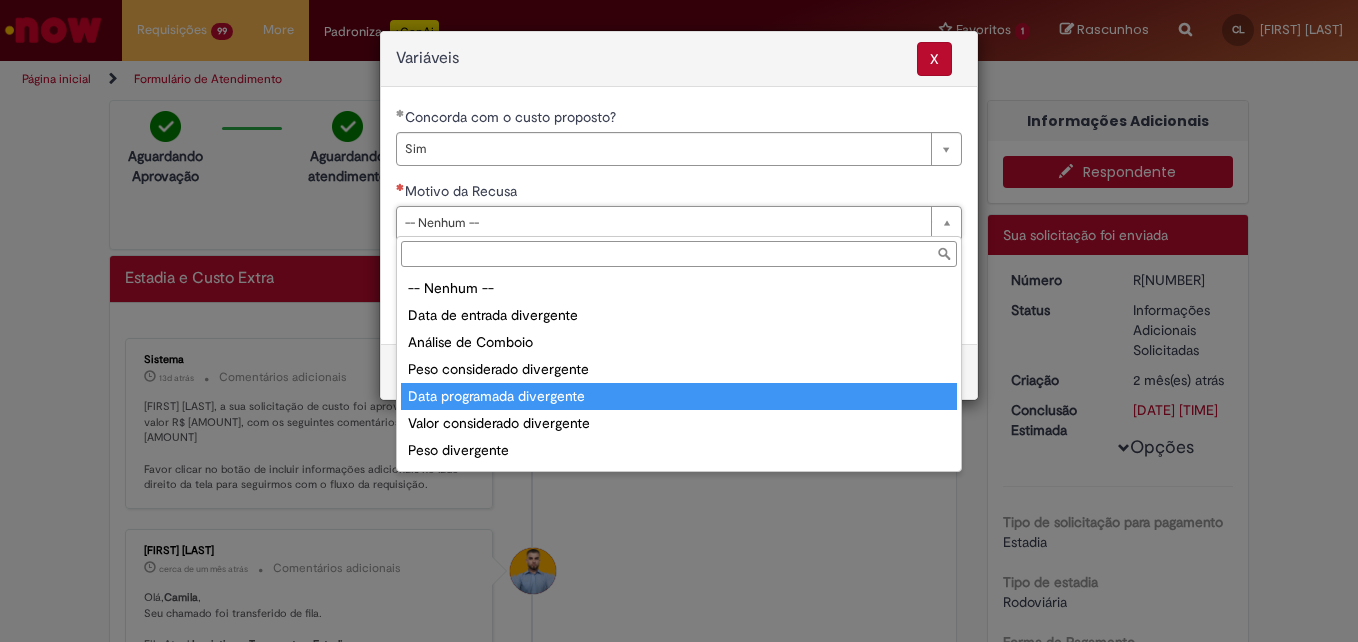 scroll, scrollTop: 78, scrollLeft: 0, axis: vertical 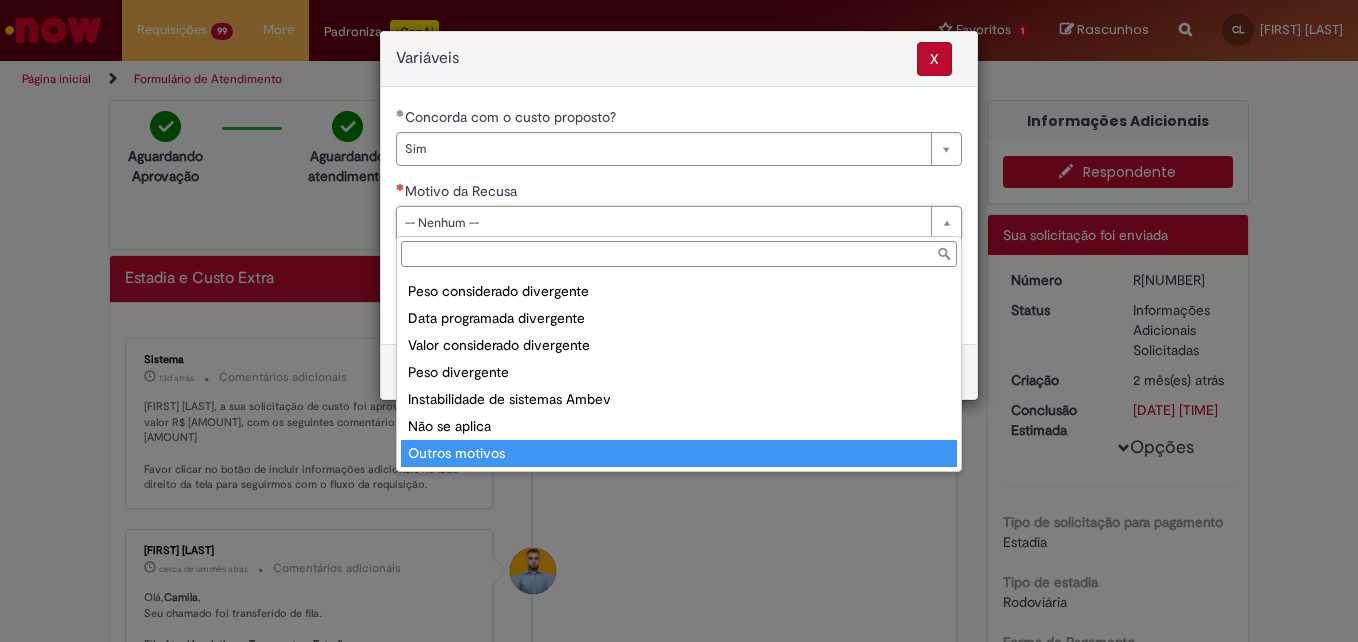 type on "**********" 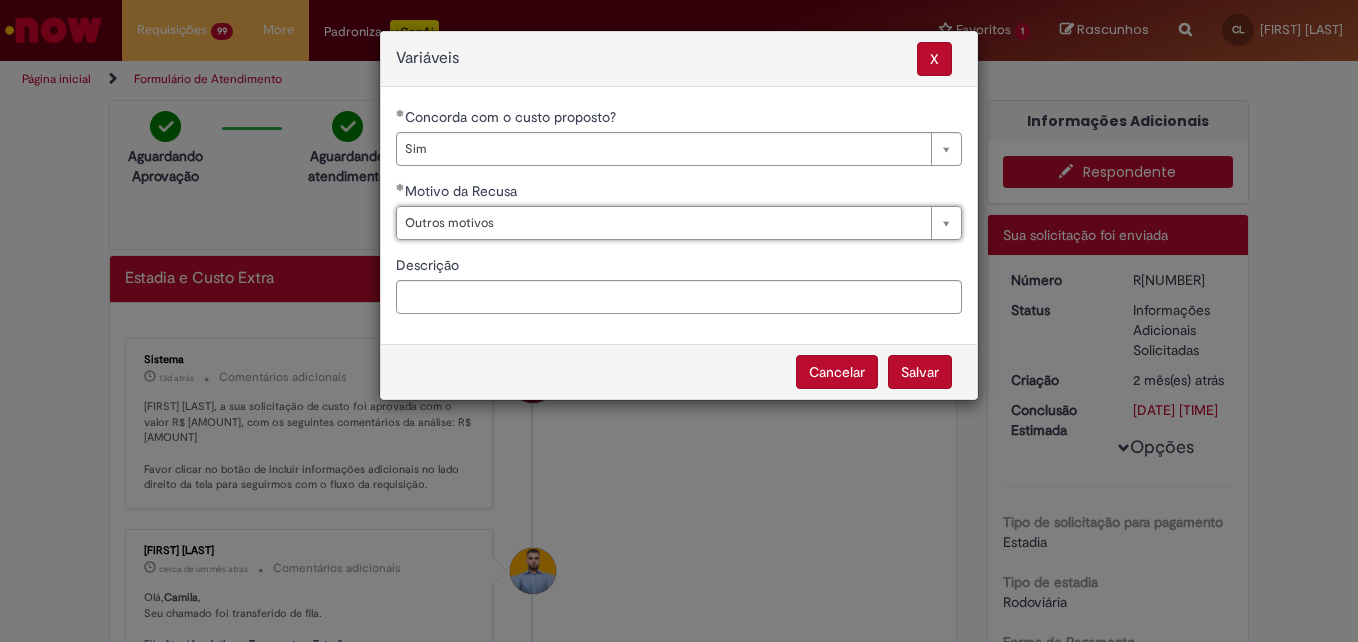 click on "Salvar" at bounding box center (920, 372) 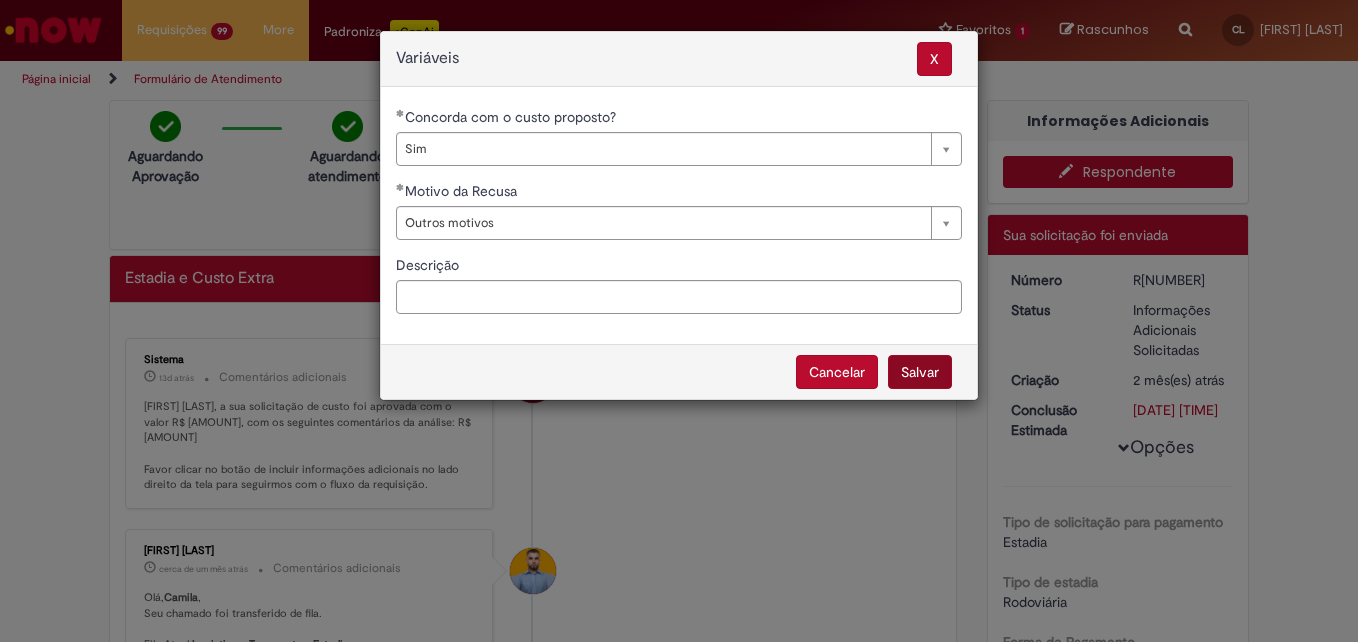 select on "***" 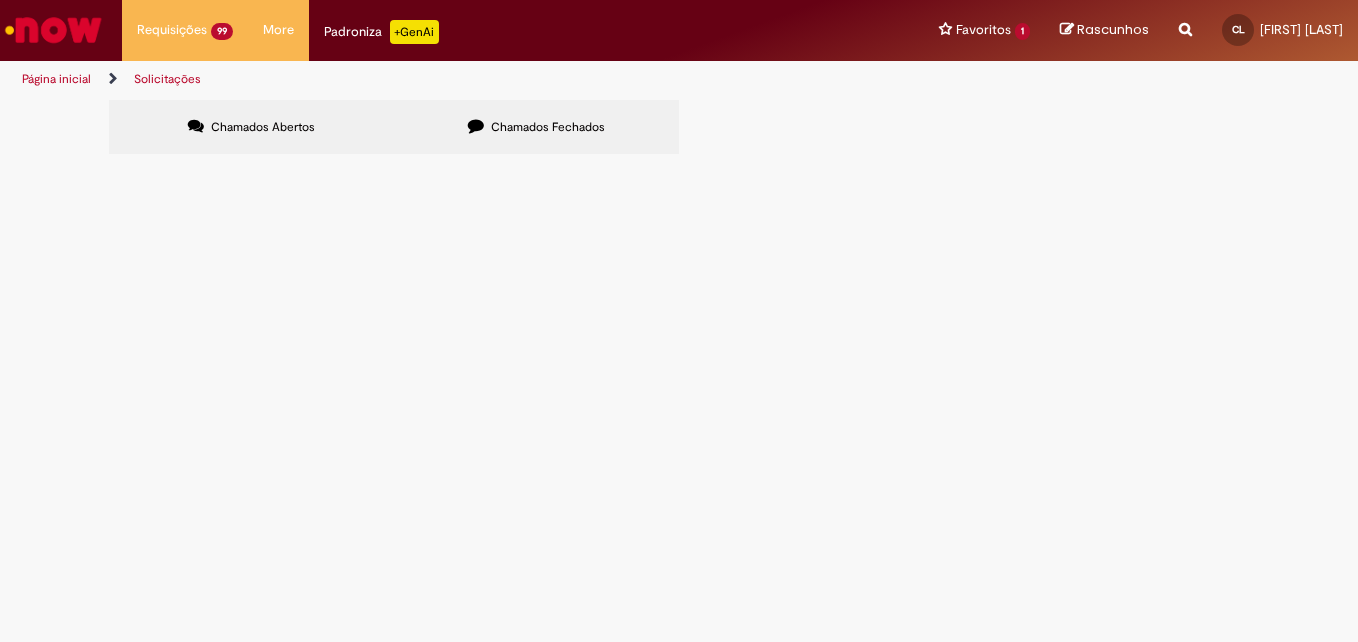 click at bounding box center [0, 0] 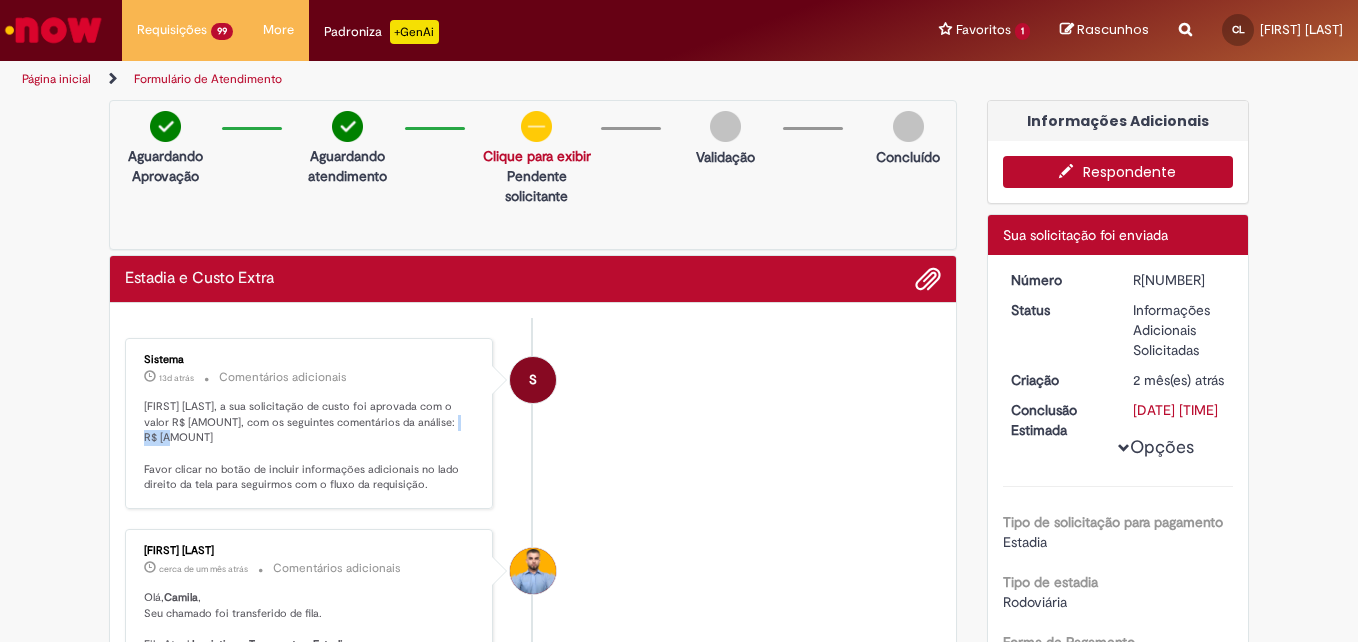 drag, startPoint x: 152, startPoint y: 439, endPoint x: 187, endPoint y: 439, distance: 35 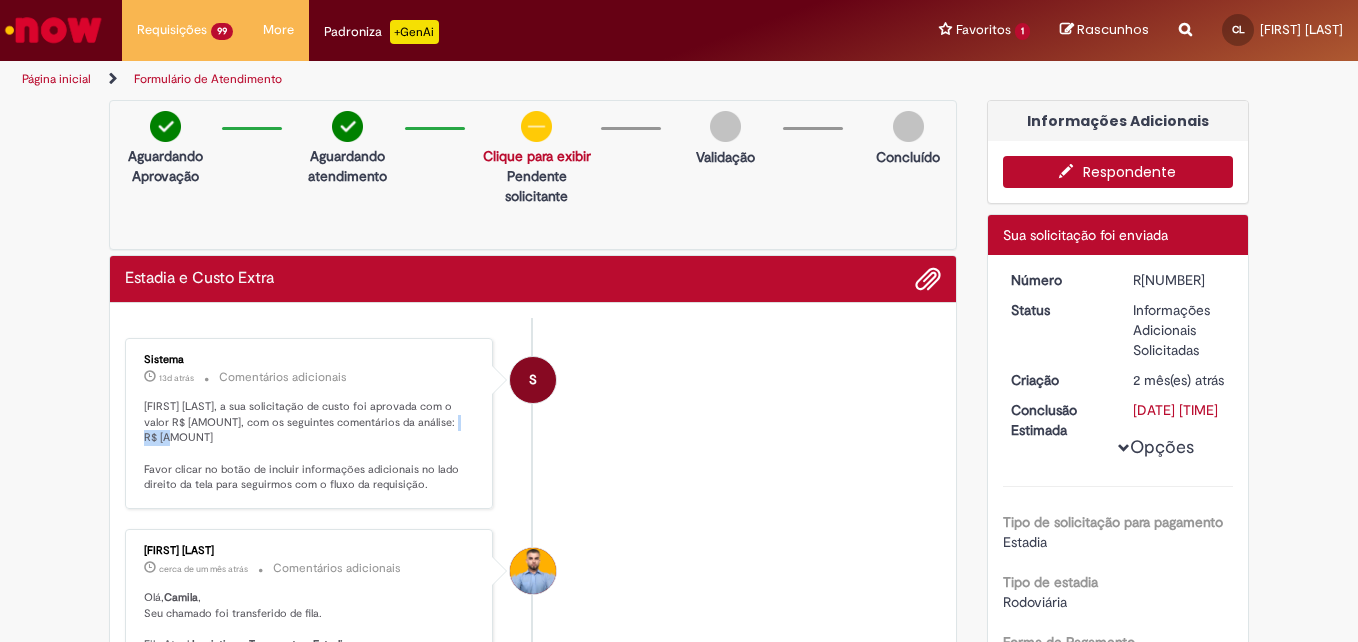 copy on "[AMOUNT]" 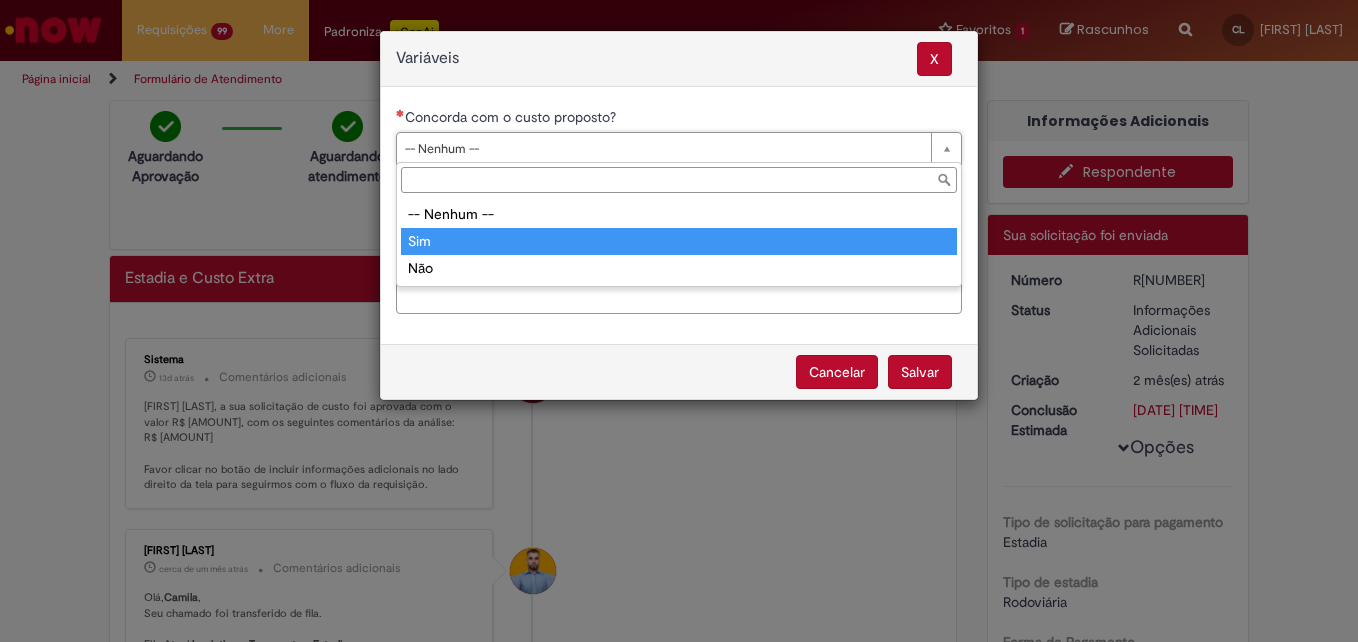 type on "***" 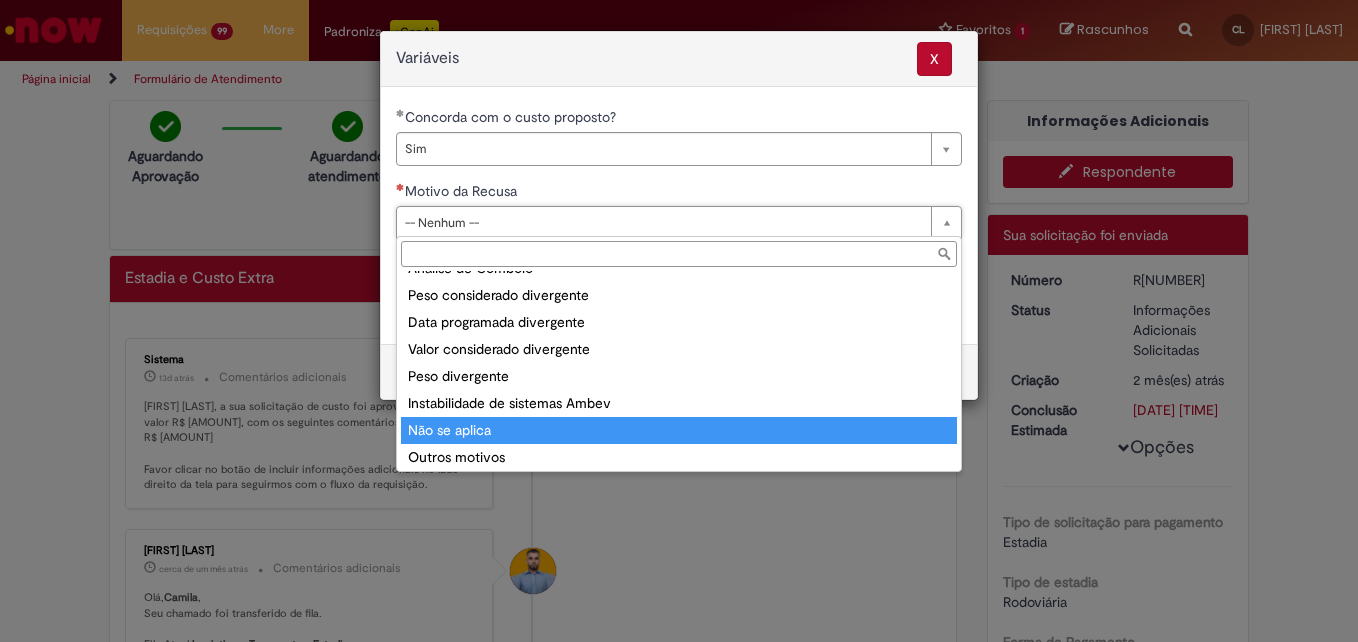 scroll, scrollTop: 78, scrollLeft: 0, axis: vertical 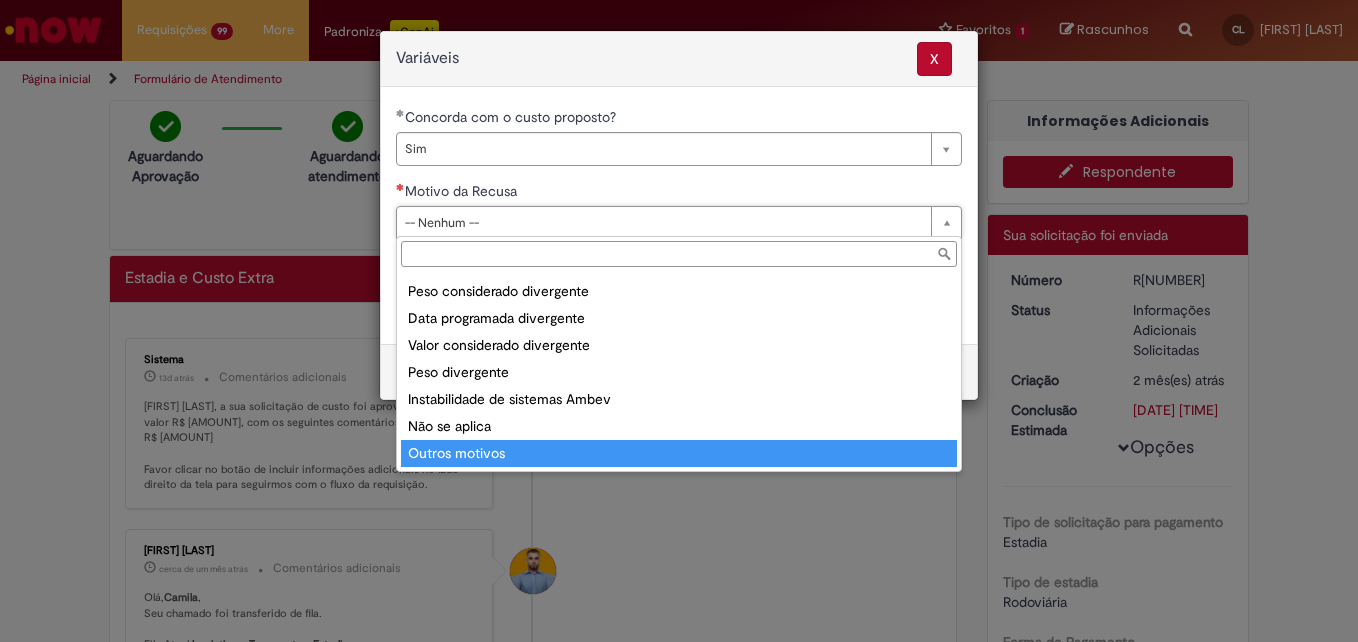 type on "**********" 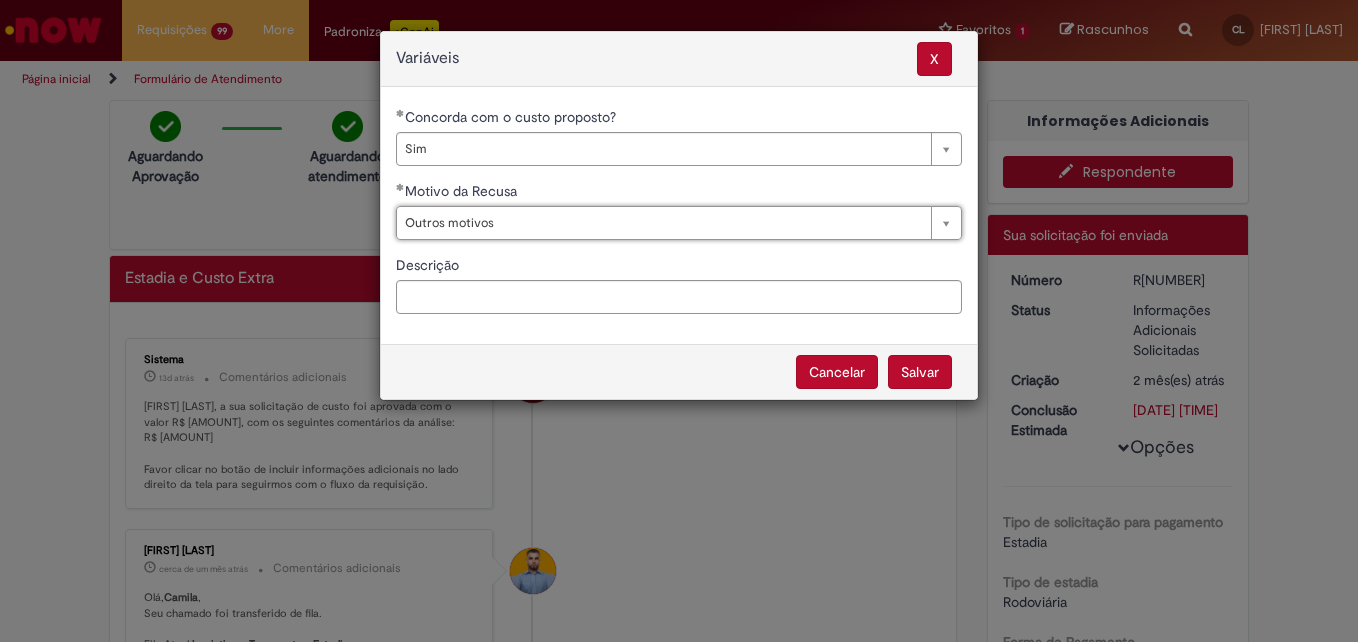 click on "Salvar" at bounding box center (920, 372) 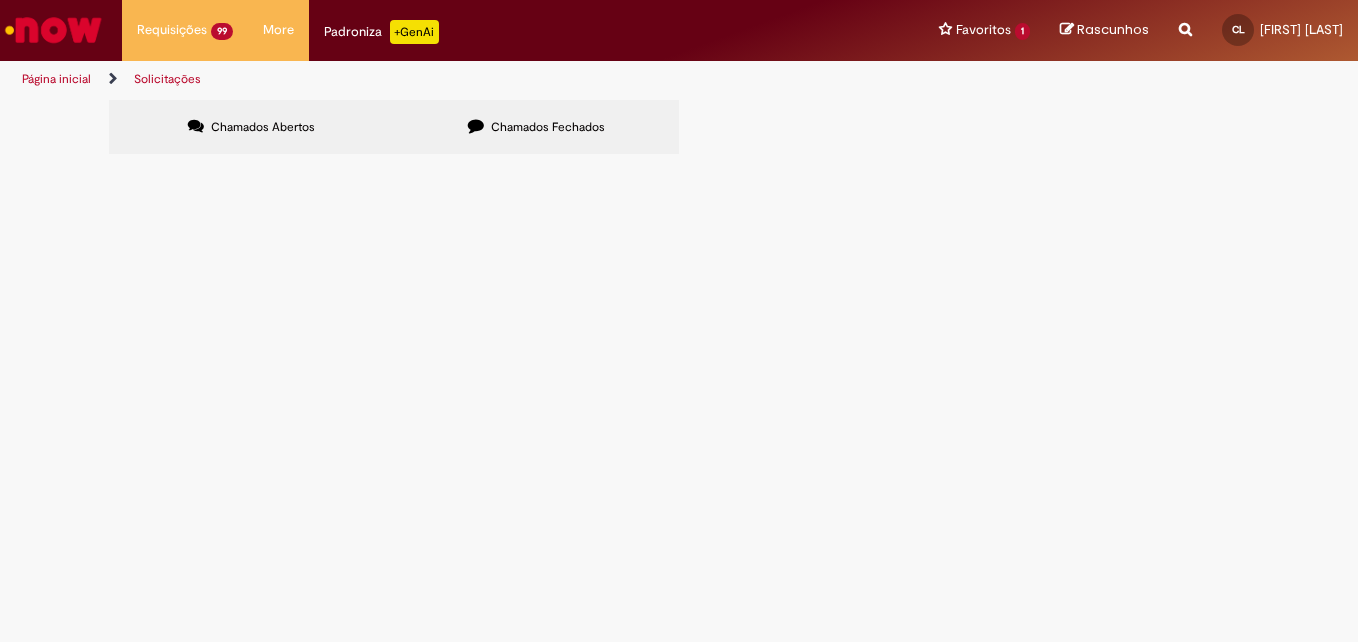 click at bounding box center (0, 0) 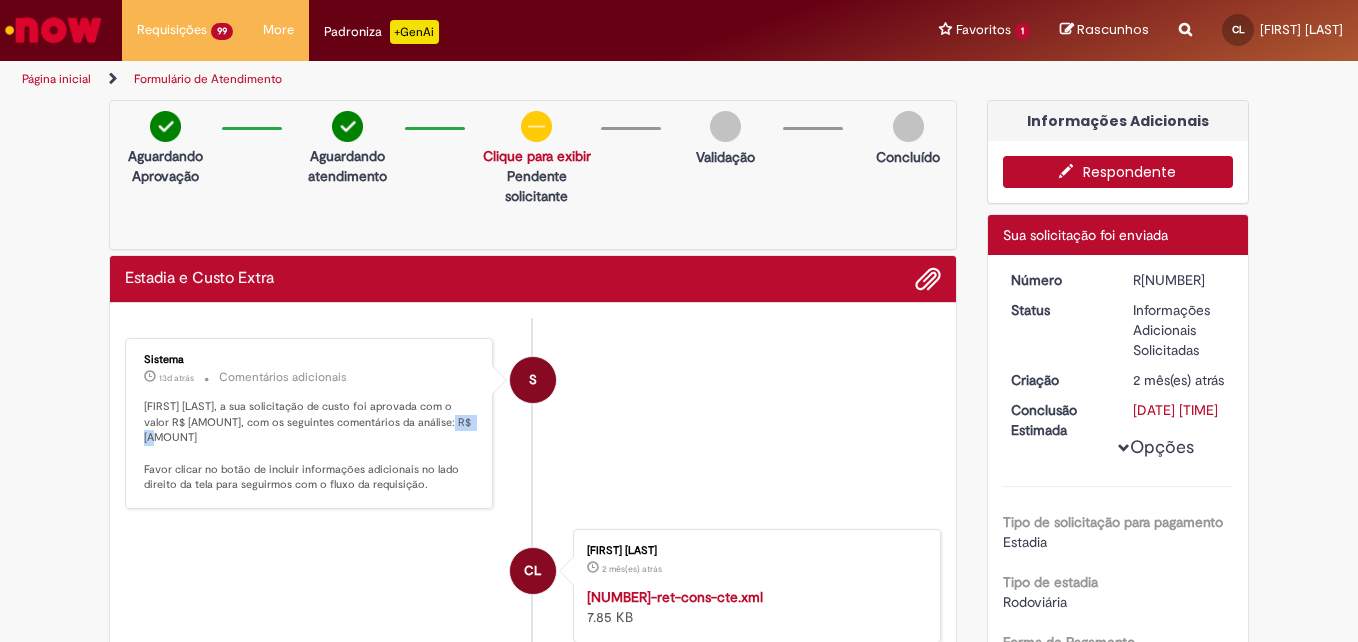 drag, startPoint x: 413, startPoint y: 420, endPoint x: 449, endPoint y: 427, distance: 36.67424 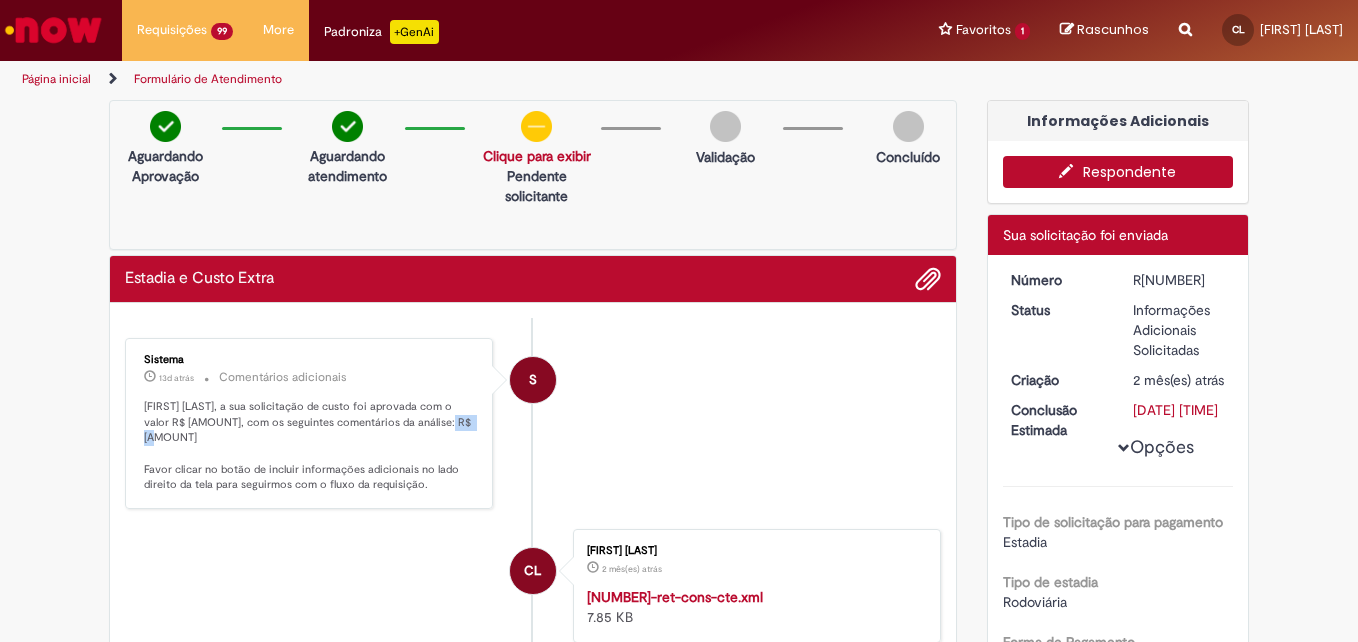 click on "Respondente" at bounding box center [1118, 172] 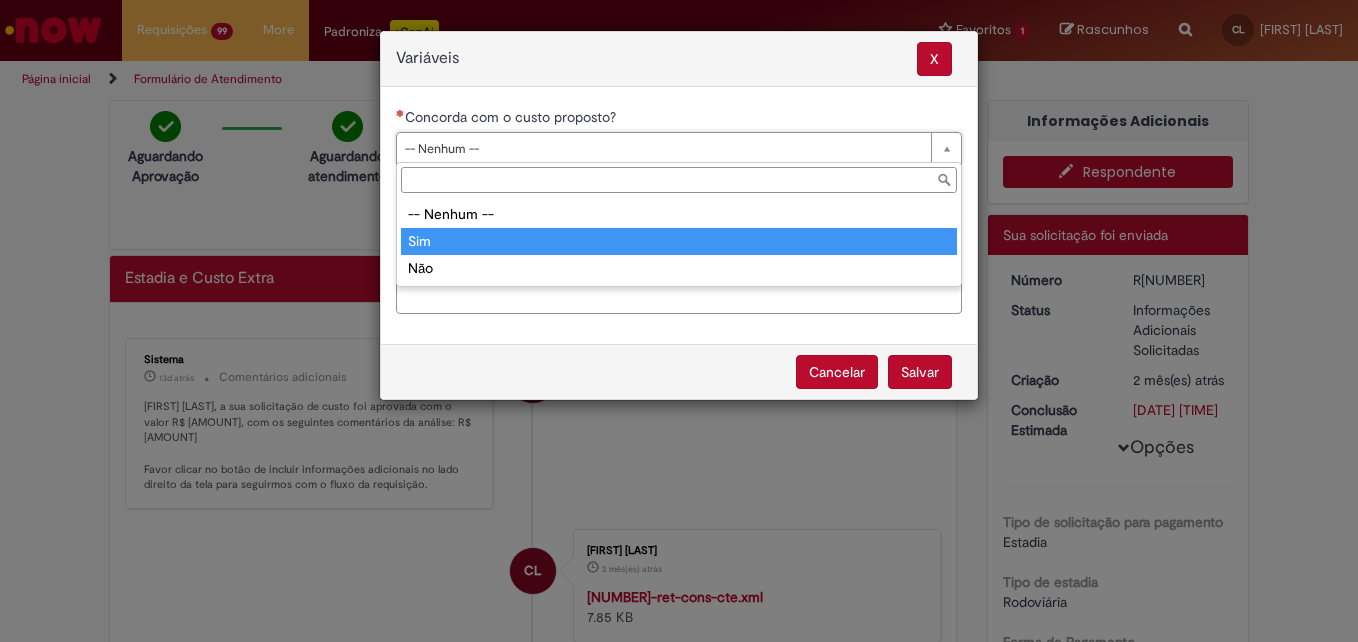 type on "***" 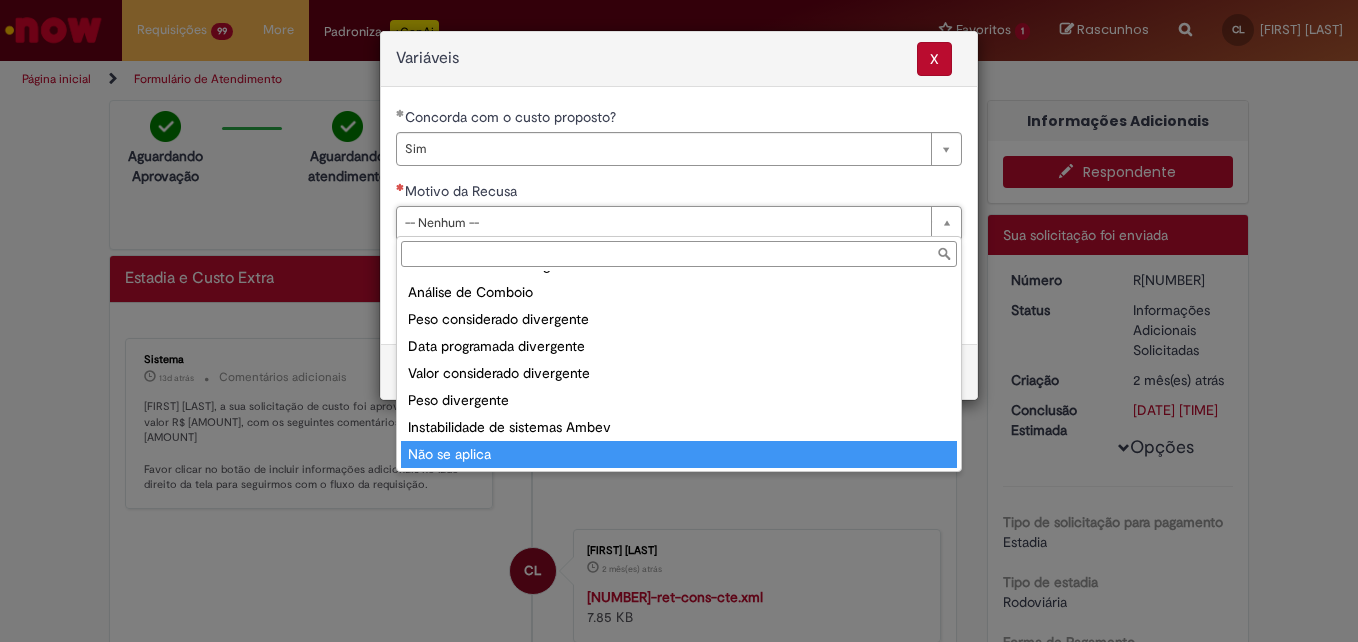 scroll, scrollTop: 78, scrollLeft: 0, axis: vertical 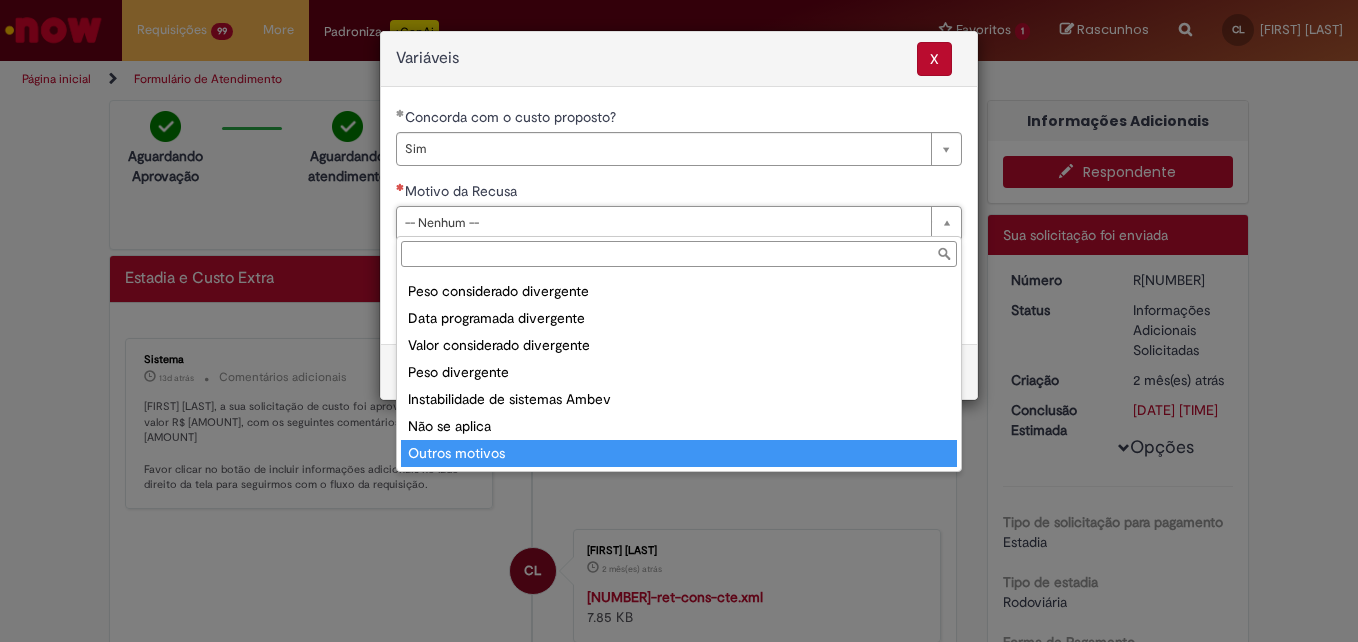 type on "**********" 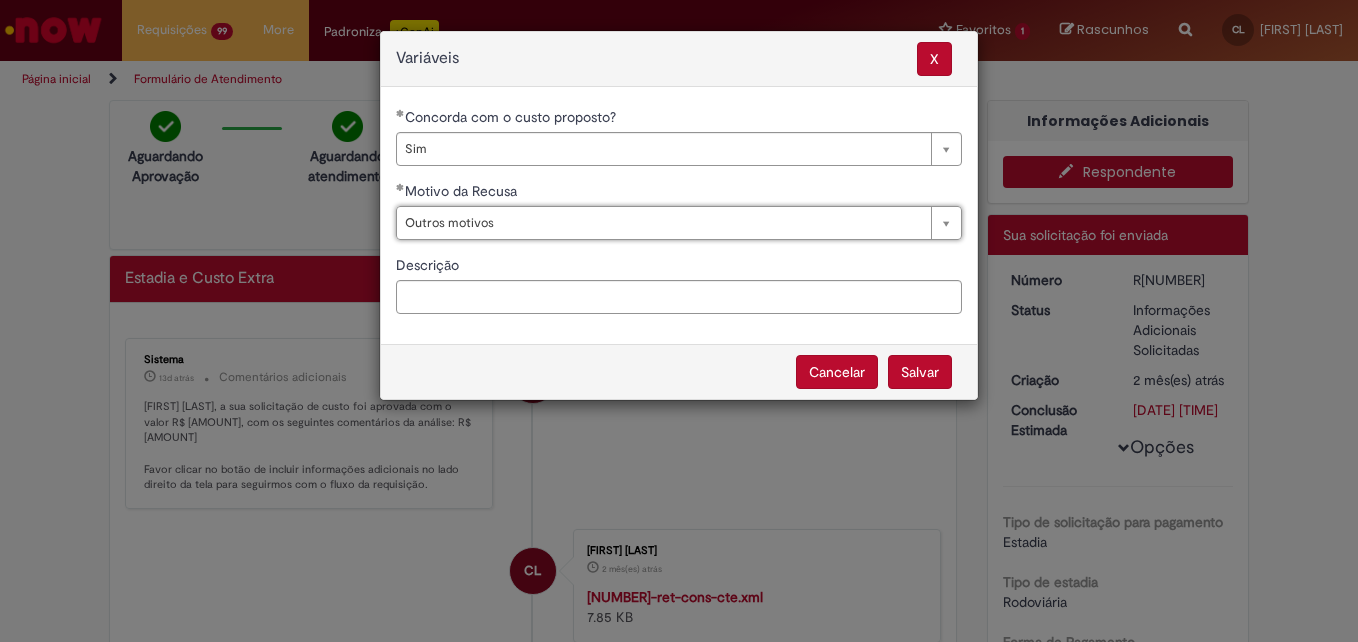 click on "Salvar" at bounding box center [920, 372] 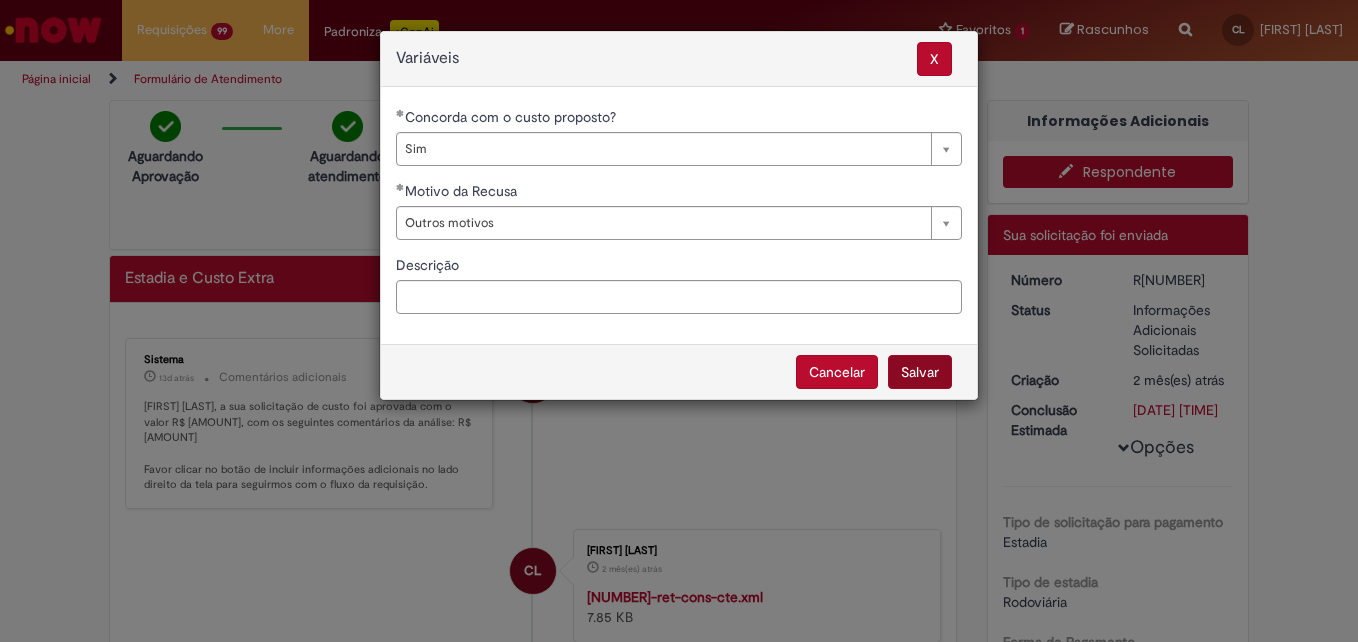select on "***" 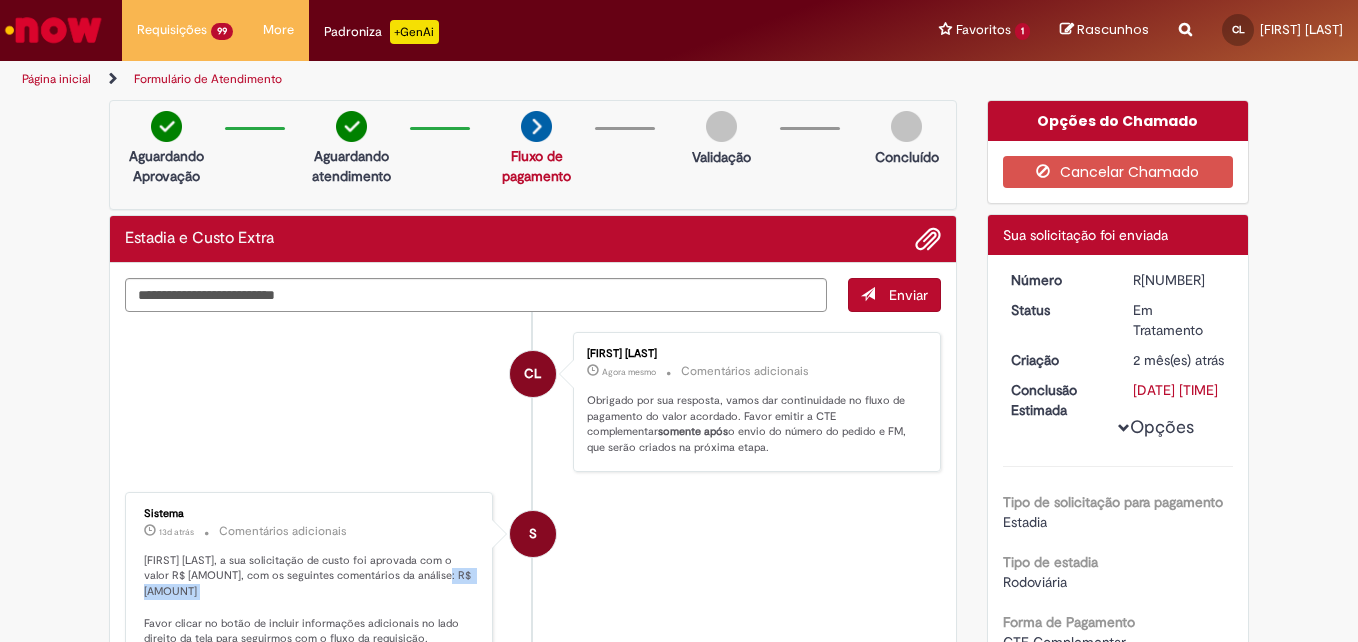 drag, startPoint x: 411, startPoint y: 578, endPoint x: 444, endPoint y: 585, distance: 33.734257 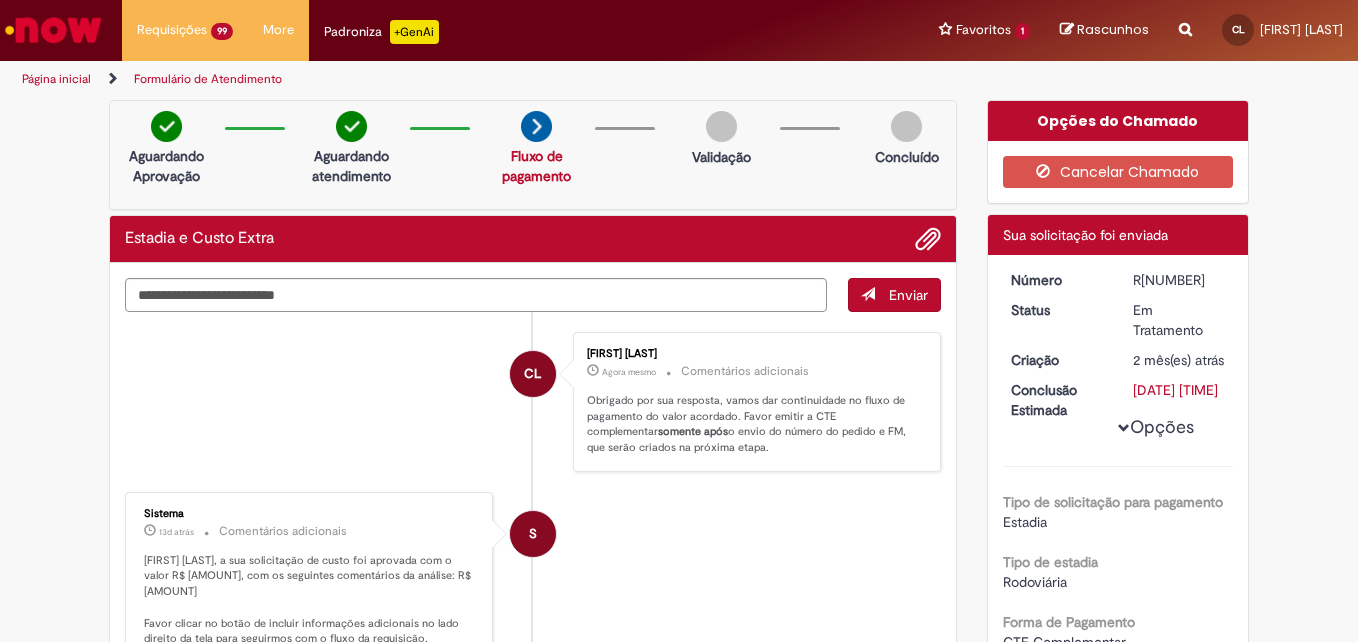 click on "[FIRST] [LAST], a sua solicitação de custo foi aprovada com o valor R$ [AMOUNT], com os seguintes comentários da análise: R$ [AMOUNT] Favor clicar no botão de incluir informações adicionais no lado direito da tela para seguirmos com o fluxo da requisição." at bounding box center (310, 600) 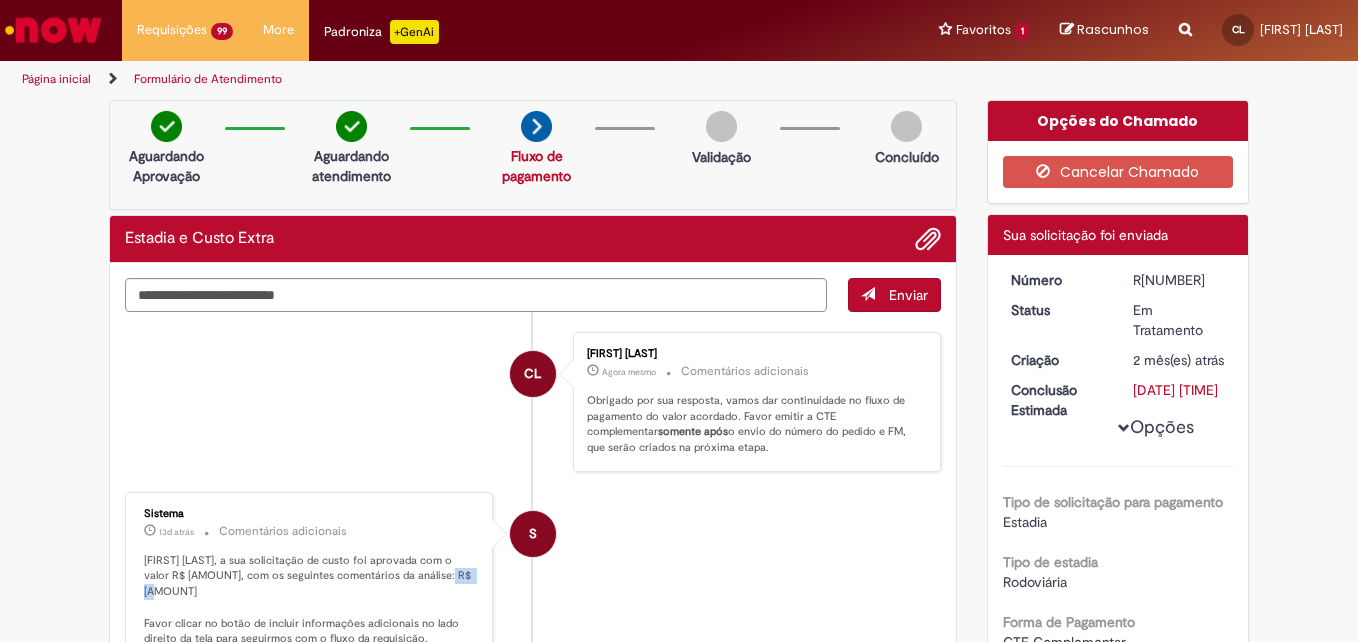 drag, startPoint x: 415, startPoint y: 574, endPoint x: 449, endPoint y: 575, distance: 34.0147 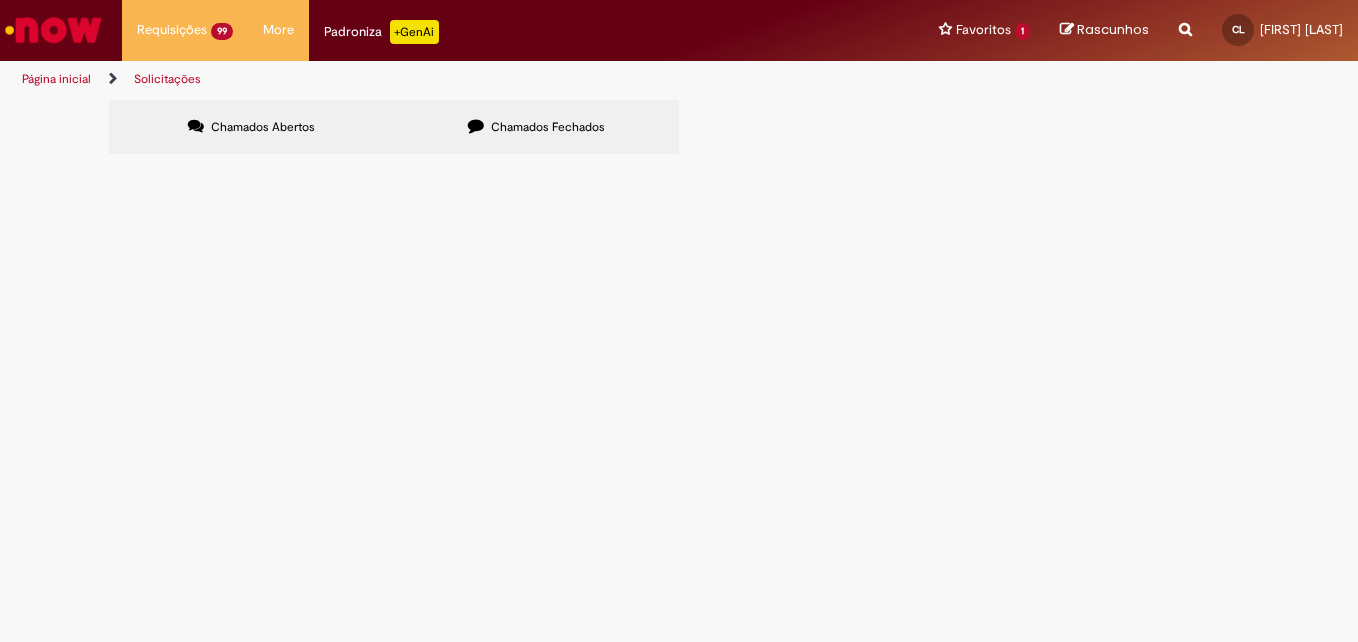 click at bounding box center [0, 0] 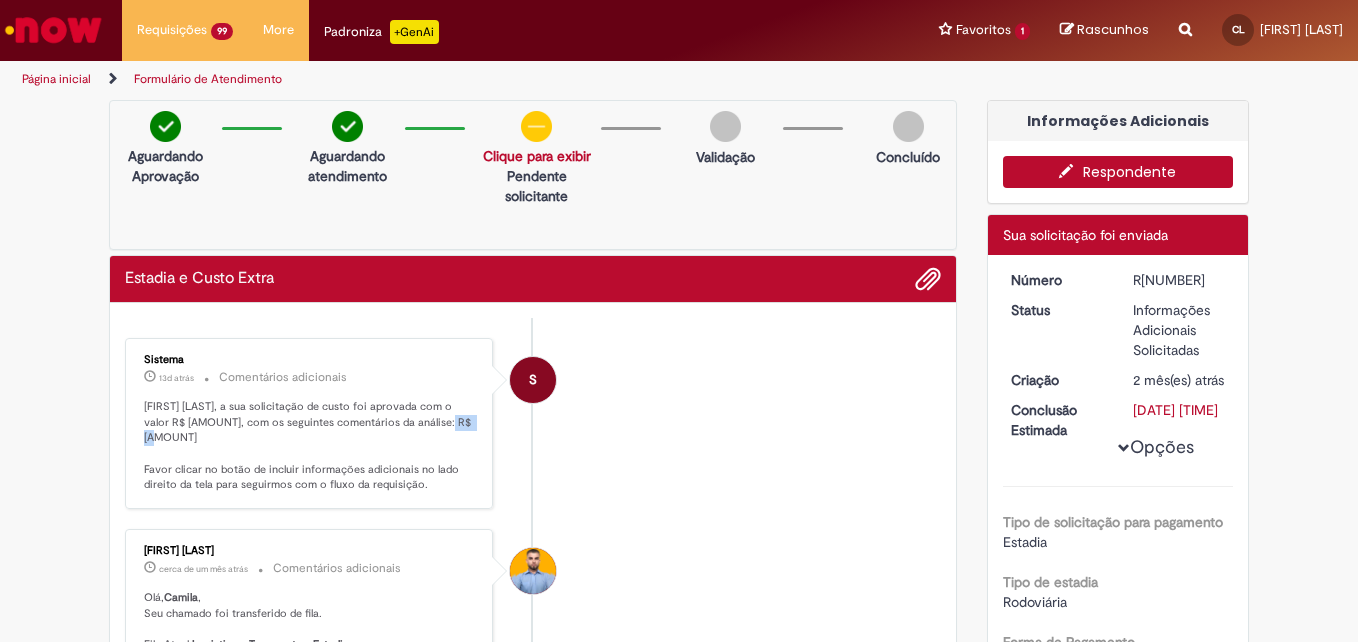 drag, startPoint x: 411, startPoint y: 424, endPoint x: 443, endPoint y: 421, distance: 32.140316 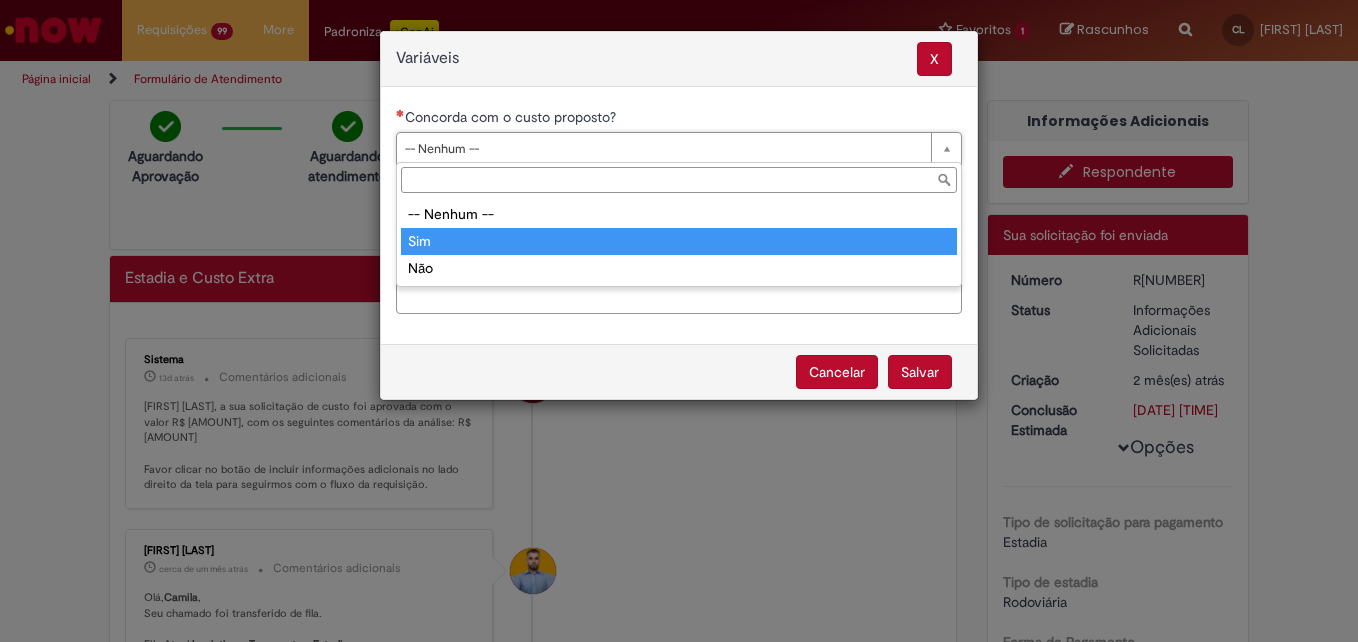 type on "***" 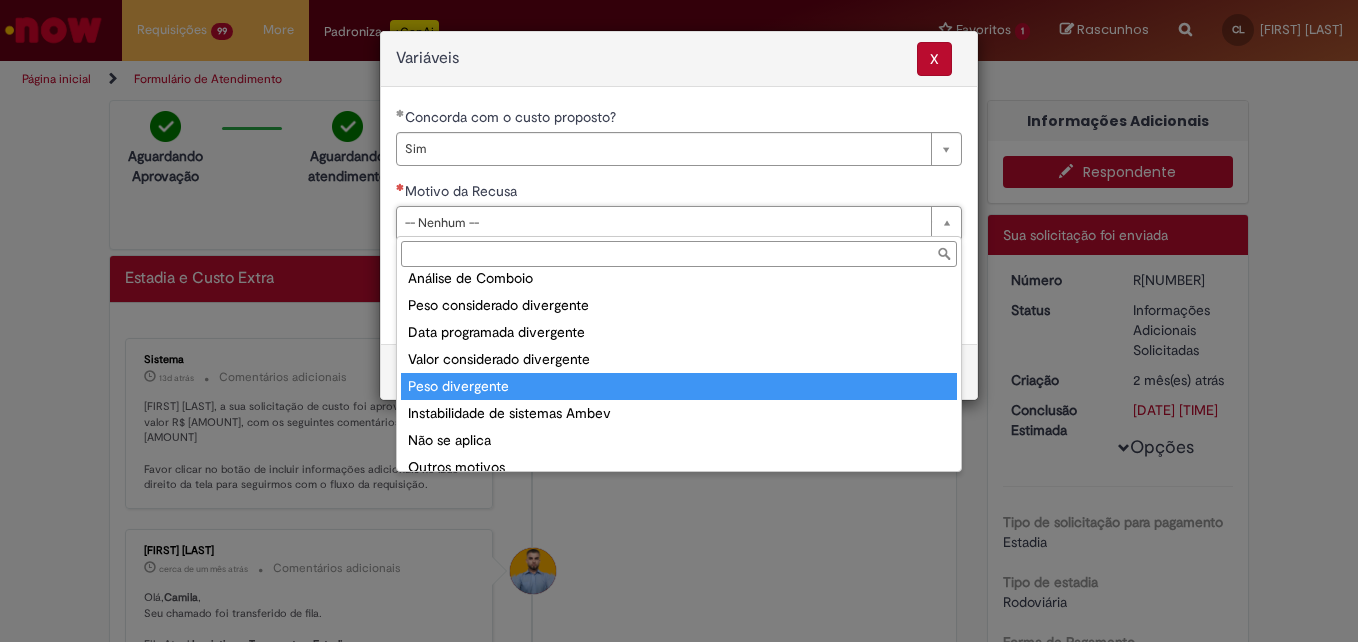 scroll, scrollTop: 78, scrollLeft: 0, axis: vertical 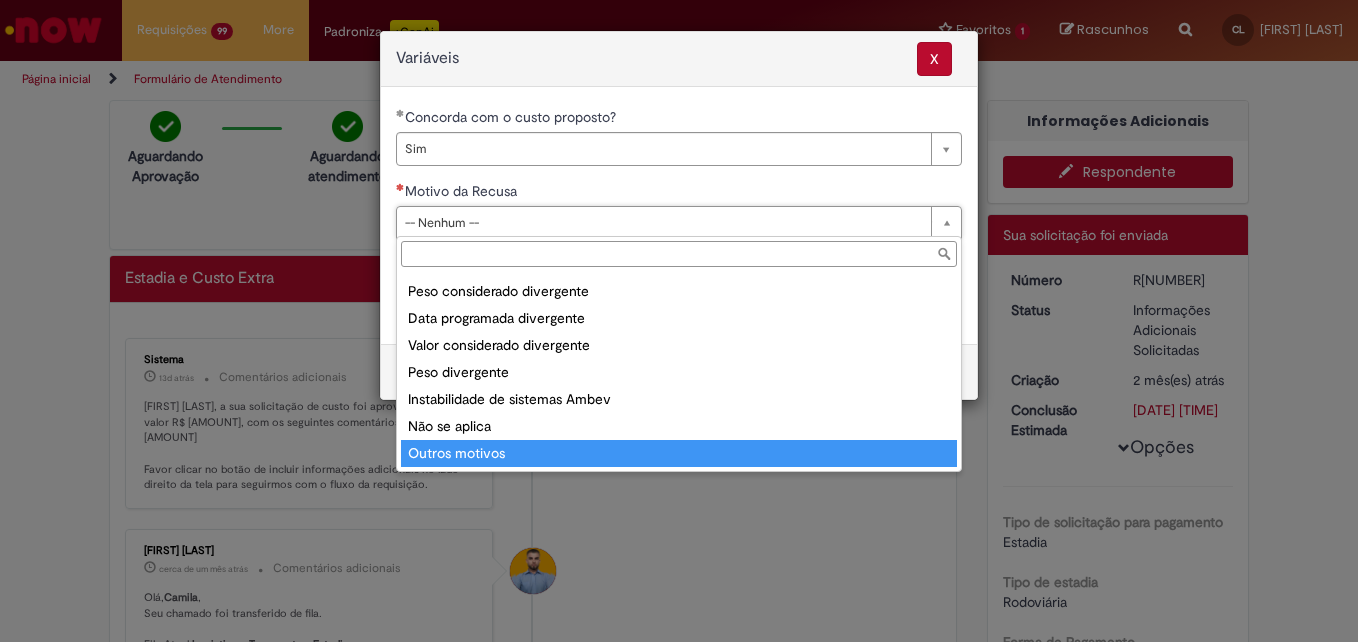 type on "**********" 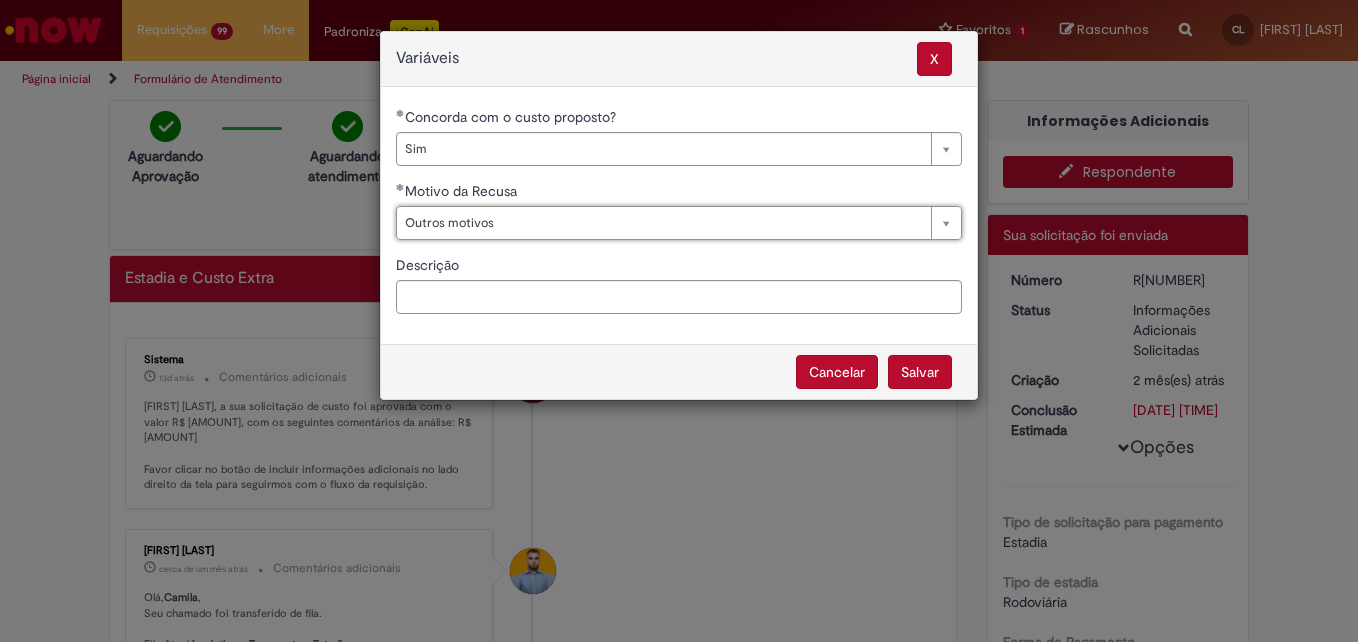 click on "Salvar" at bounding box center [920, 372] 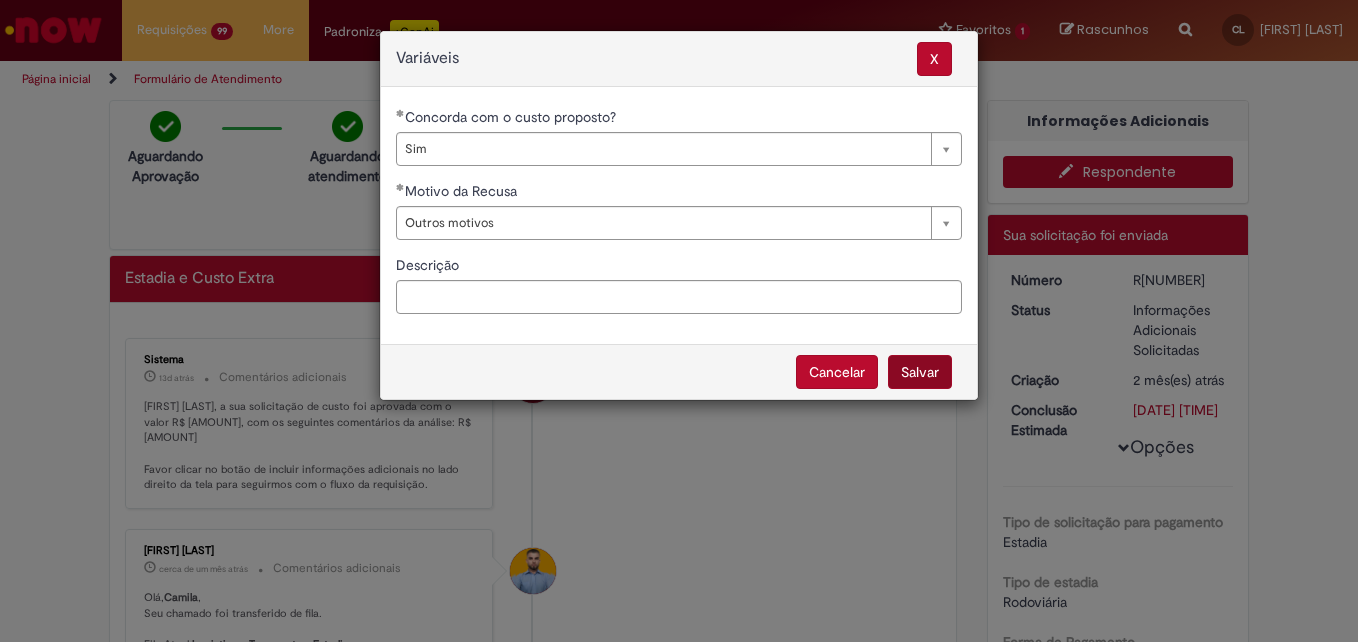 select on "***" 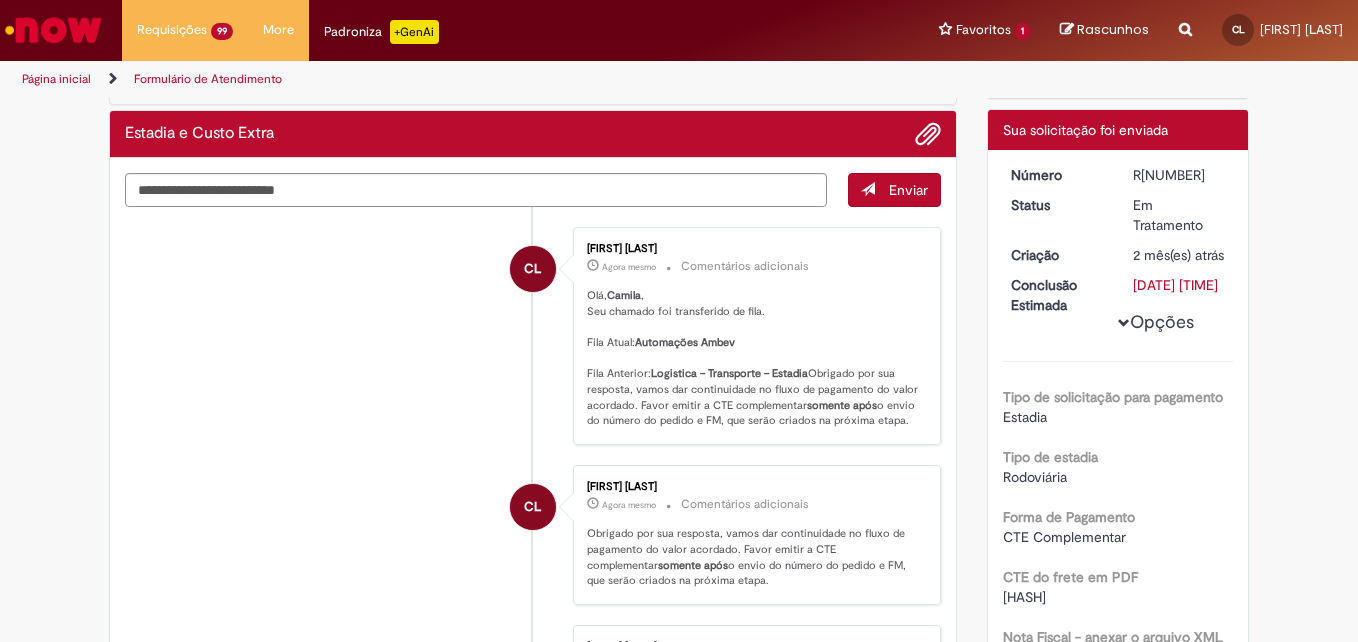 scroll, scrollTop: 0, scrollLeft: 0, axis: both 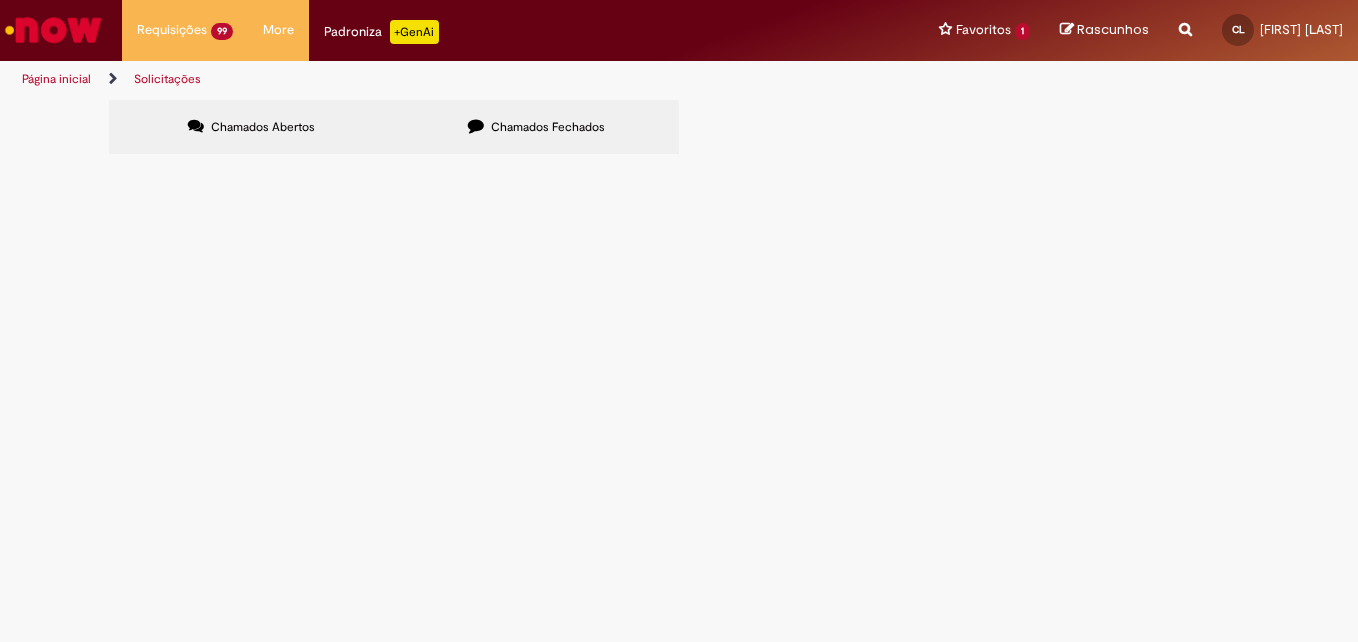 click at bounding box center (0, 0) 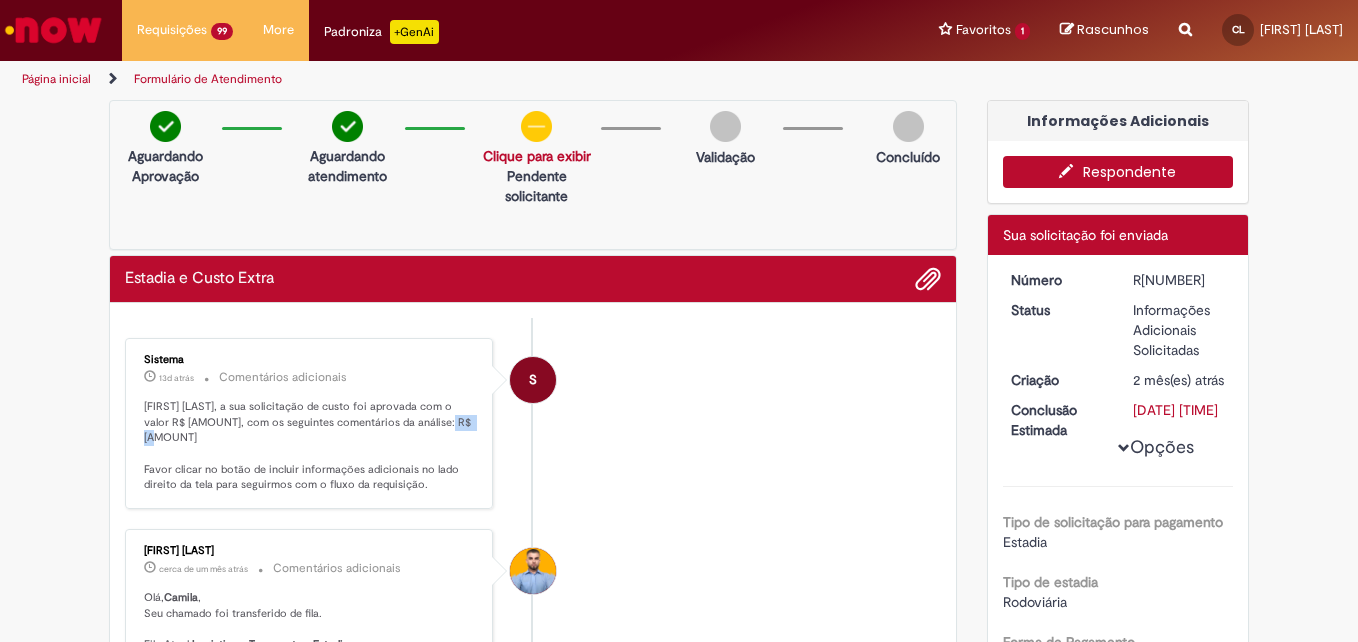 drag, startPoint x: 416, startPoint y: 424, endPoint x: 444, endPoint y: 430, distance: 28.635643 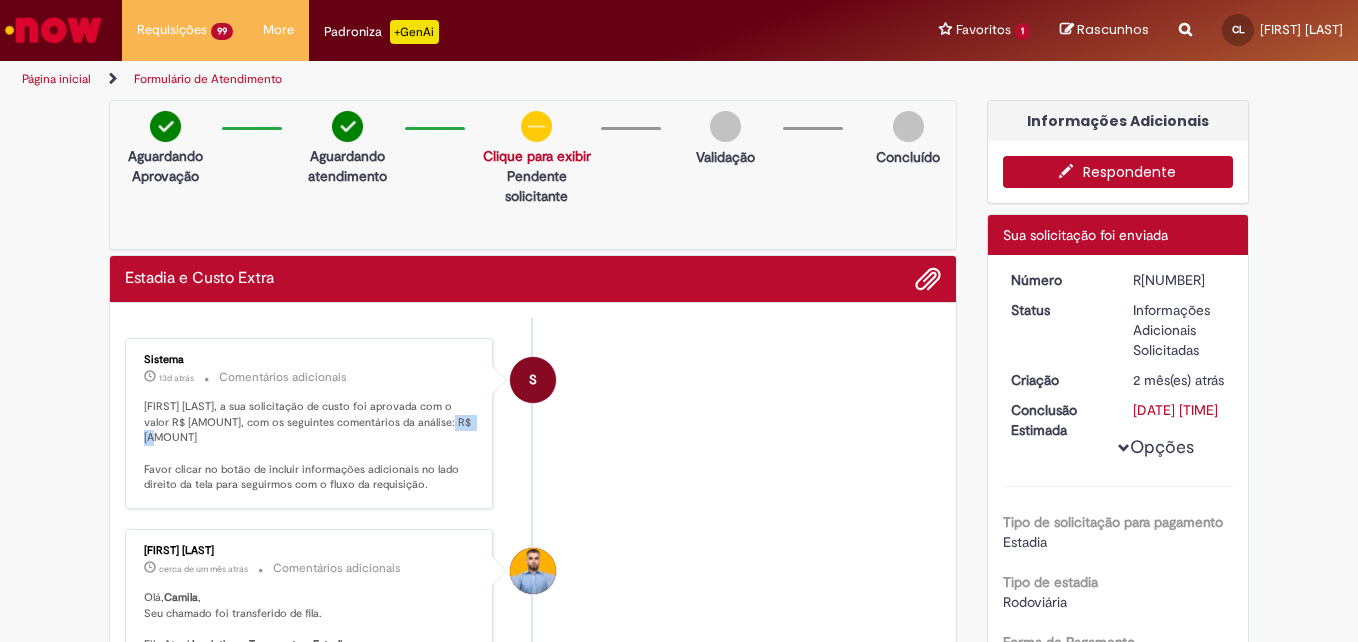 click on "Respondente" at bounding box center (1118, 172) 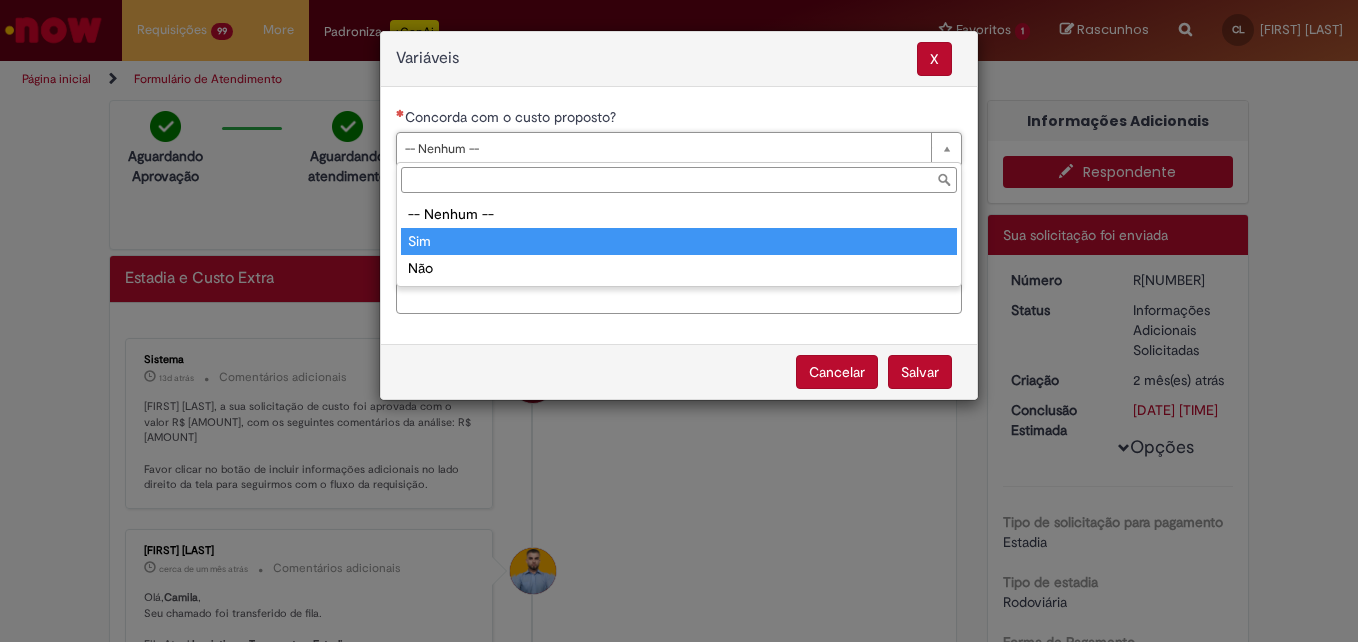 type on "***" 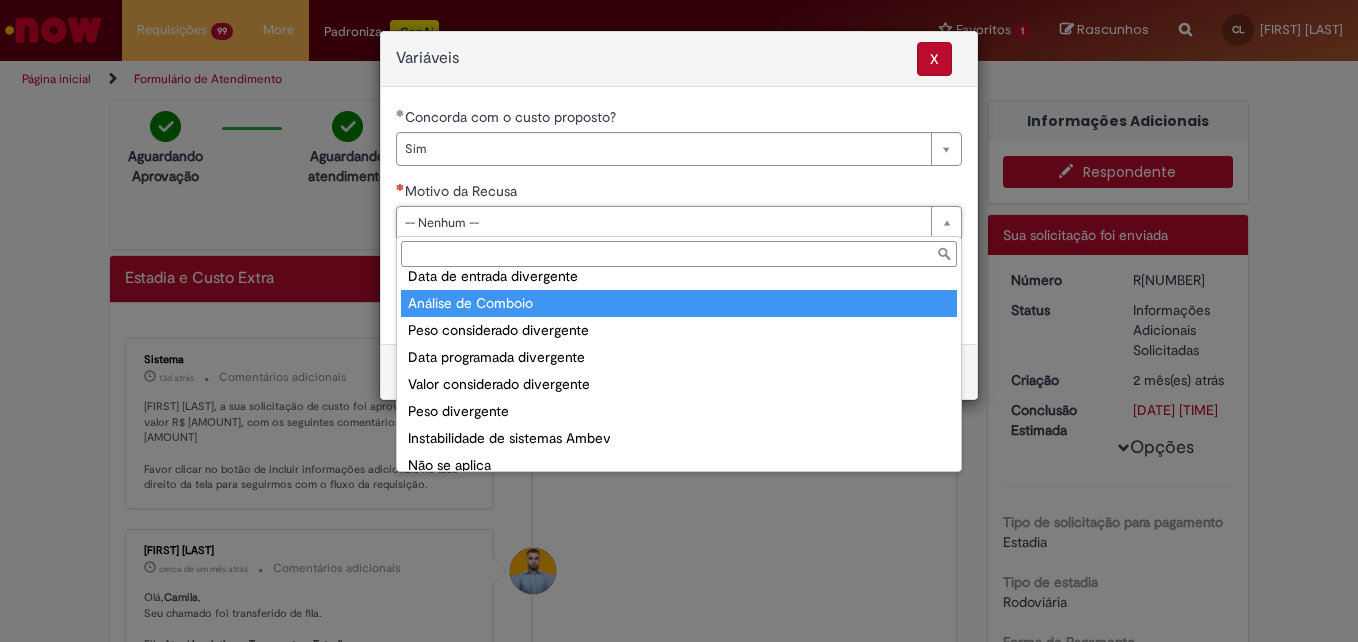 scroll, scrollTop: 78, scrollLeft: 0, axis: vertical 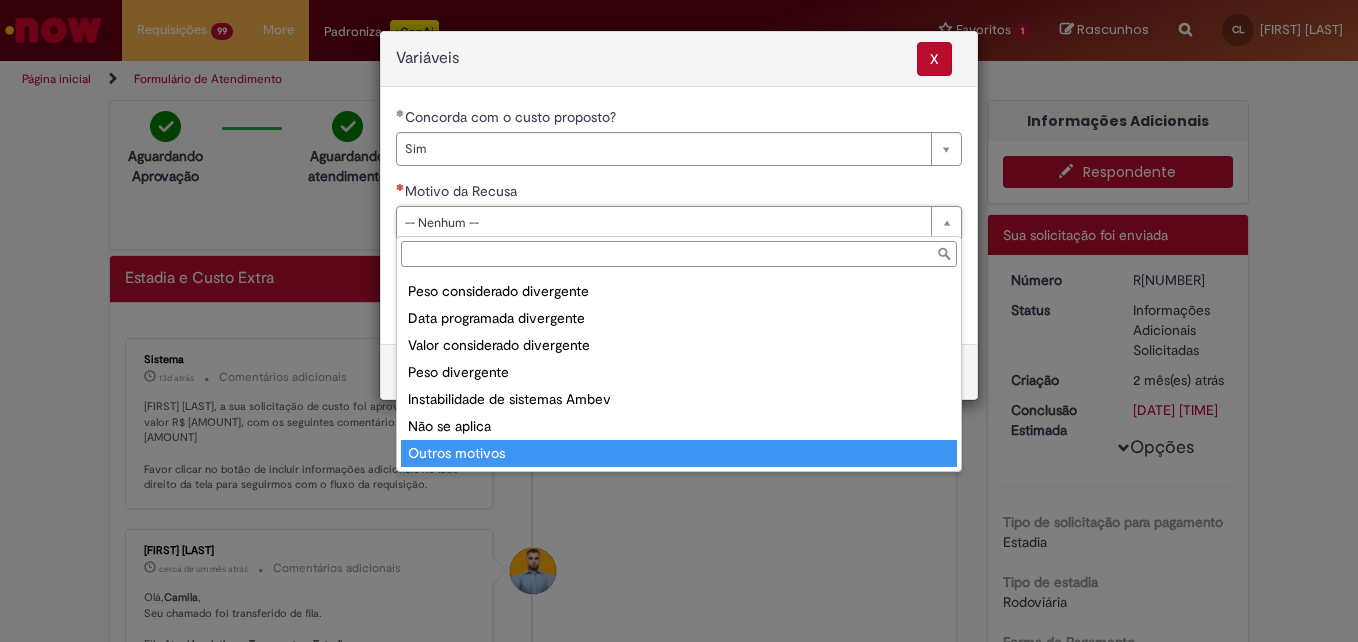 type on "**********" 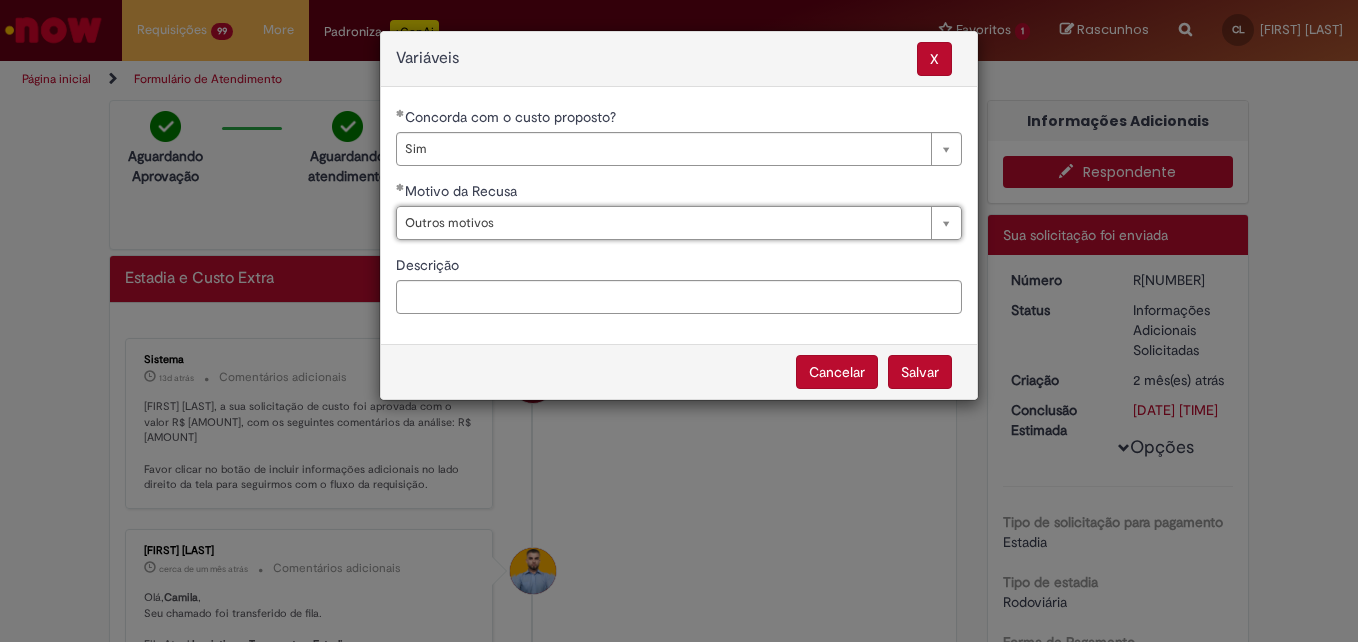 click on "Salvar" at bounding box center [920, 372] 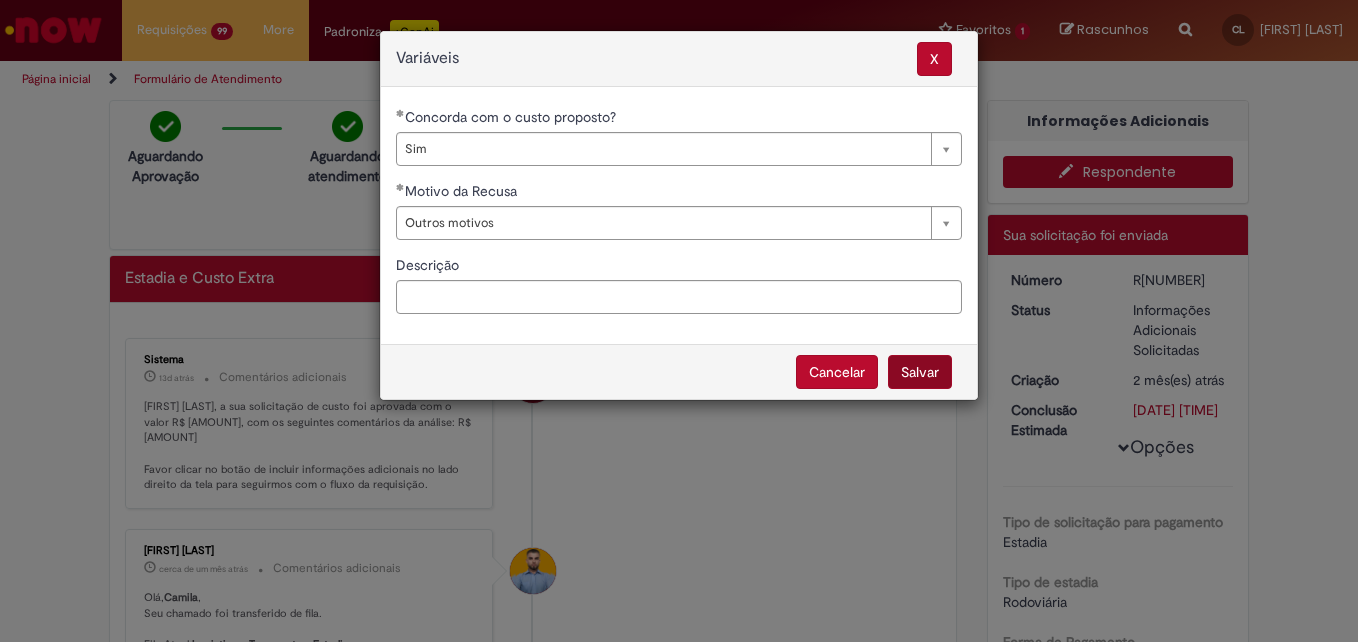 select on "***" 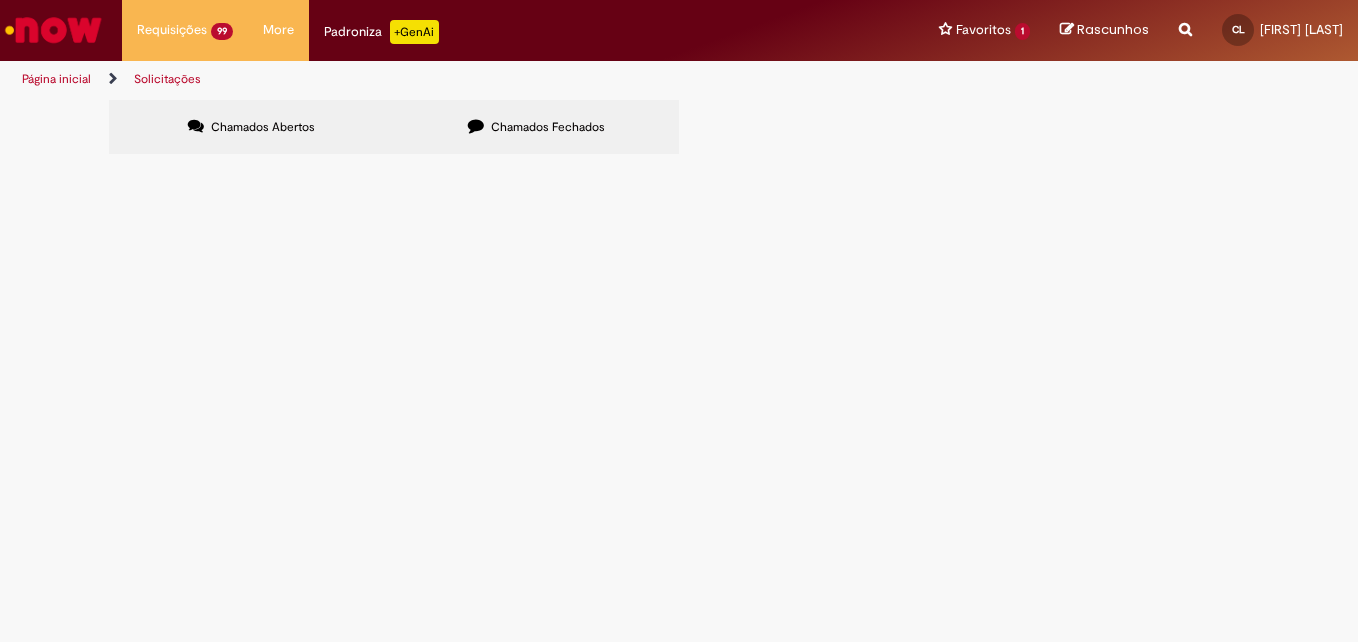click at bounding box center [0, 0] 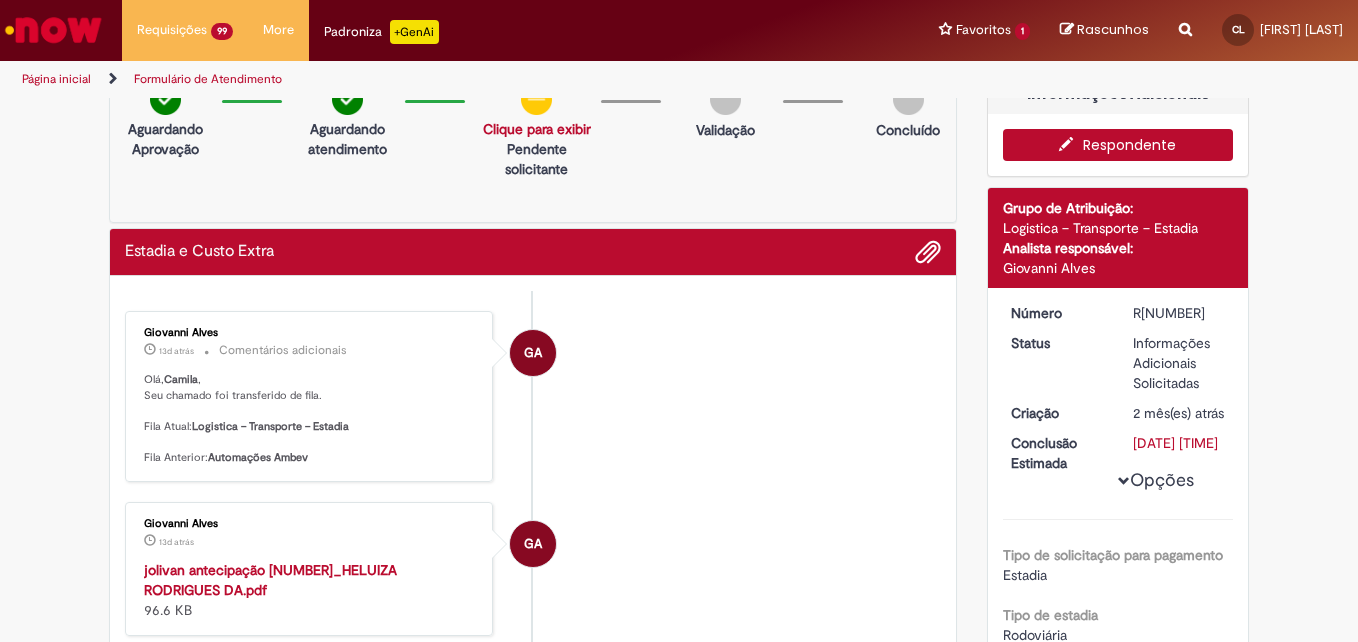 scroll, scrollTop: 0, scrollLeft: 0, axis: both 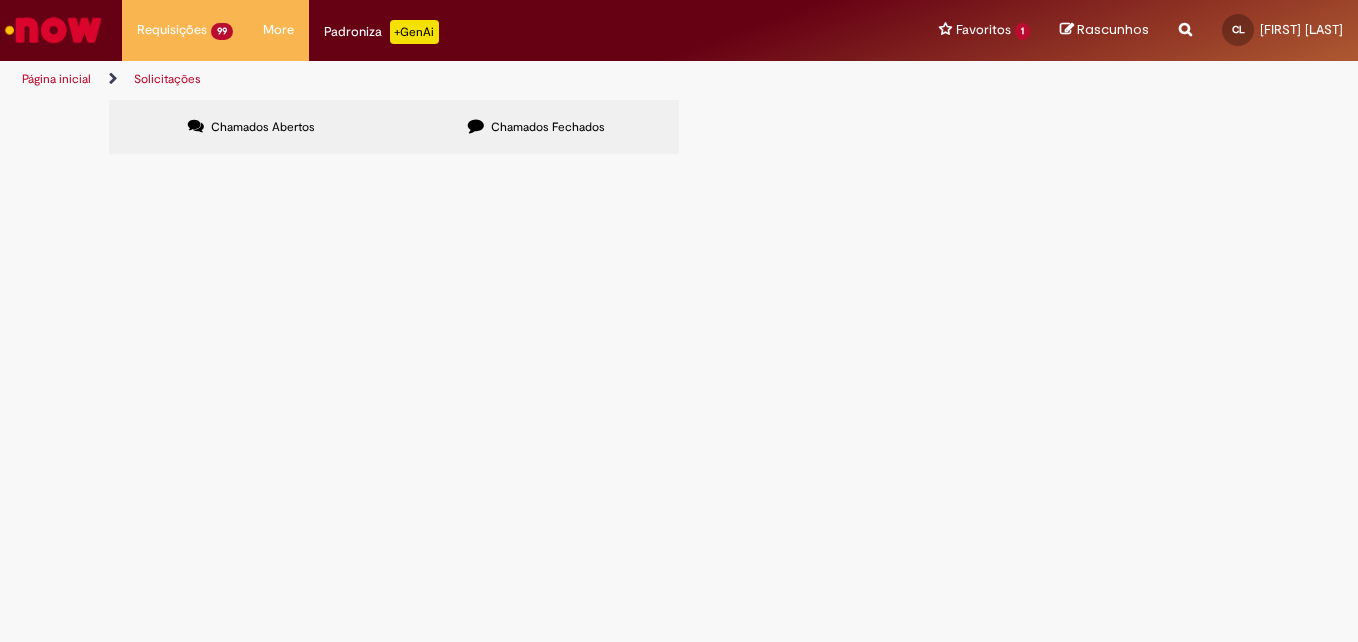 click at bounding box center [0, 0] 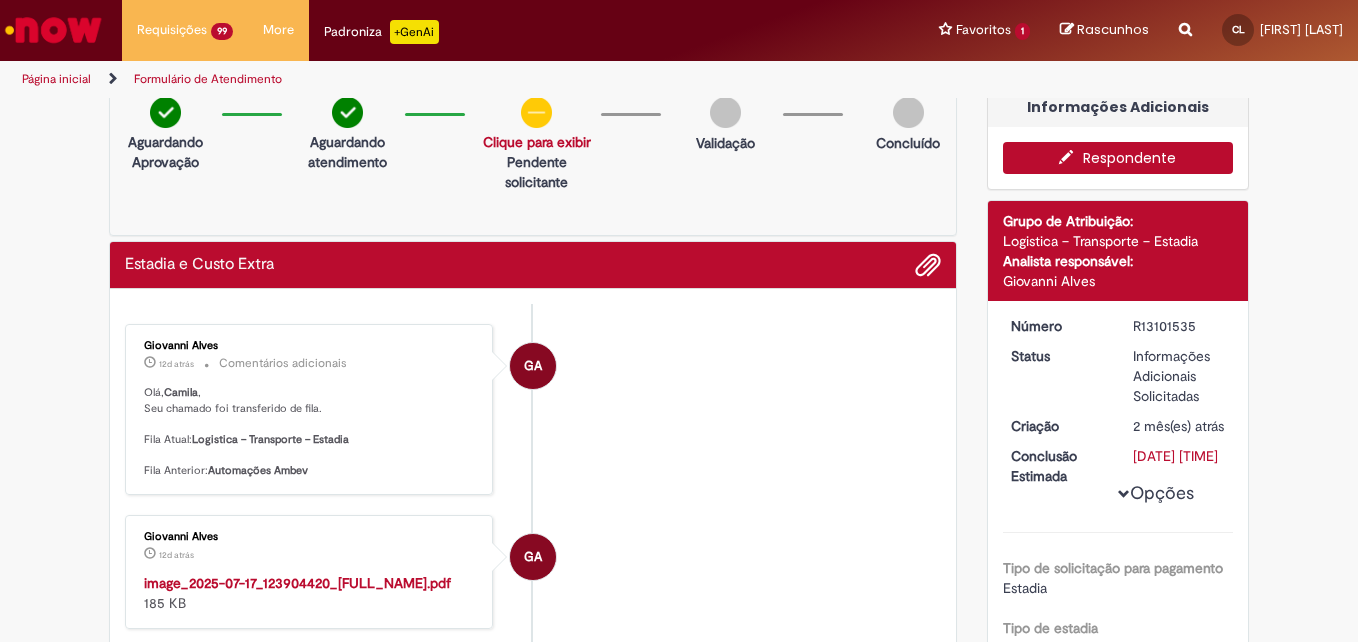 scroll, scrollTop: 0, scrollLeft: 0, axis: both 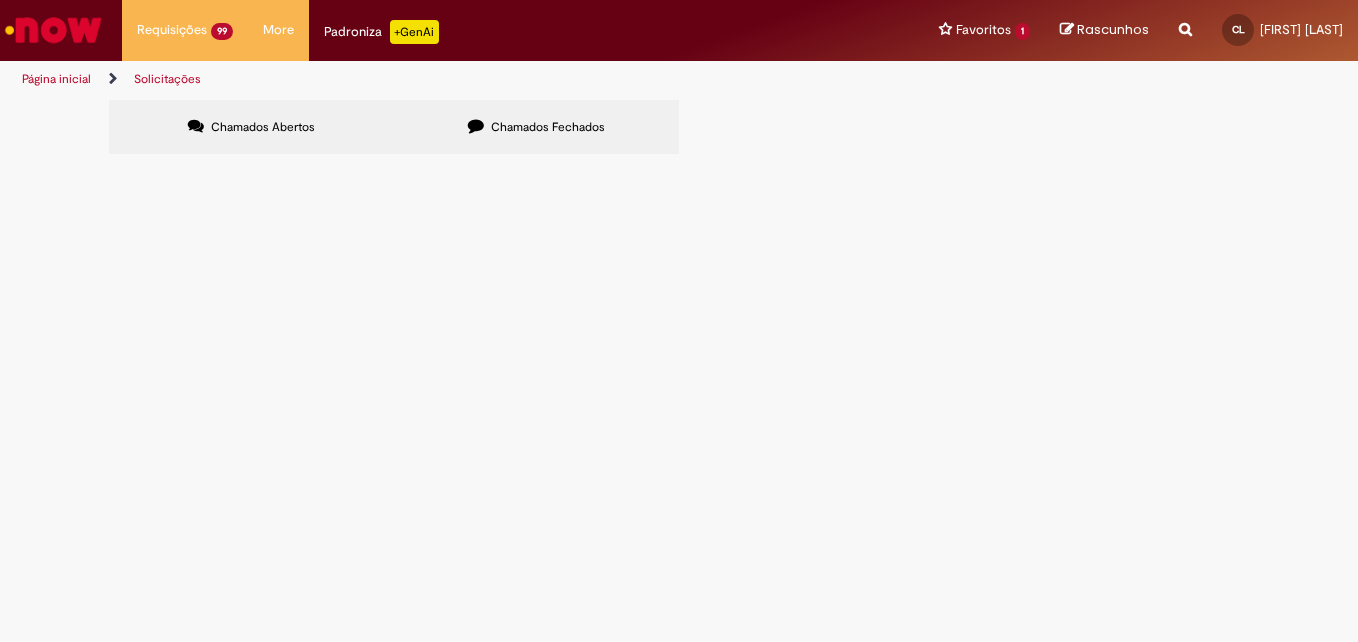 click at bounding box center [0, 0] 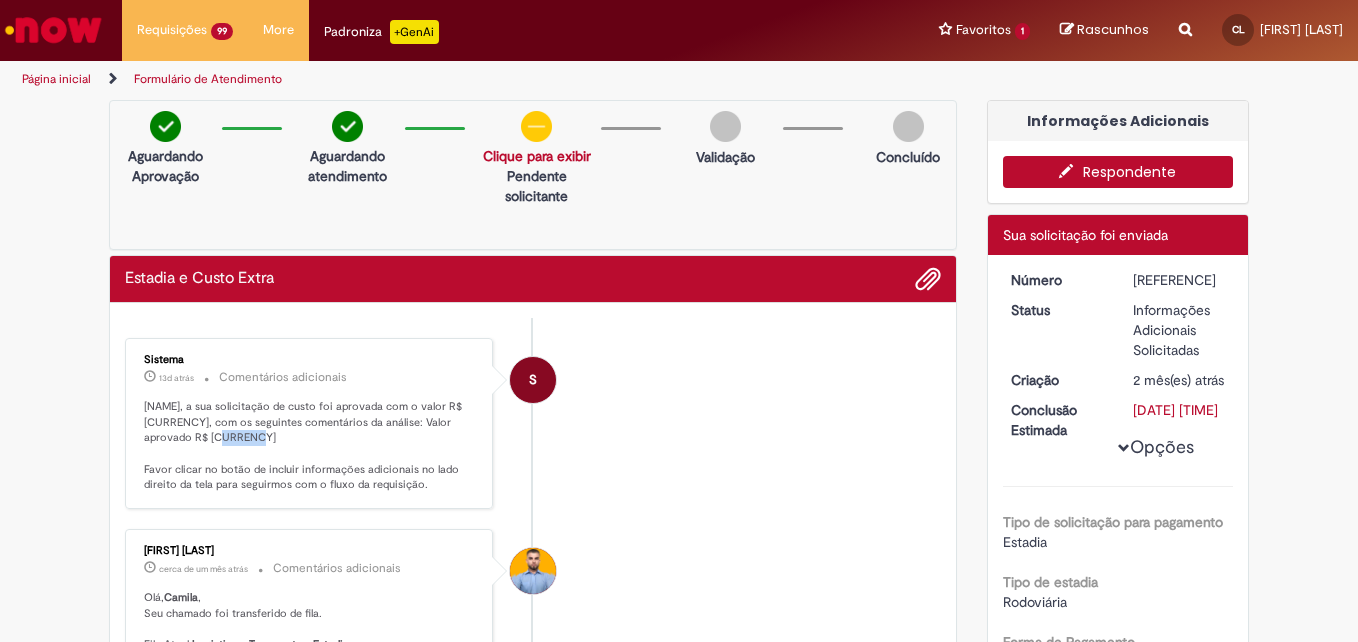 drag, startPoint x: 202, startPoint y: 442, endPoint x: 239, endPoint y: 433, distance: 38.078865 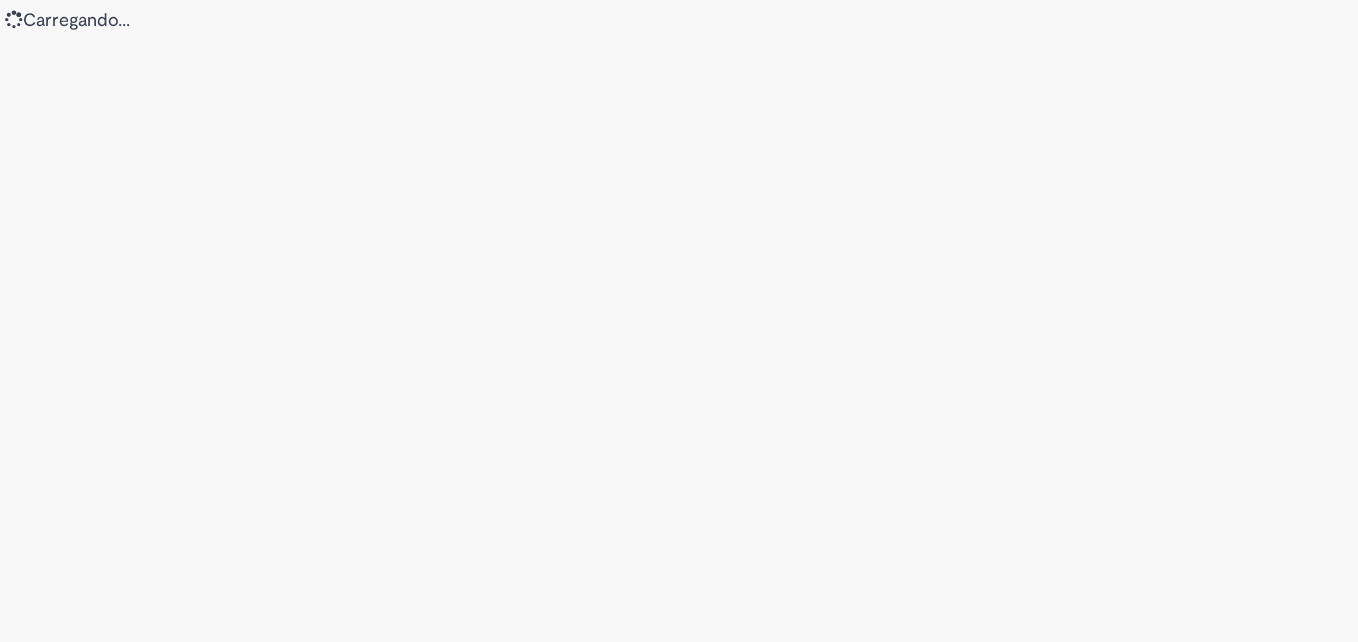 scroll, scrollTop: 0, scrollLeft: 0, axis: both 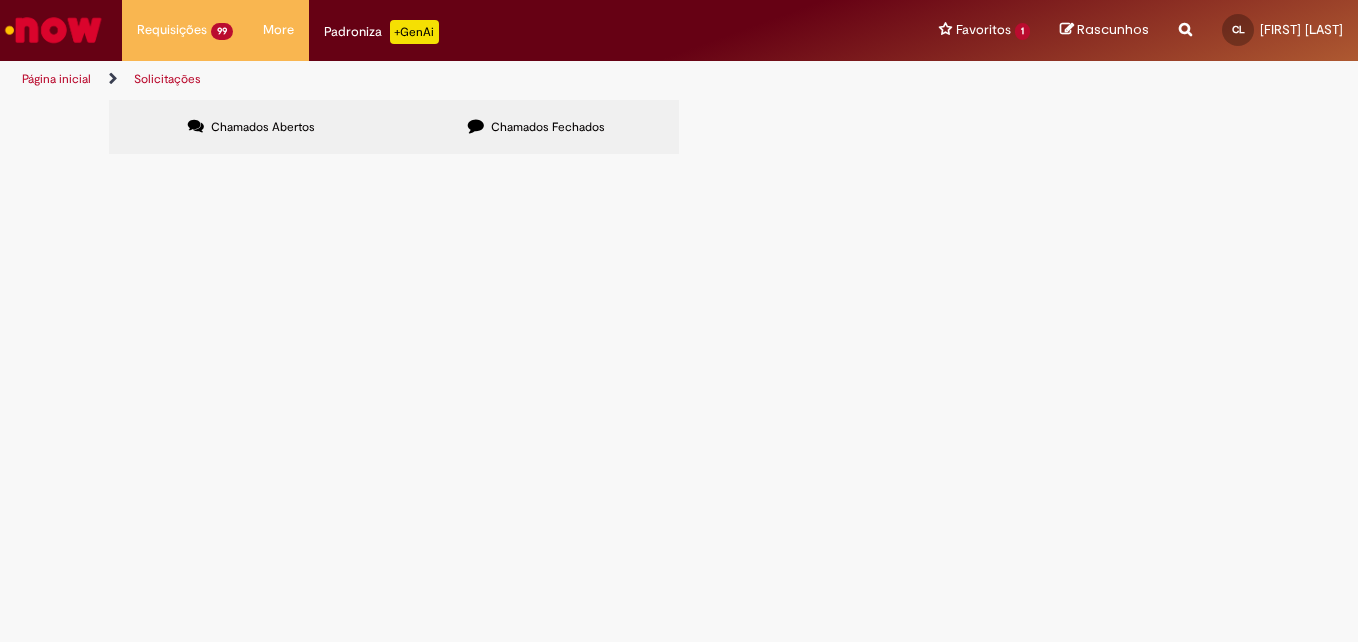click at bounding box center (0, 0) 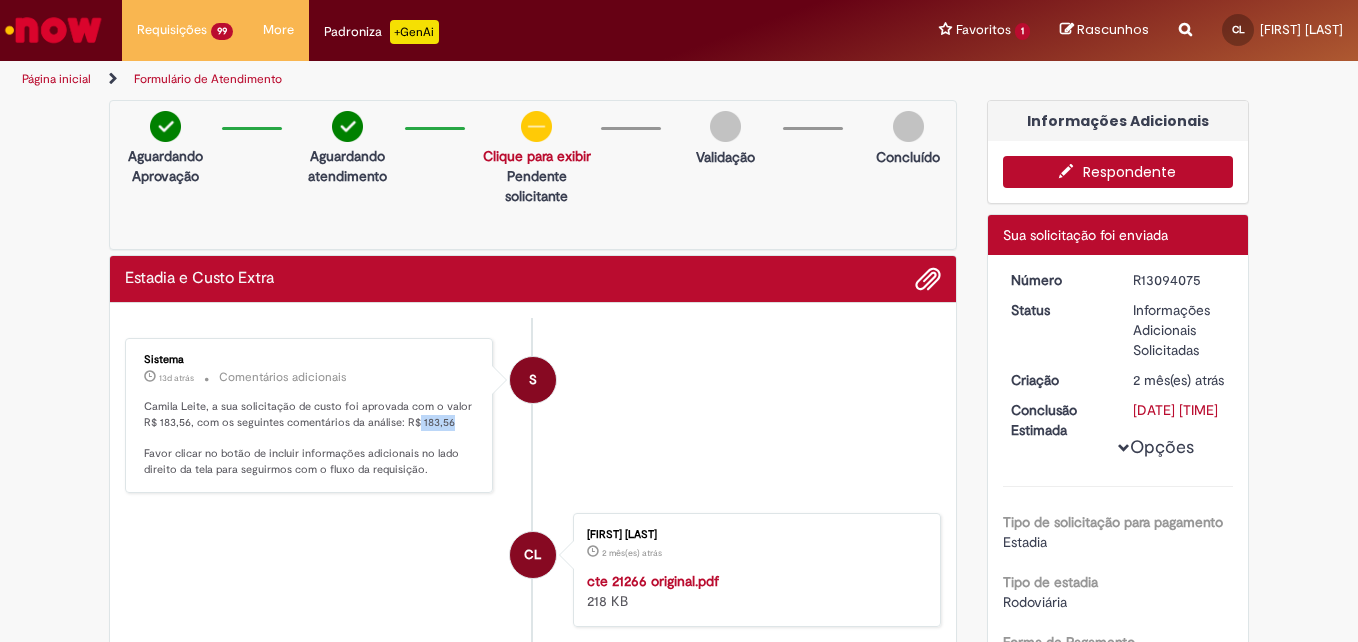 drag, startPoint x: 408, startPoint y: 424, endPoint x: 454, endPoint y: 427, distance: 46.09772 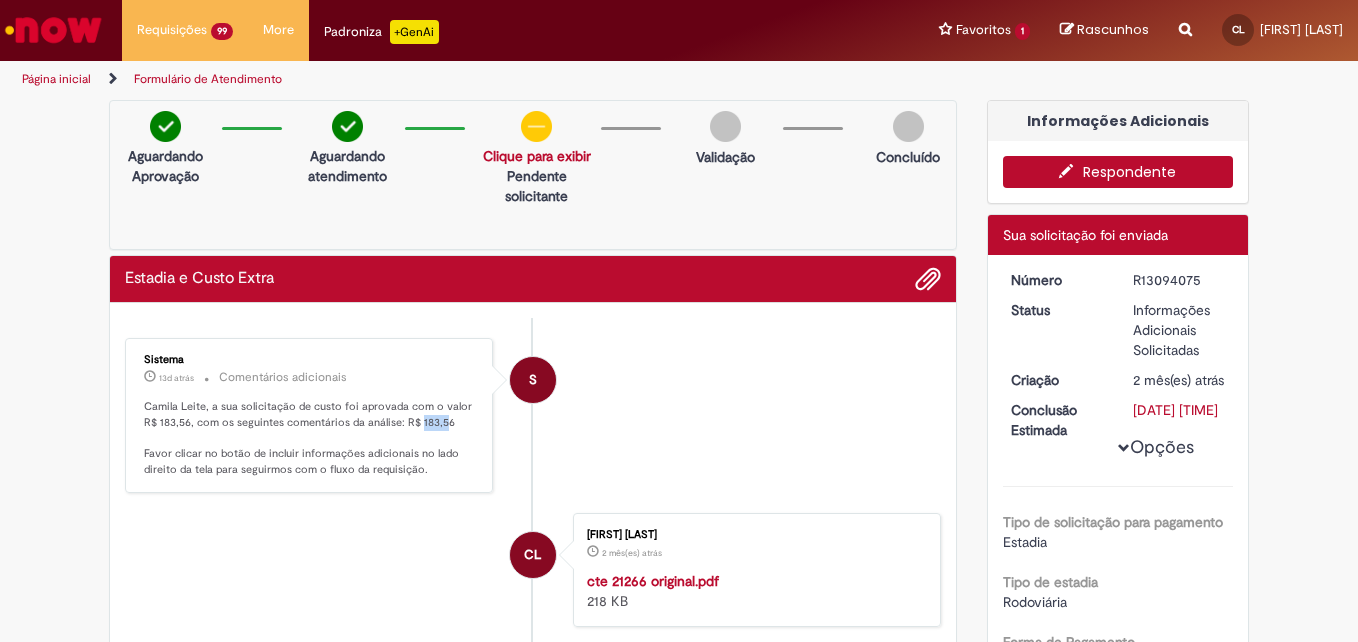 drag, startPoint x: 410, startPoint y: 423, endPoint x: 436, endPoint y: 426, distance: 26.172504 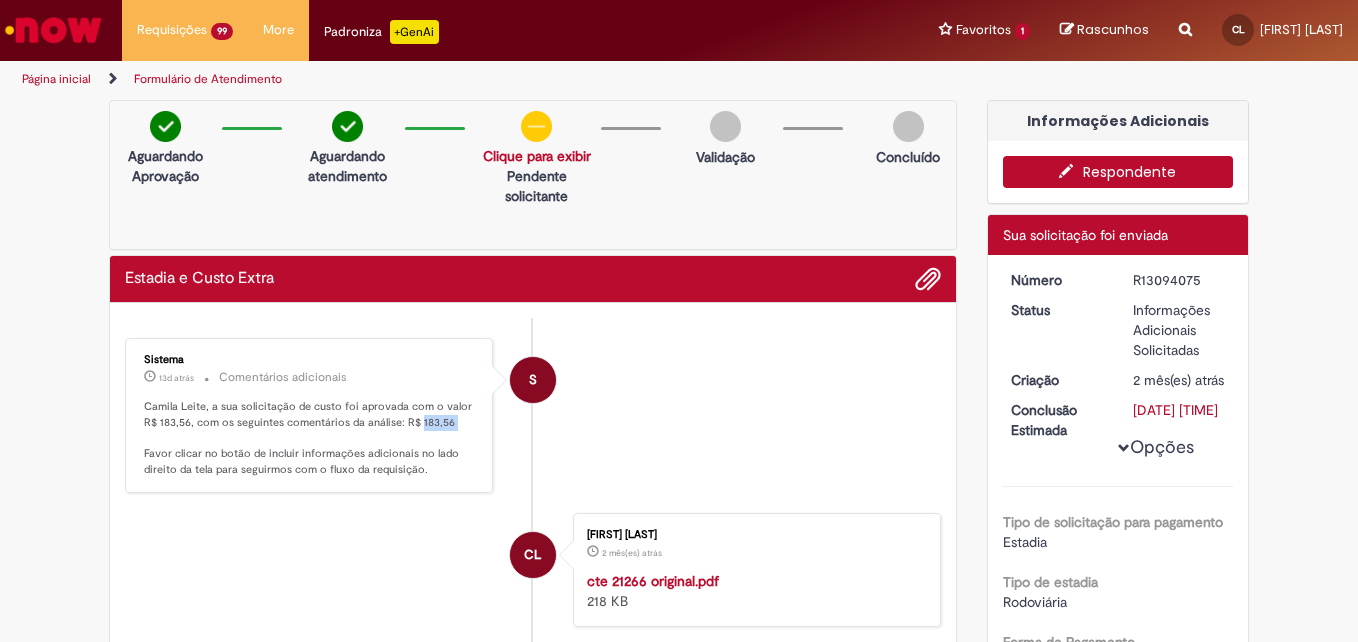 click on "Camila Leite, a sua solicitação de custo foi aprovada com o valor R$ 183,56, com os seguintes comentários da análise: R$ 183,56 Favor clicar no botão de incluir informações adicionais no lado direito da tela para seguirmos com o fluxo da requisição." at bounding box center (310, 438) 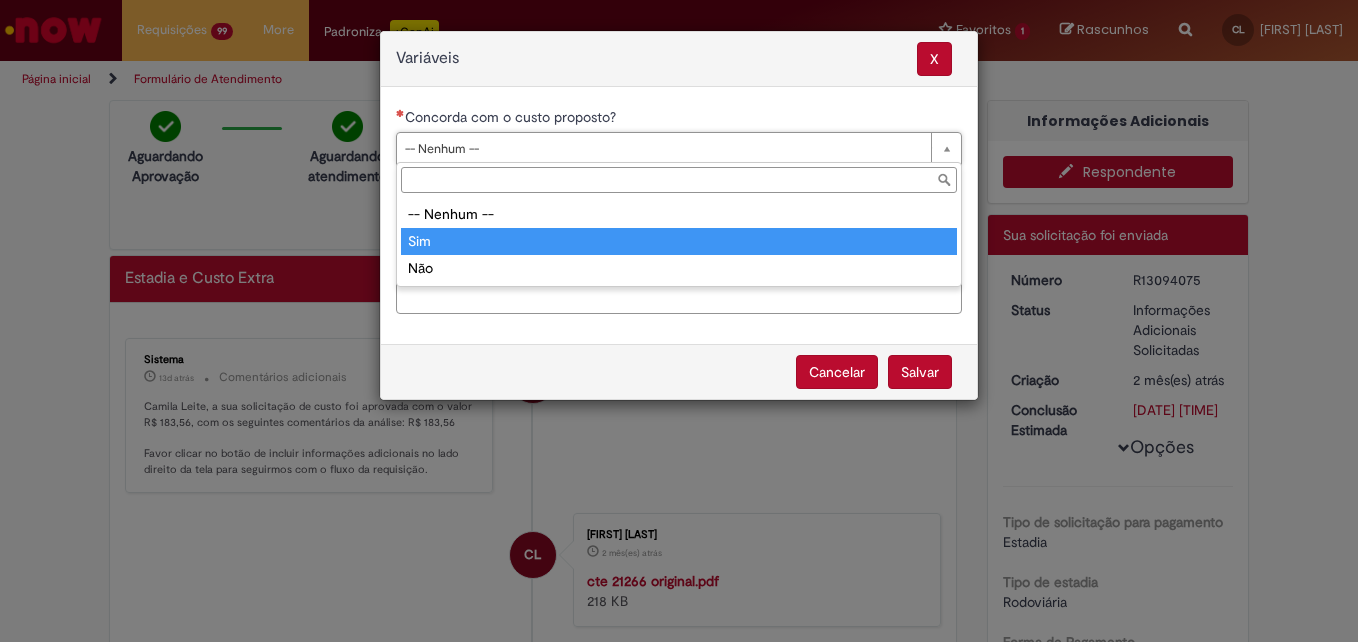type on "***" 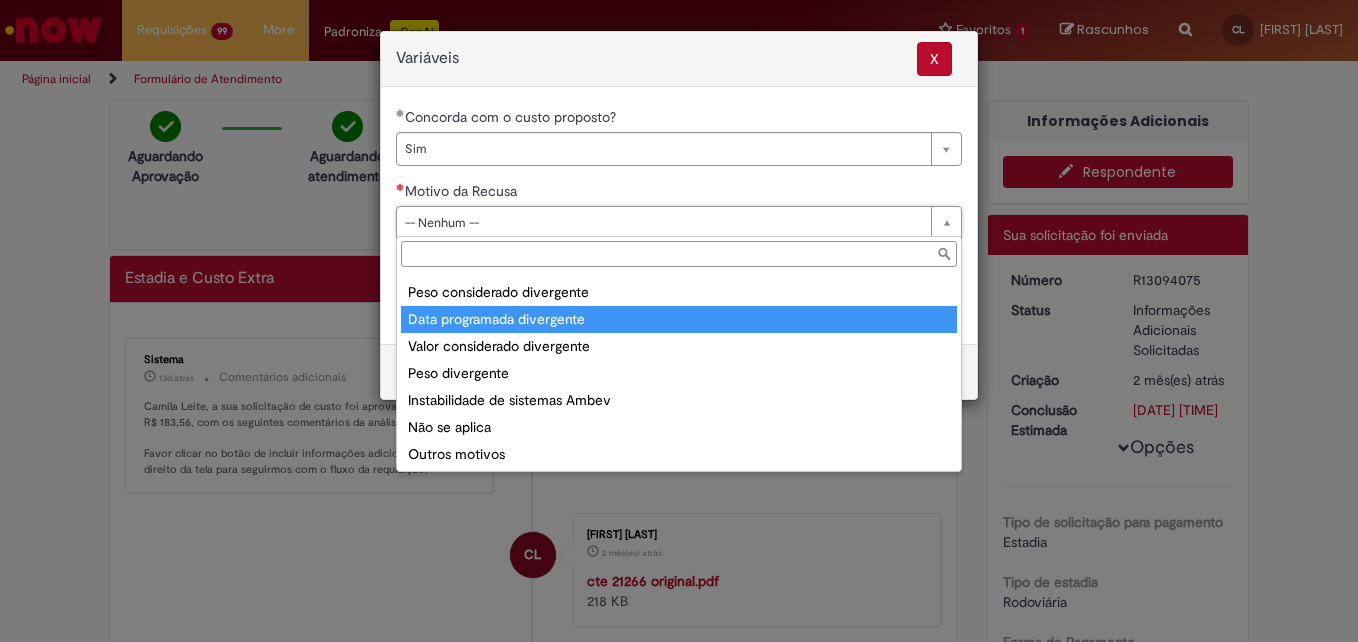 scroll, scrollTop: 78, scrollLeft: 0, axis: vertical 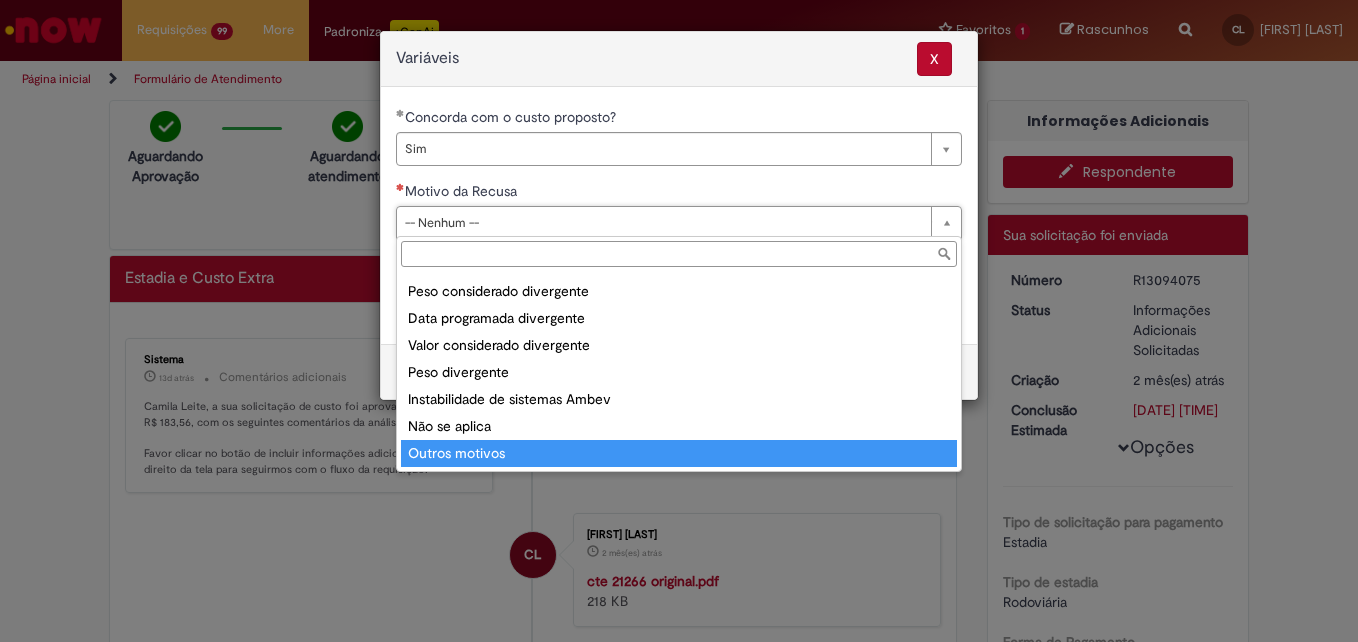 drag, startPoint x: 768, startPoint y: 448, endPoint x: 778, endPoint y: 439, distance: 13.453624 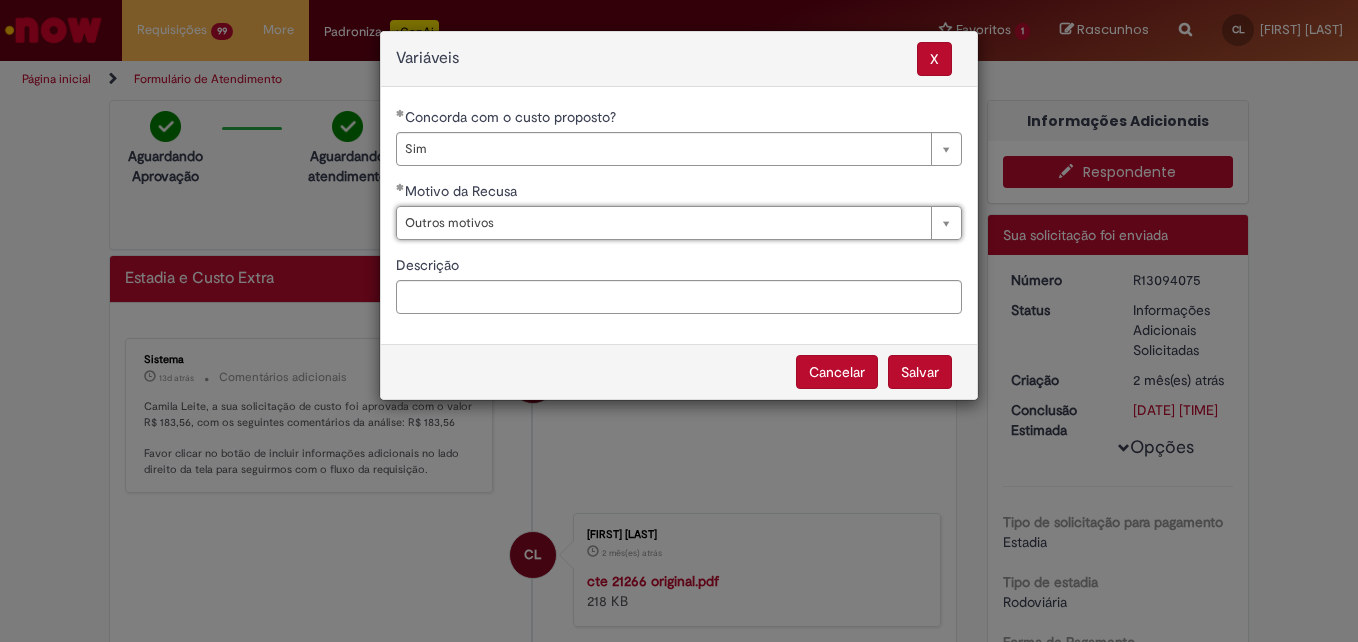 click on "Salvar" at bounding box center (920, 372) 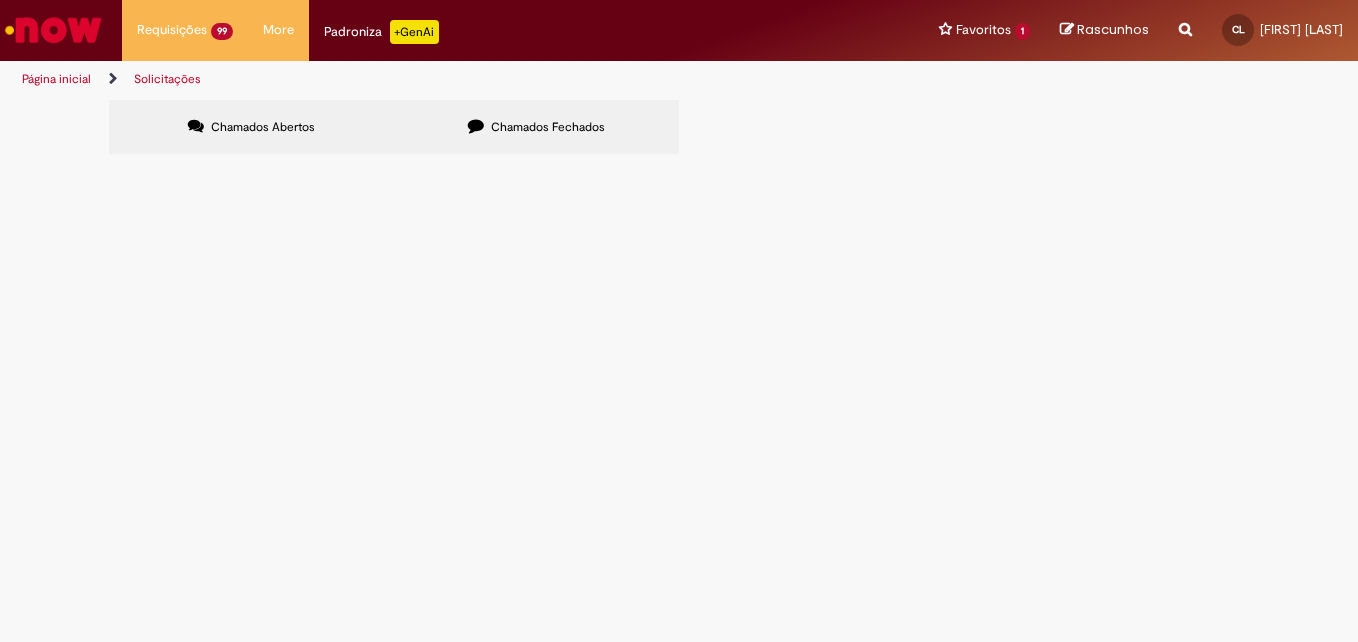 click at bounding box center (0, 0) 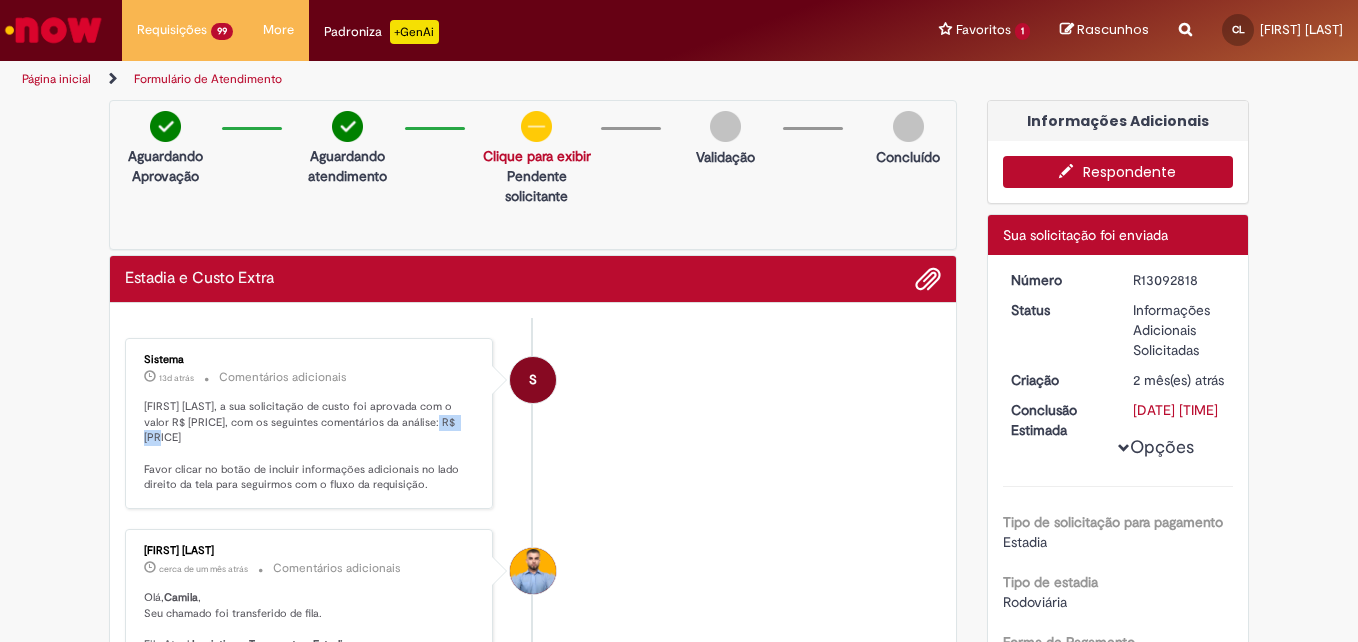 drag, startPoint x: 407, startPoint y: 421, endPoint x: 446, endPoint y: 419, distance: 39.051247 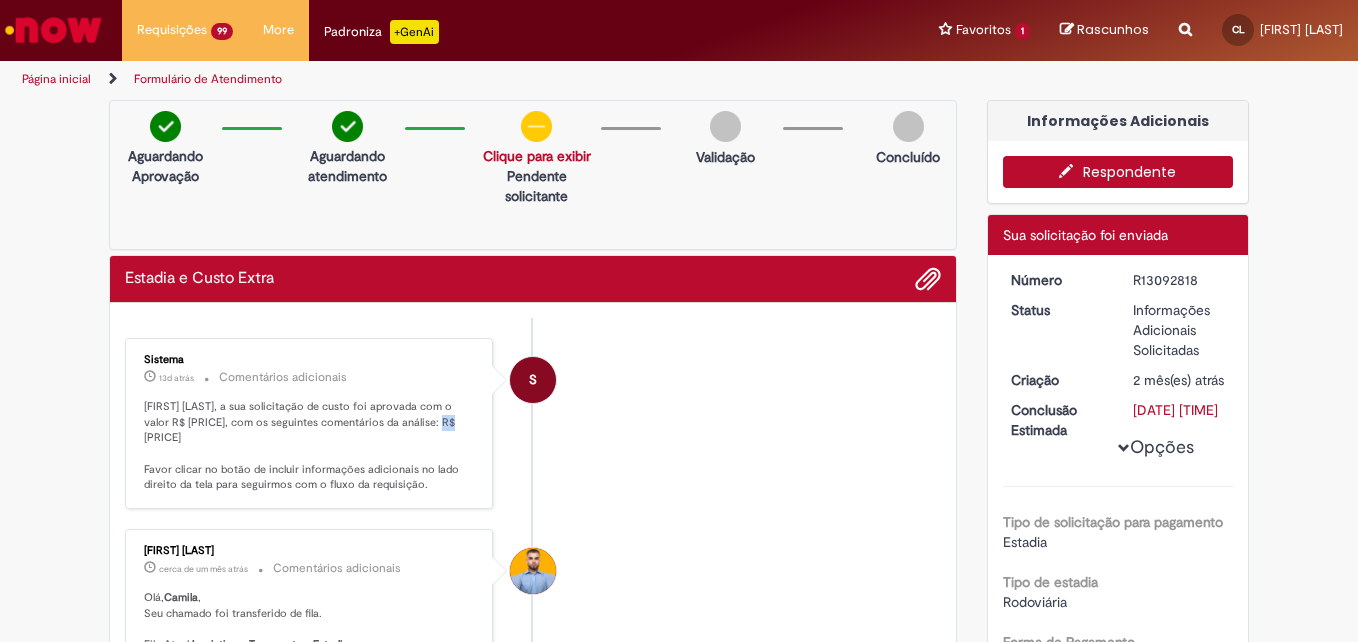 click on "Camila Leite, a sua solicitação de custo foi aprovada com o valor R$ 199,57, com os seguintes comentários da análise: R$ 199,57 Favor clicar no botão de incluir informações adicionais no lado direito da tela para seguirmos com o fluxo da requisição." at bounding box center (310, 446) 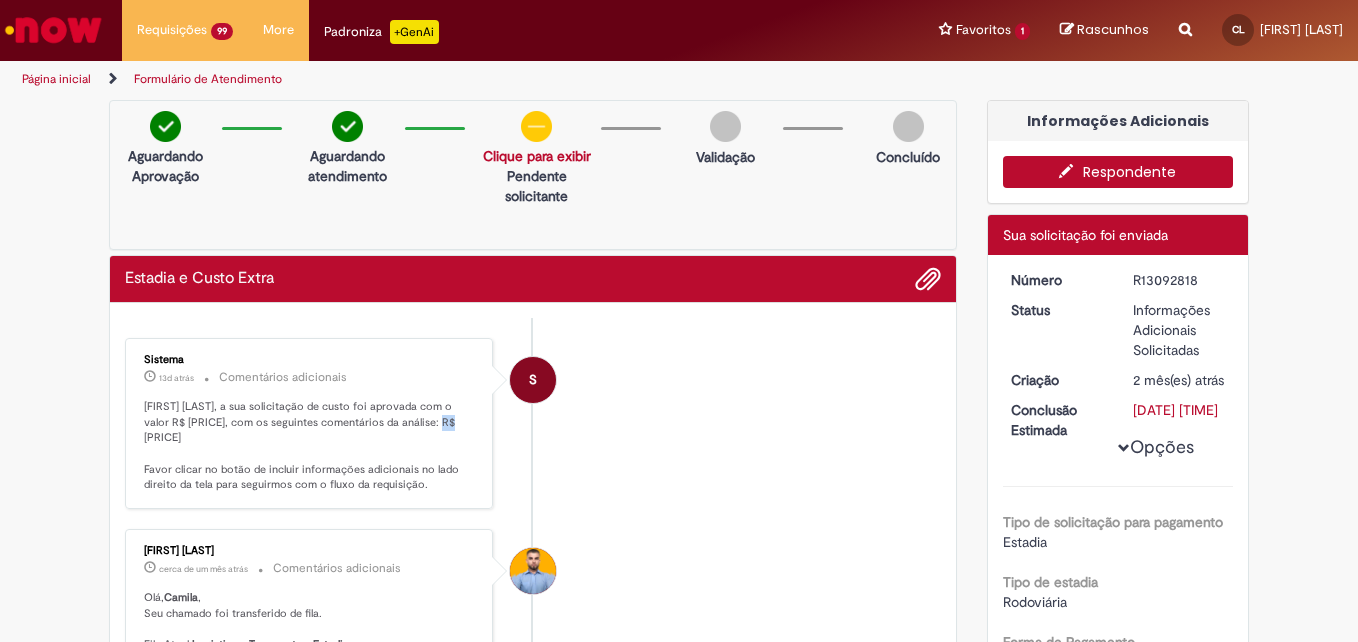 click on "Camila Leite, a sua solicitação de custo foi aprovada com o valor R$ 199,57, com os seguintes comentários da análise: R$ 199,57 Favor clicar no botão de incluir informações adicionais no lado direito da tela para seguirmos com o fluxo da requisição." at bounding box center (310, 446) 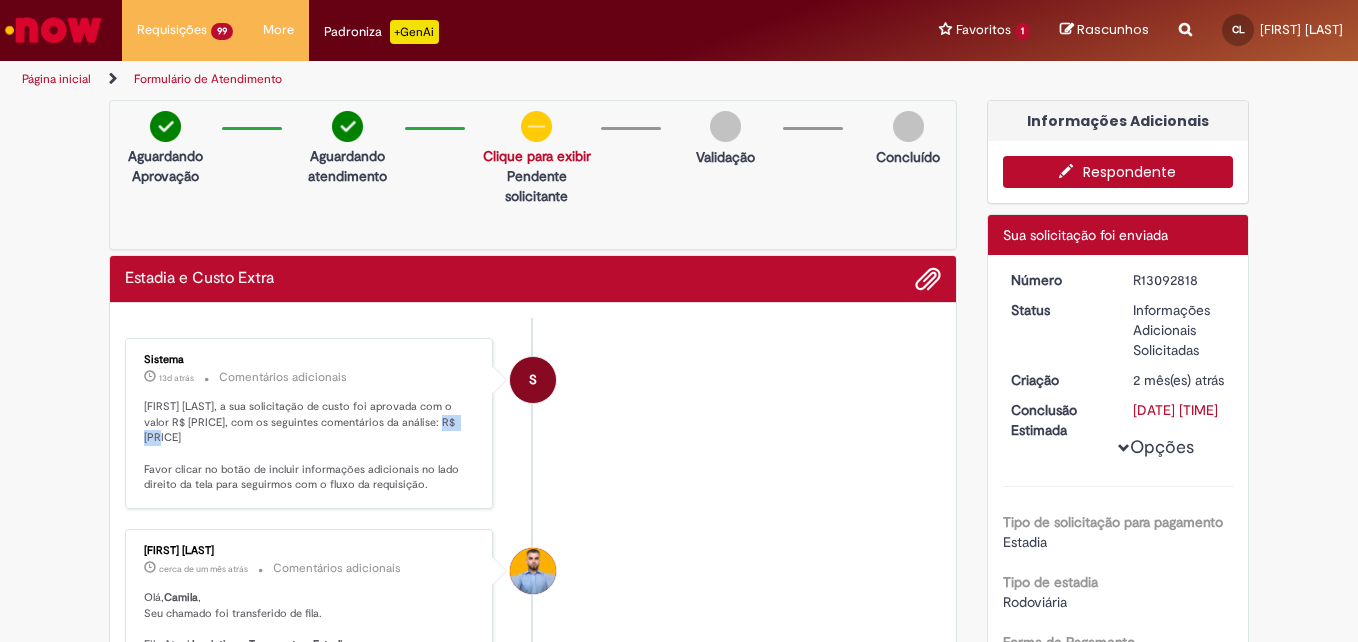 click on "Camila Leite, a sua solicitação de custo foi aprovada com o valor R$ 199,57, com os seguintes comentários da análise: R$ 199,57 Favor clicar no botão de incluir informações adicionais no lado direito da tela para seguirmos com o fluxo da requisição." at bounding box center [310, 446] 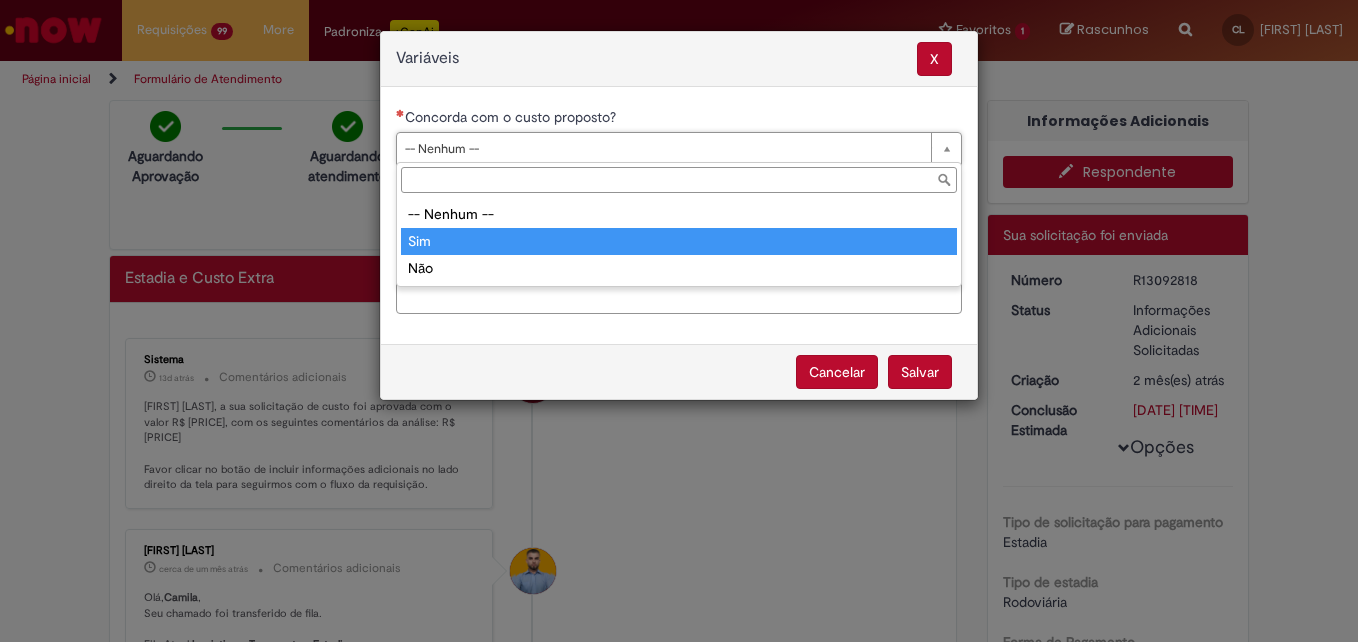 type on "***" 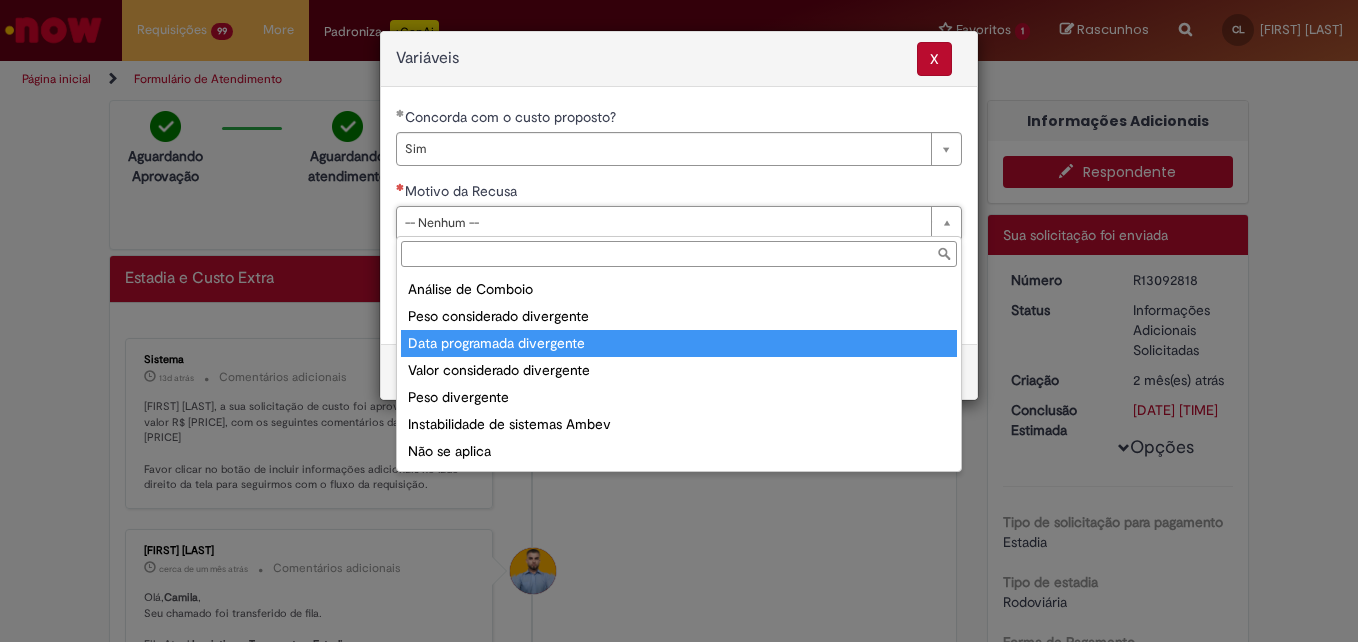 scroll, scrollTop: 78, scrollLeft: 0, axis: vertical 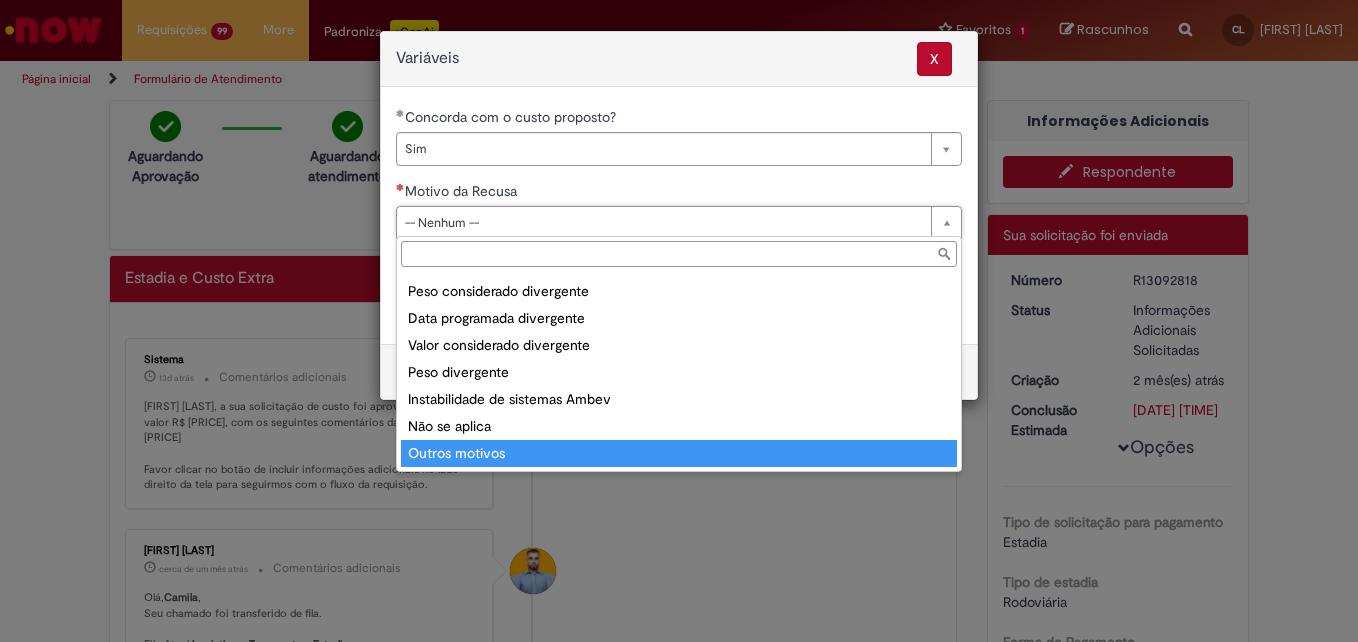 type on "**********" 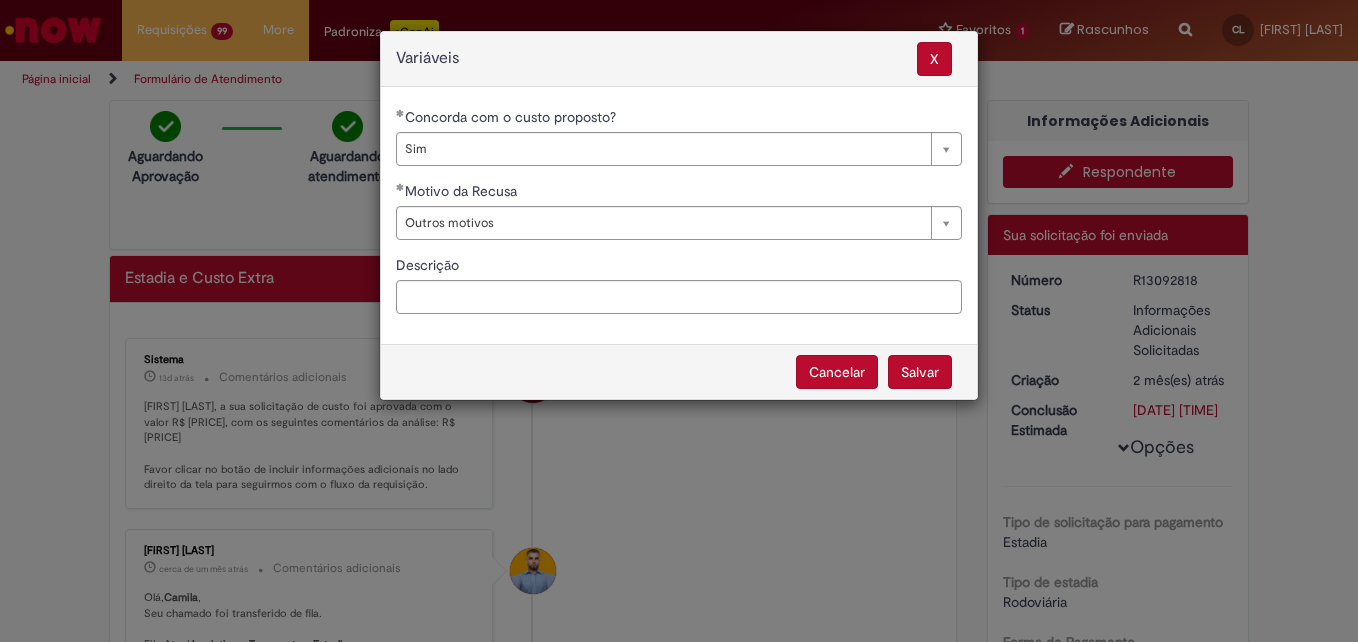 click on "Salvar" at bounding box center [920, 372] 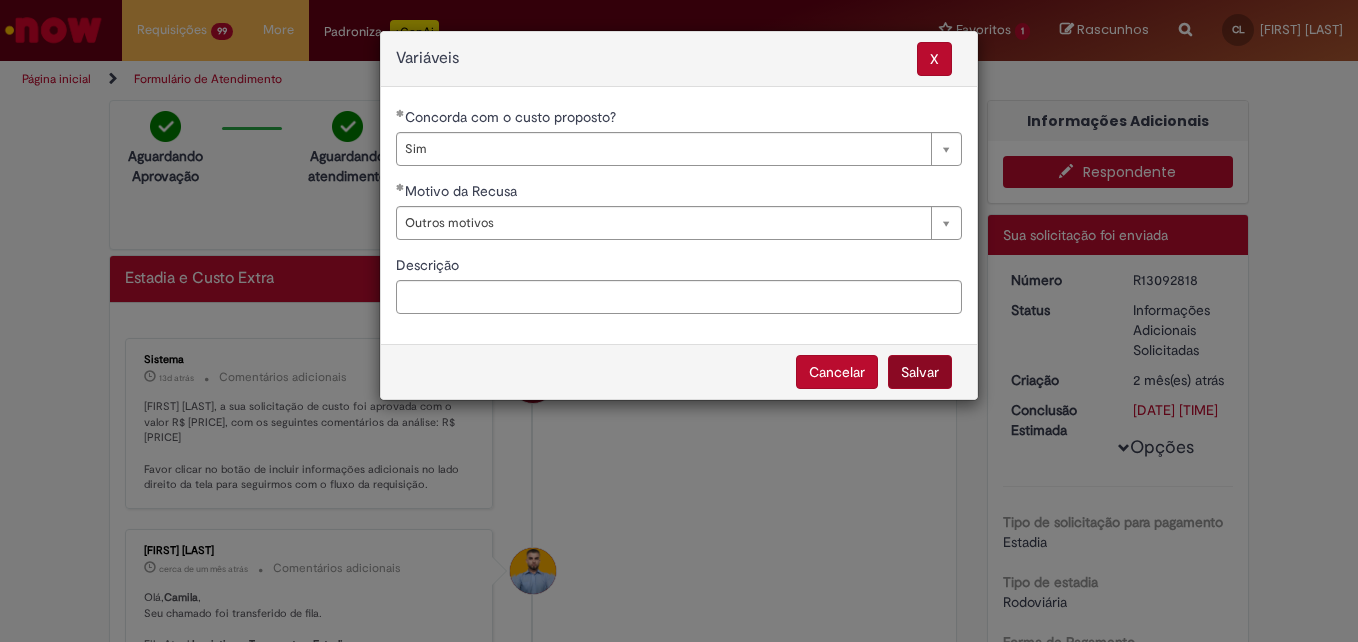 select on "***" 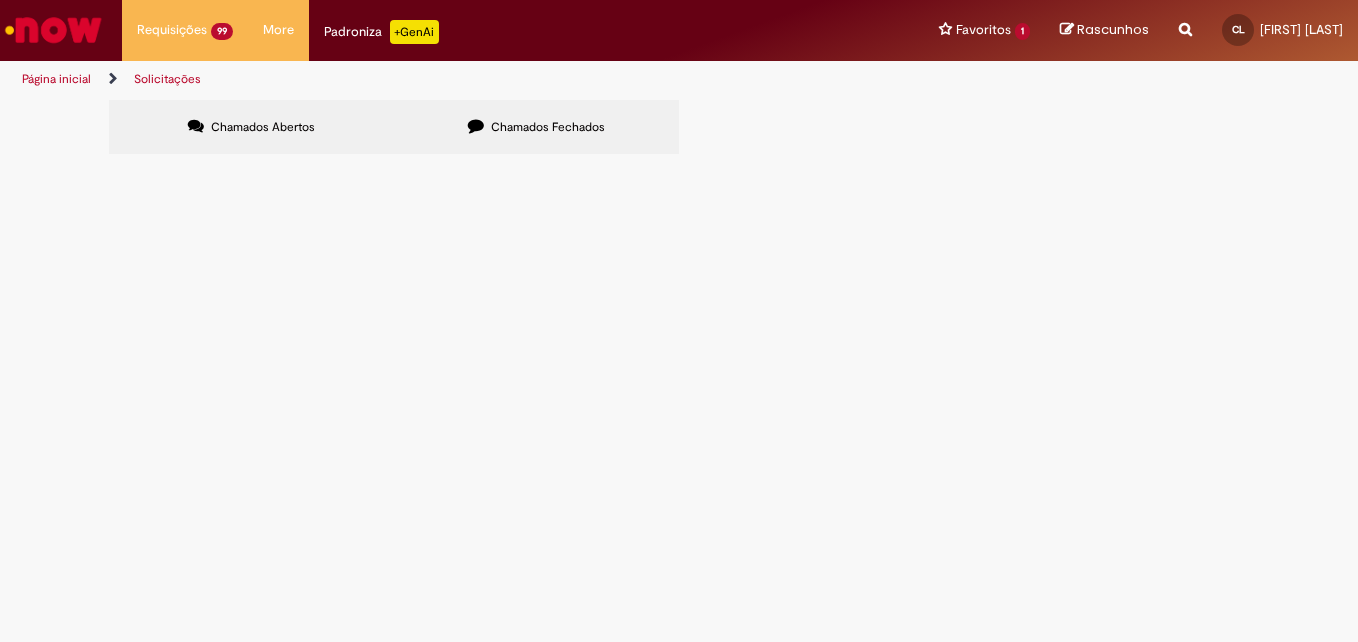 click at bounding box center [0, 0] 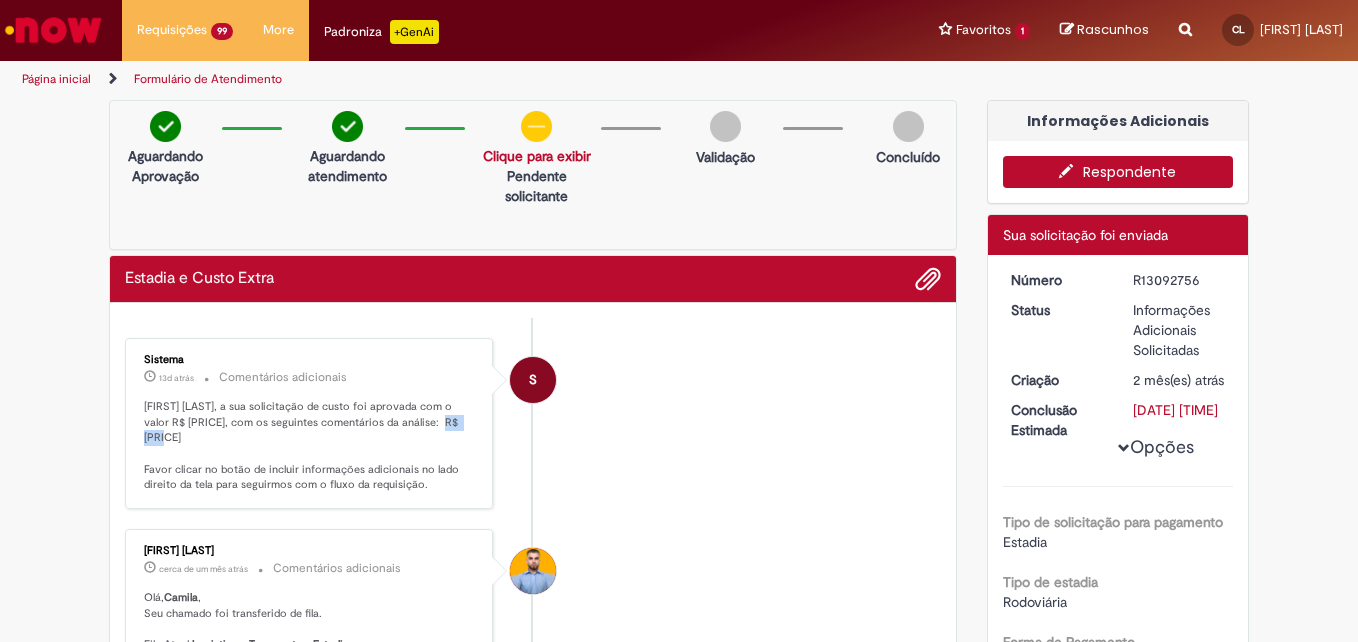 drag, startPoint x: 415, startPoint y: 428, endPoint x: 447, endPoint y: 429, distance: 32.01562 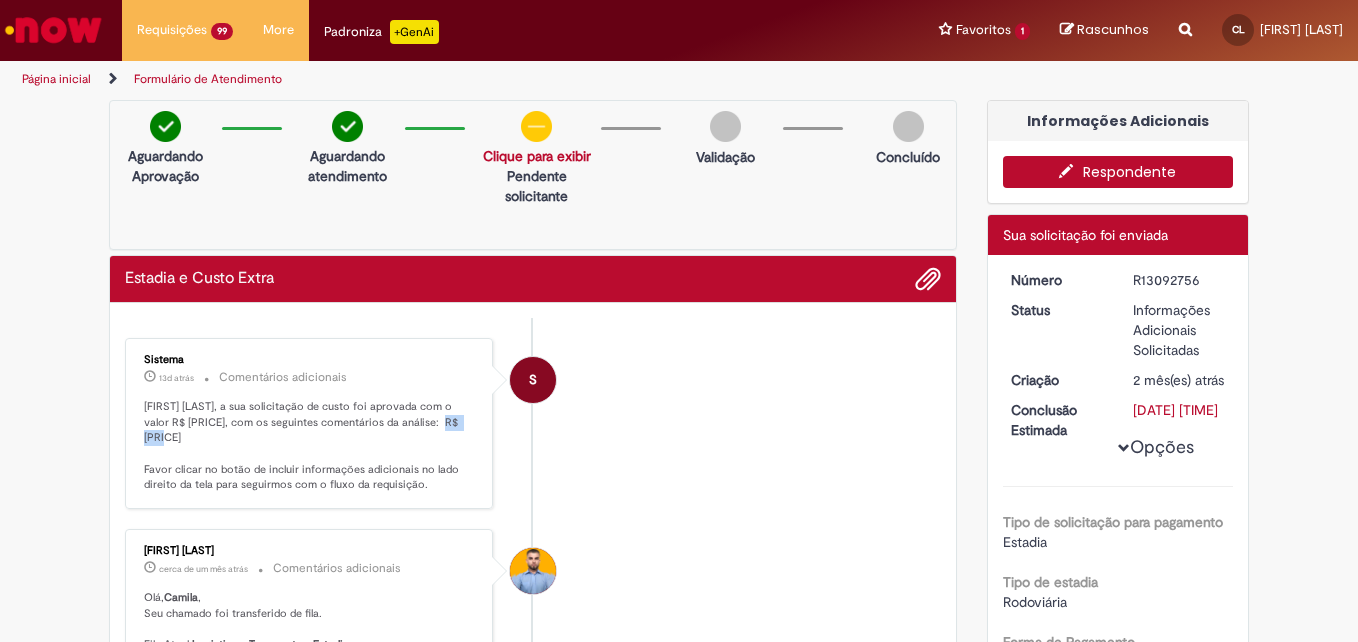 click at bounding box center (1071, 171) 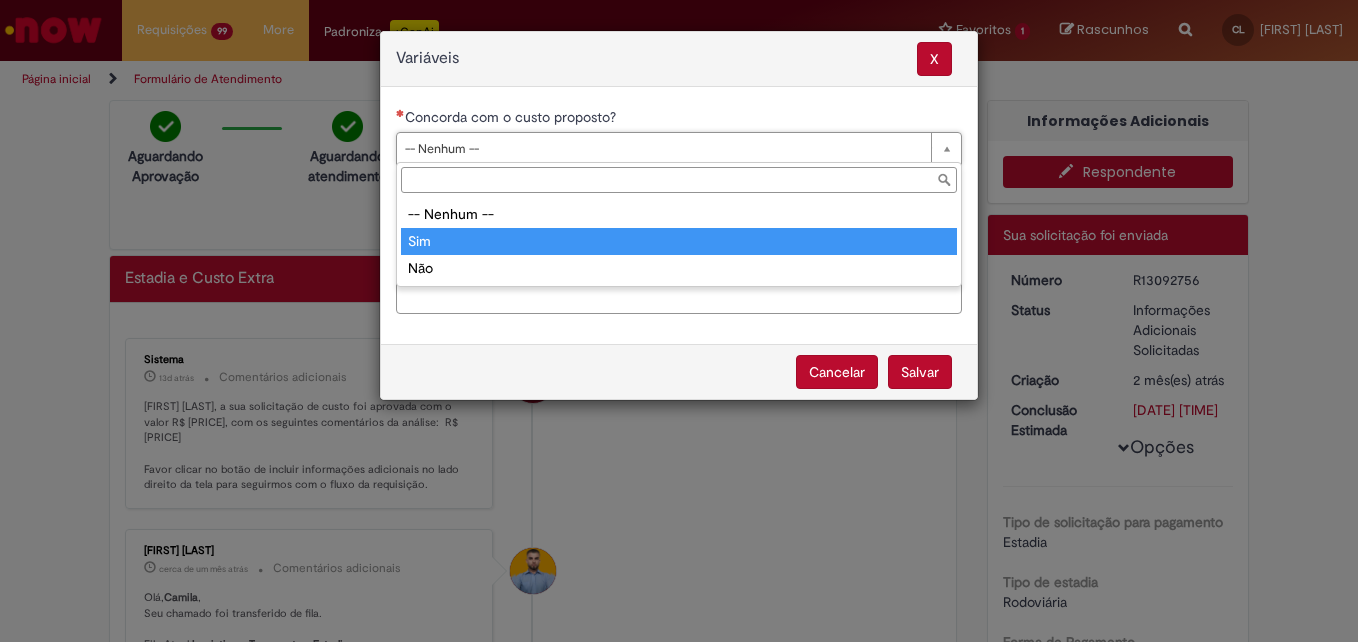 type on "***" 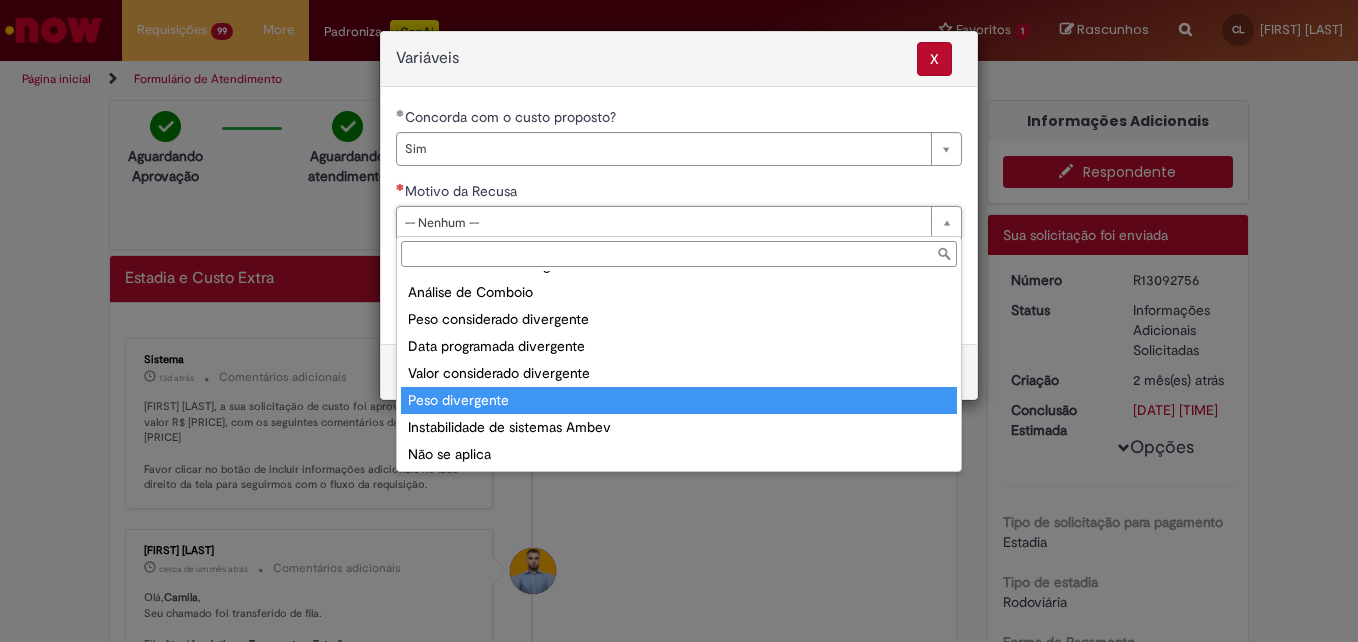 scroll, scrollTop: 78, scrollLeft: 0, axis: vertical 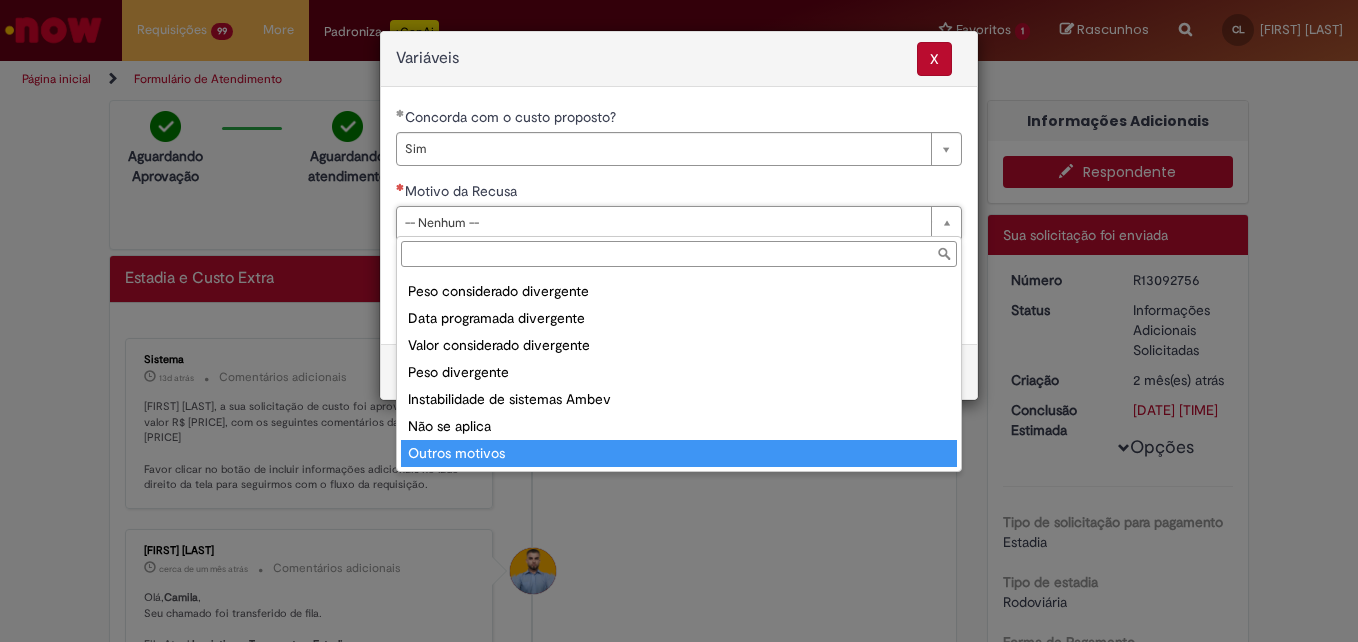 type on "**********" 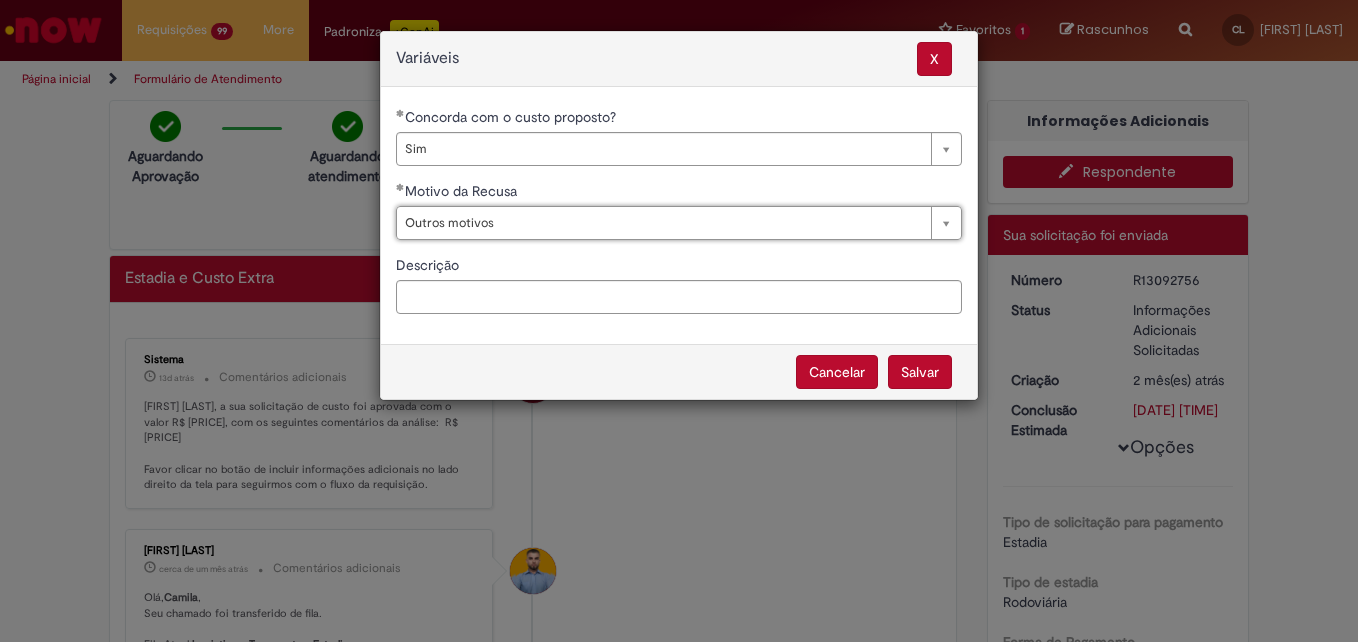 click on "Salvar" at bounding box center [920, 372] 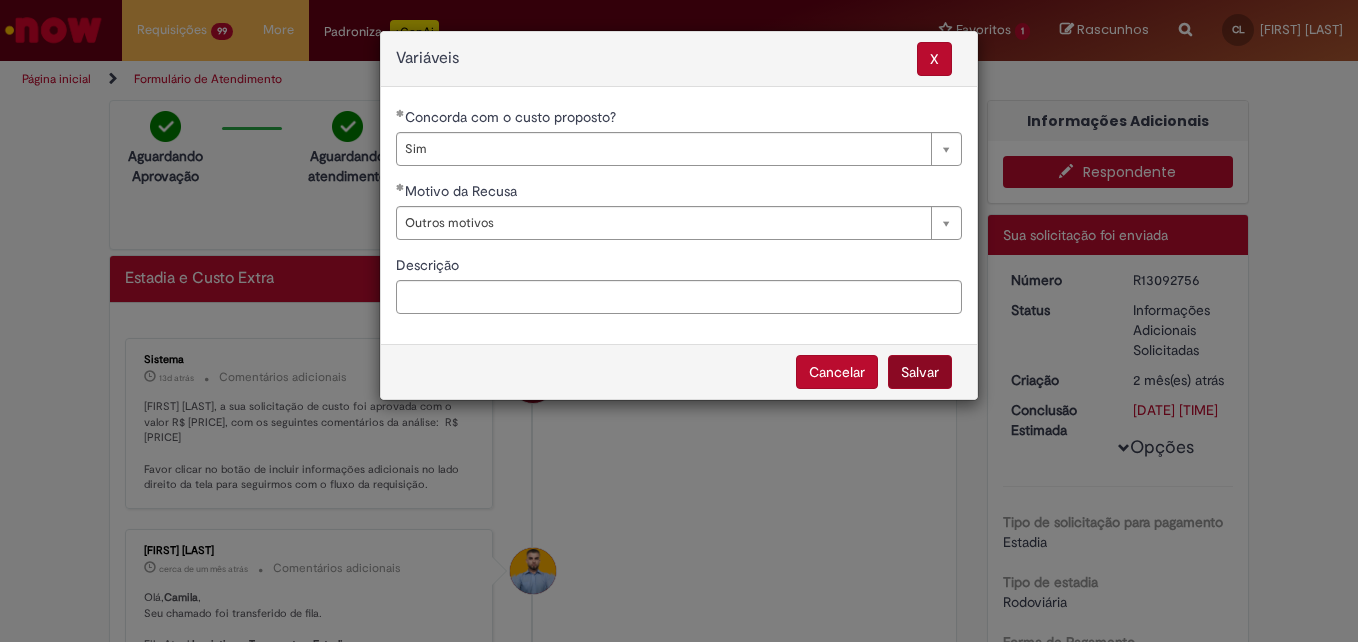 select on "***" 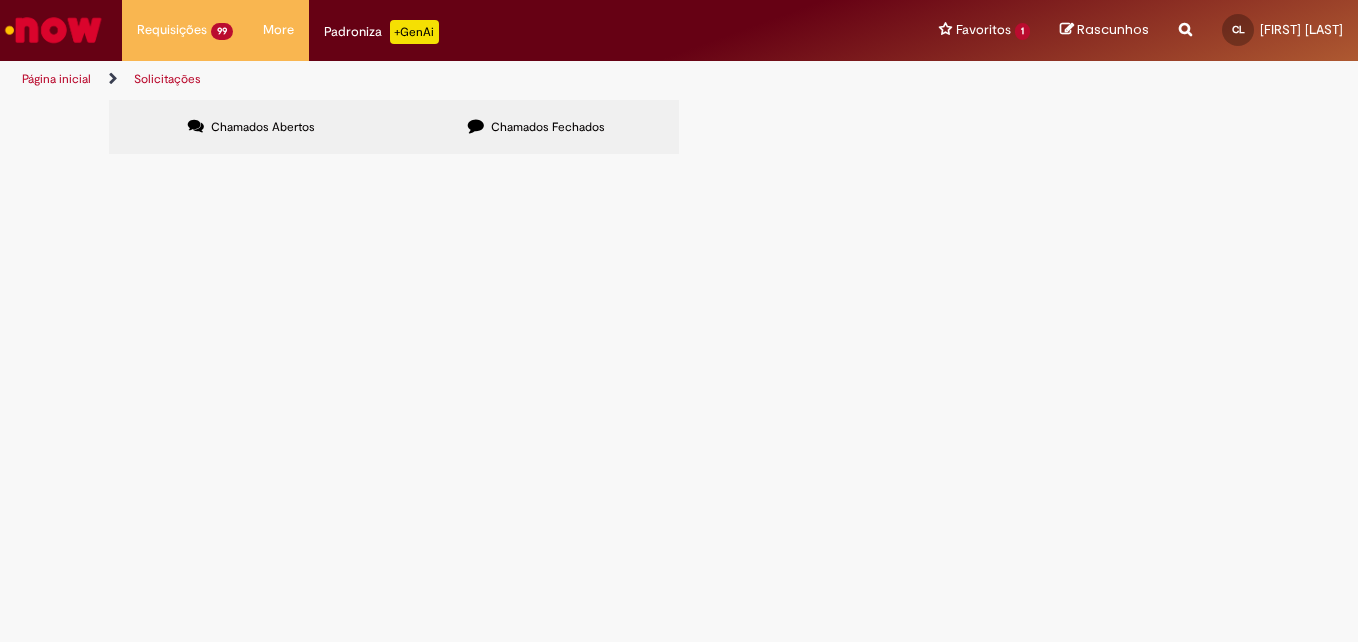 click at bounding box center (0, 0) 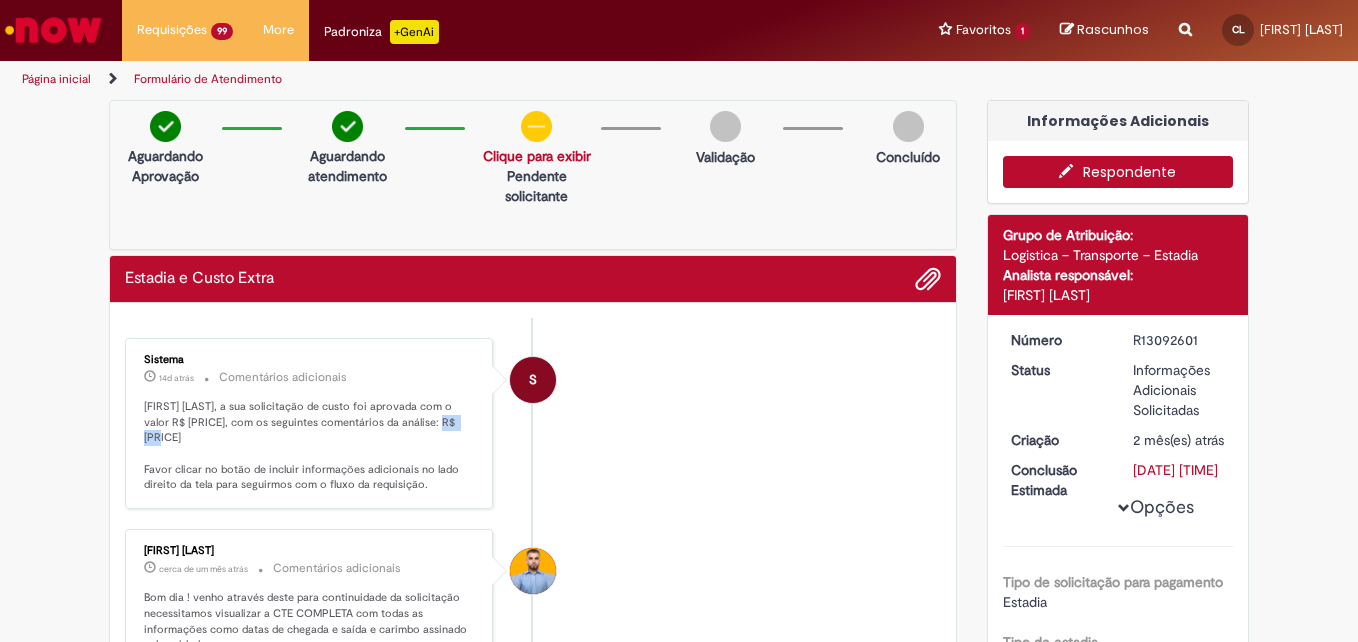 drag, startPoint x: 415, startPoint y: 424, endPoint x: 449, endPoint y: 427, distance: 34.132095 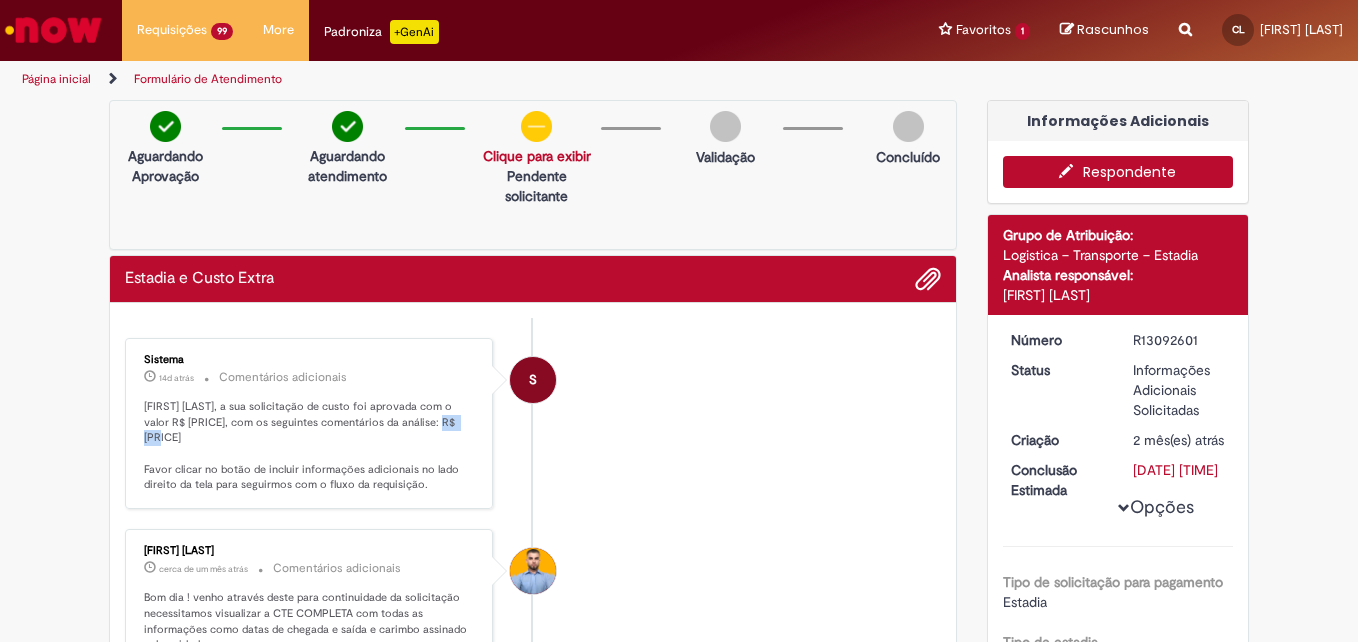 click on "Respondente" at bounding box center [1118, 172] 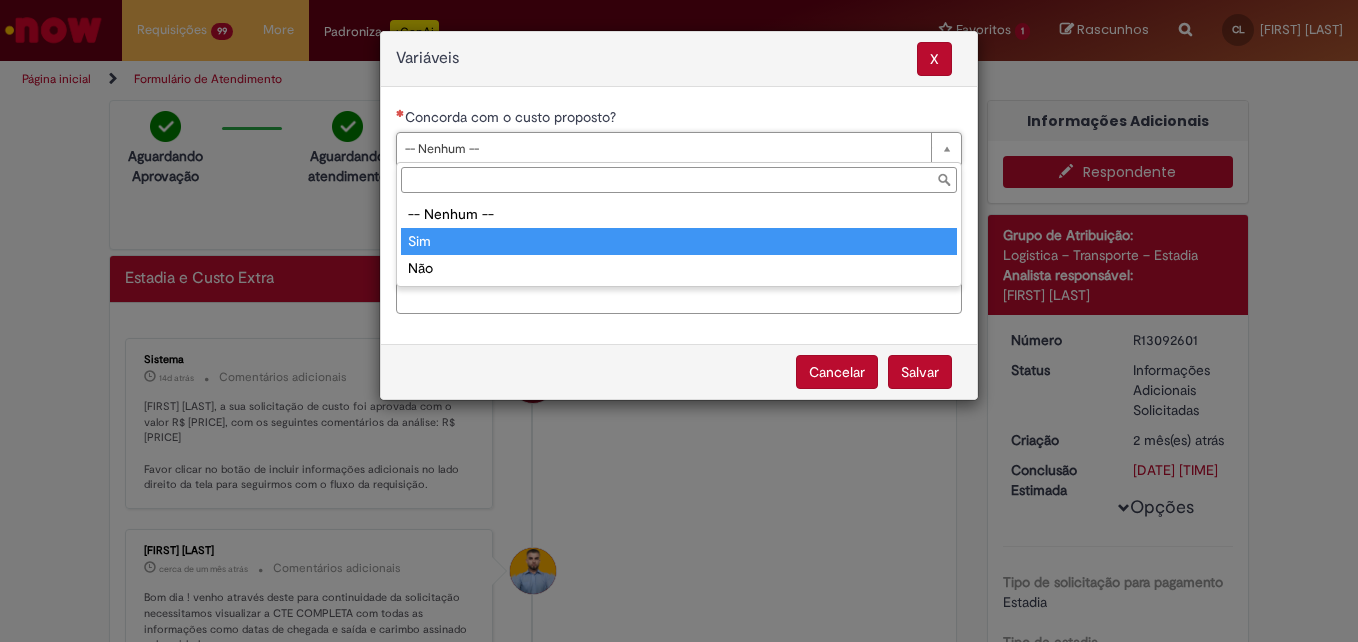 type on "***" 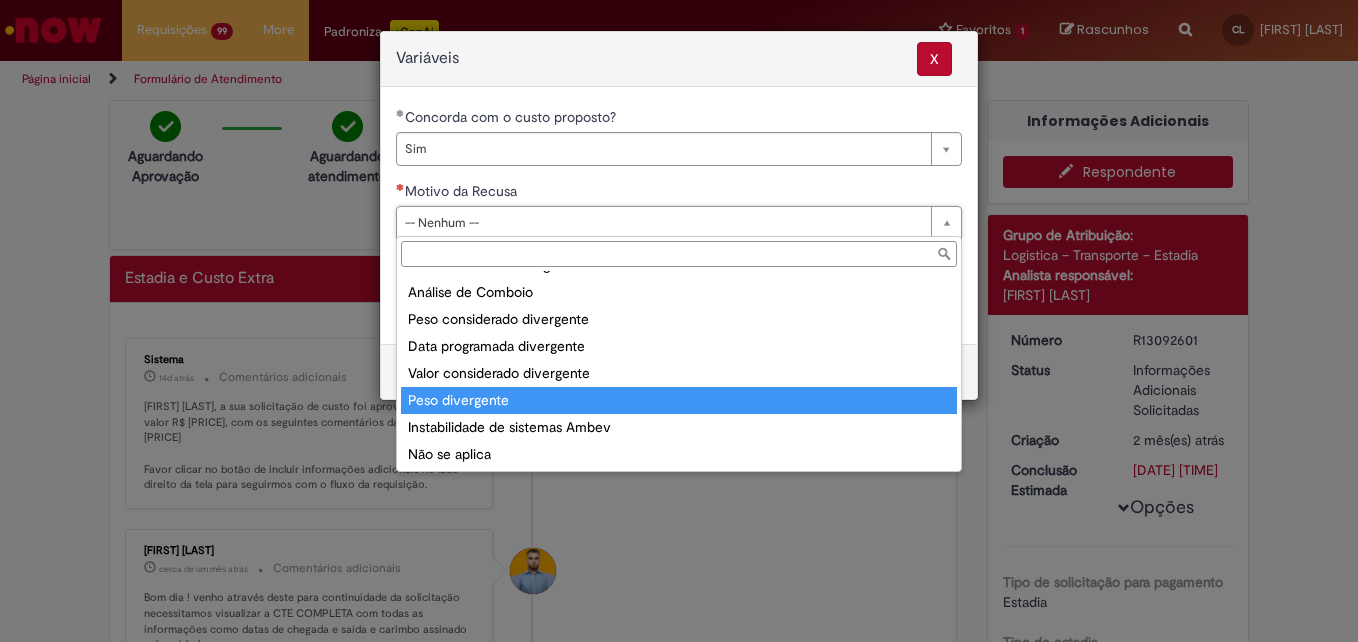 scroll, scrollTop: 78, scrollLeft: 0, axis: vertical 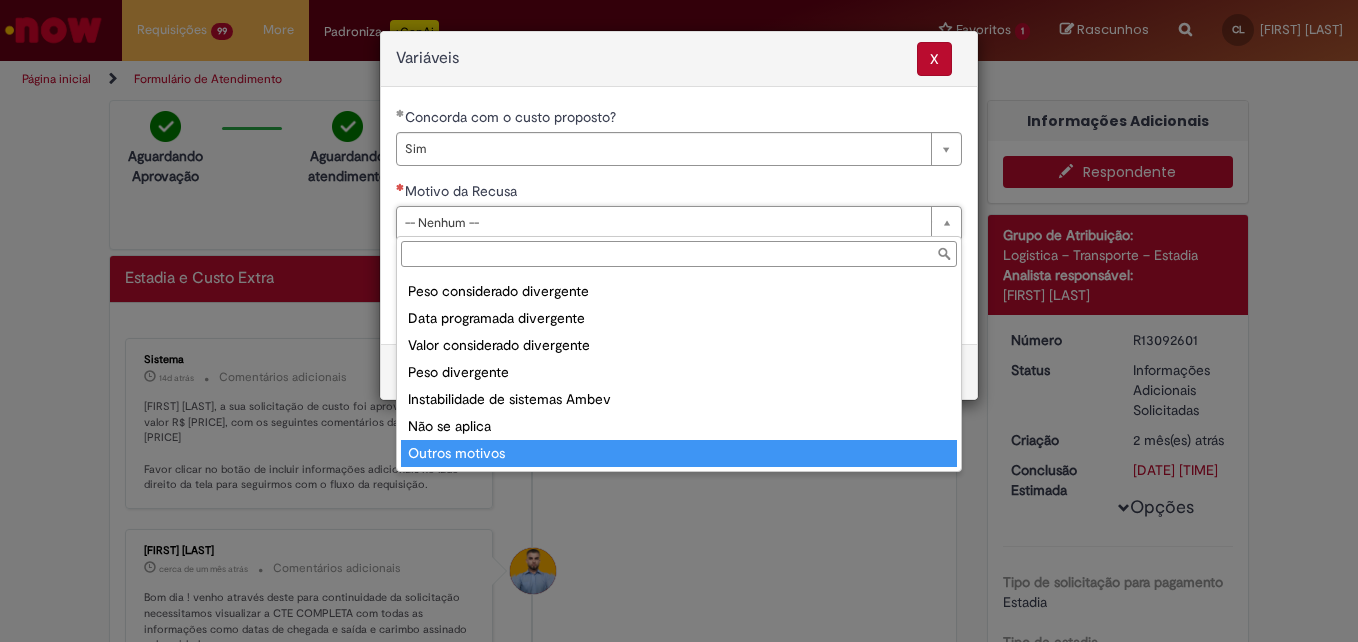 click on "**********" at bounding box center [679, 321] 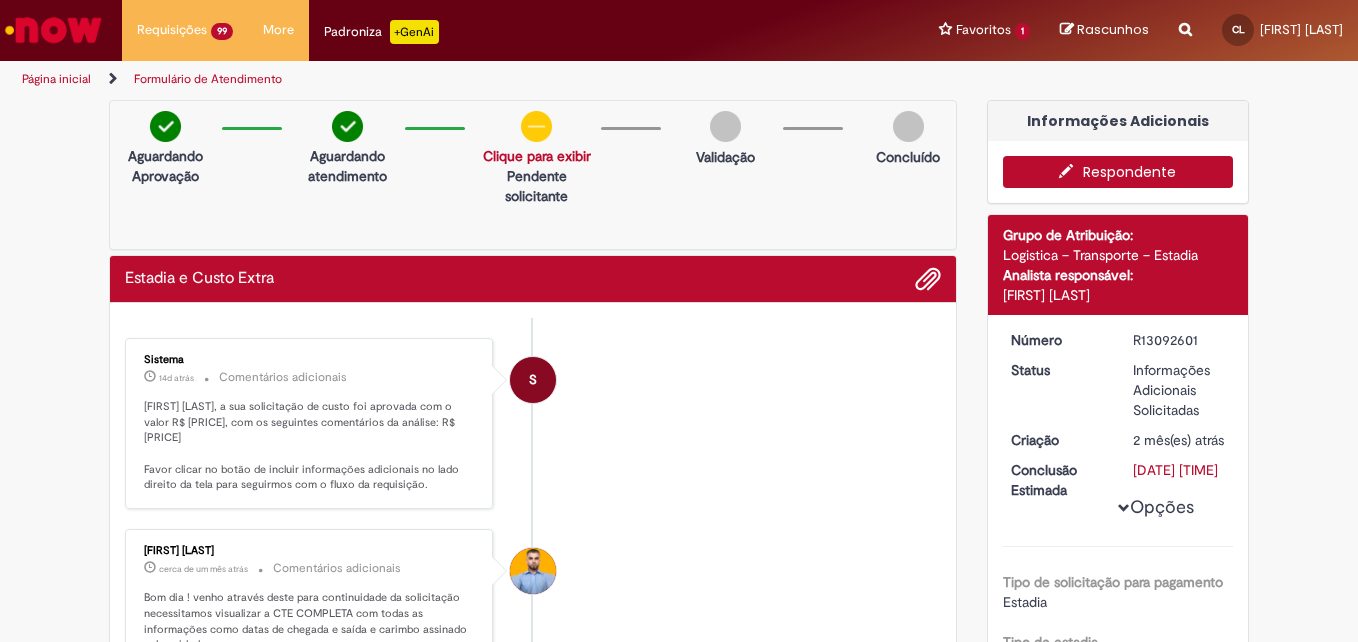click on "Respondente" at bounding box center (1118, 172) 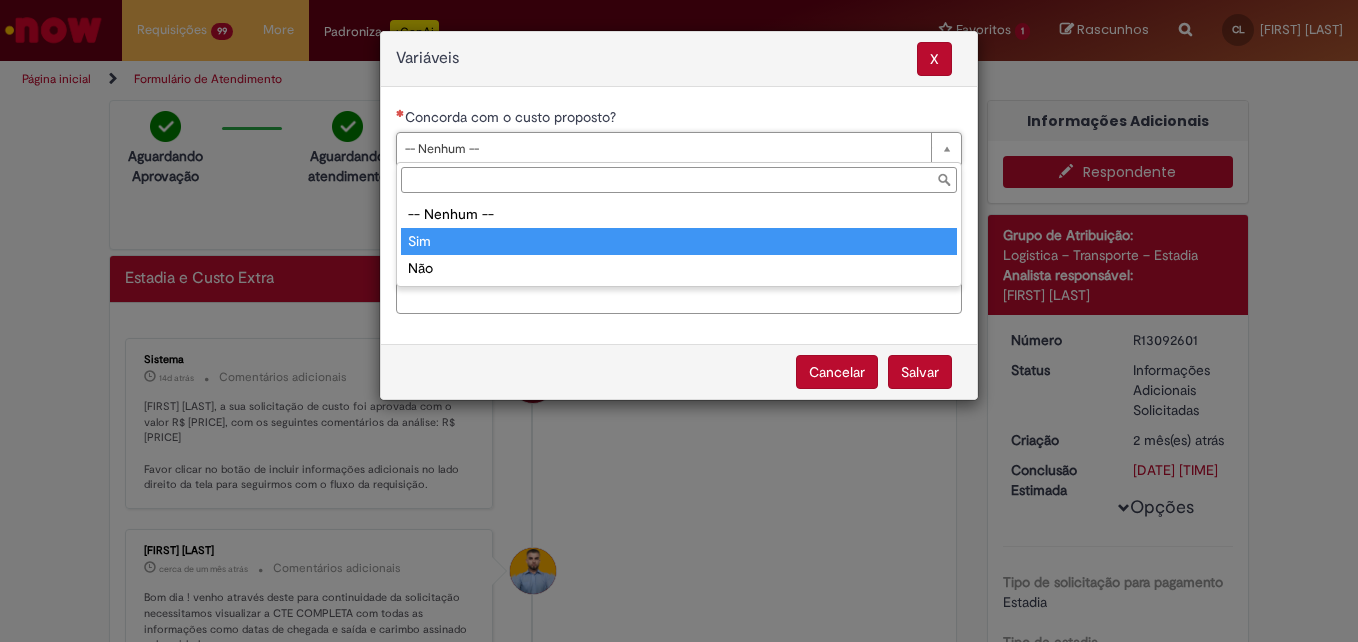 type on "***" 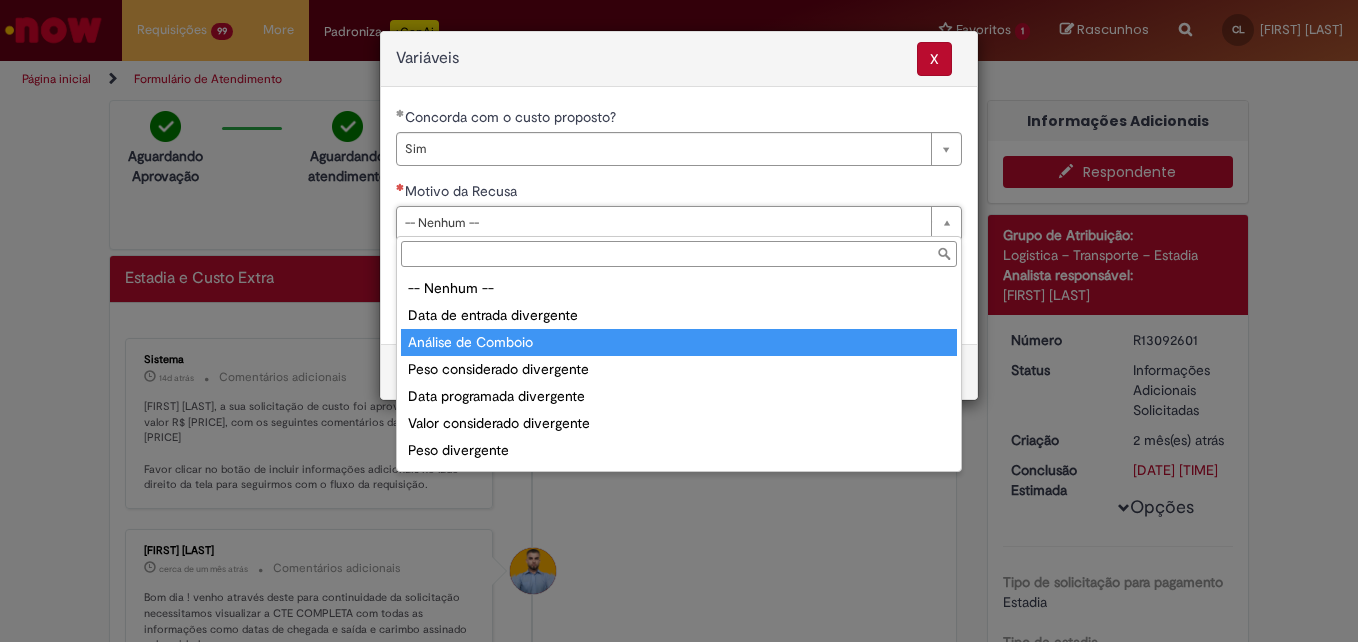scroll, scrollTop: 78, scrollLeft: 0, axis: vertical 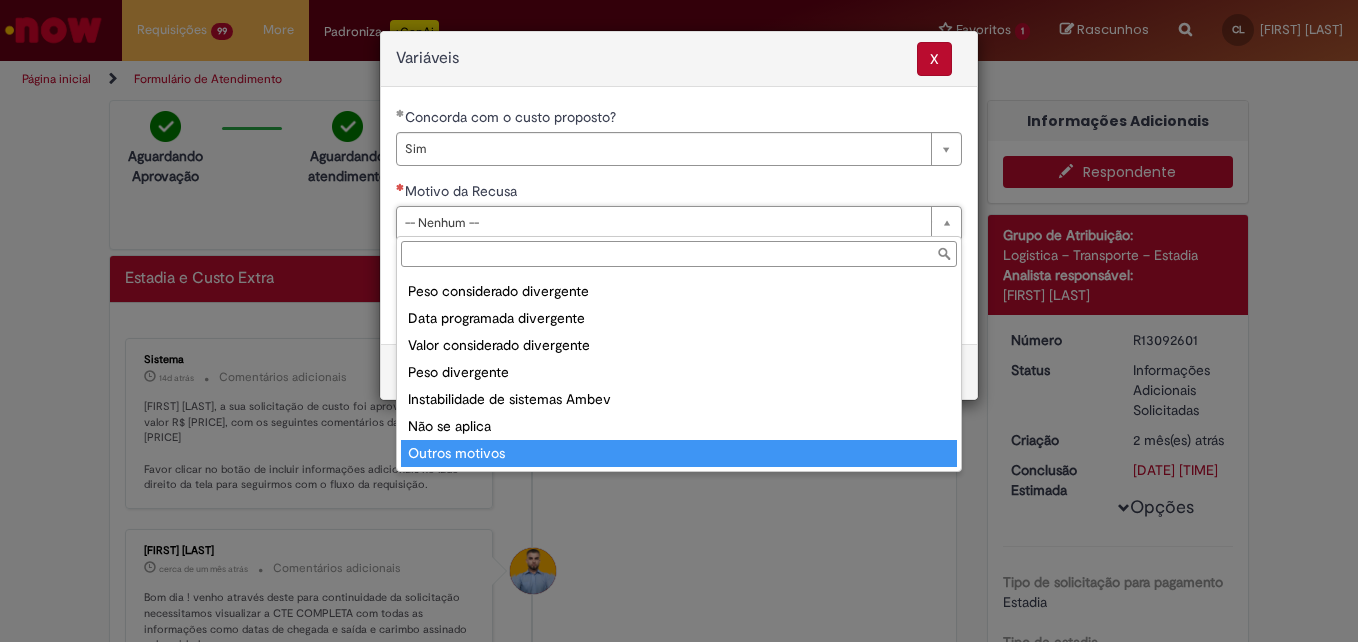 type on "**********" 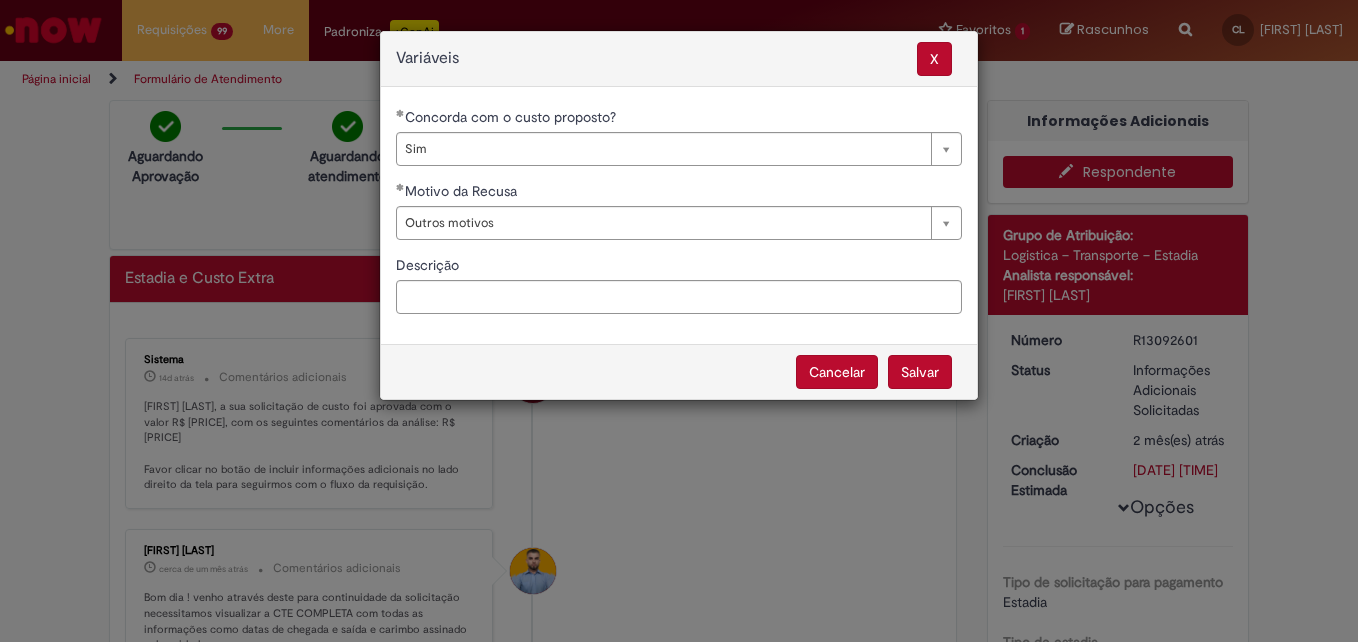 click on "Salvar" at bounding box center (920, 372) 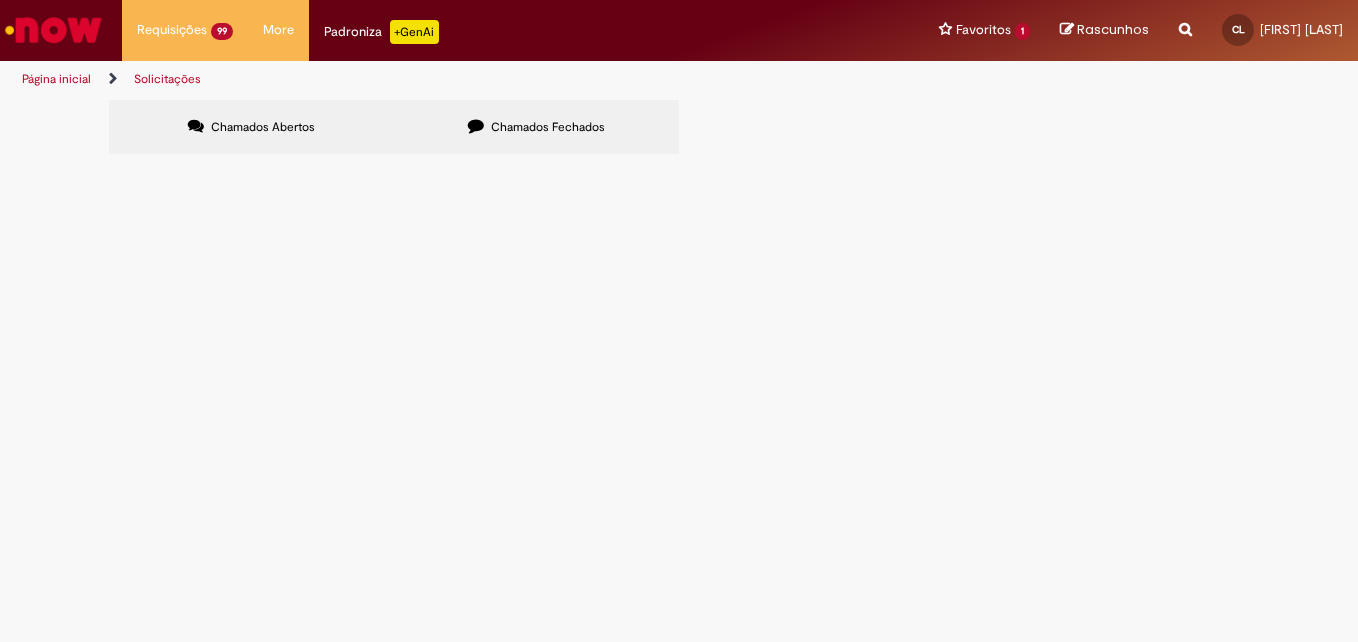 click at bounding box center (0, 0) 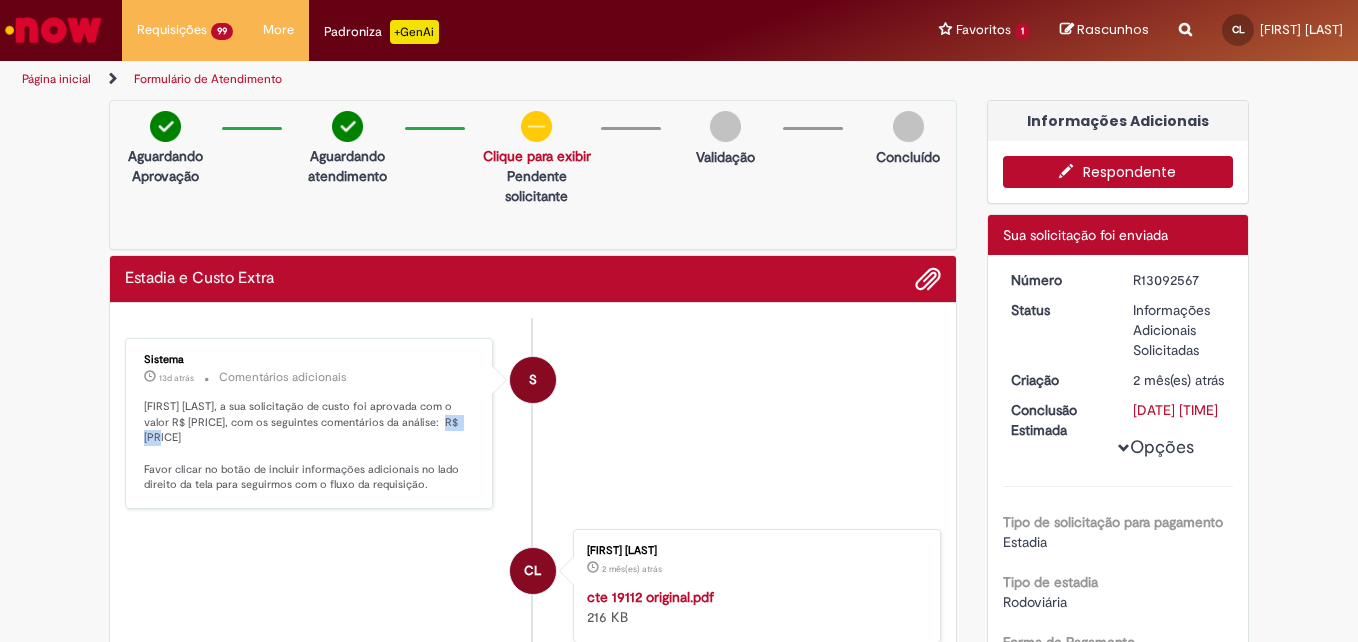 drag, startPoint x: 417, startPoint y: 425, endPoint x: 447, endPoint y: 425, distance: 30 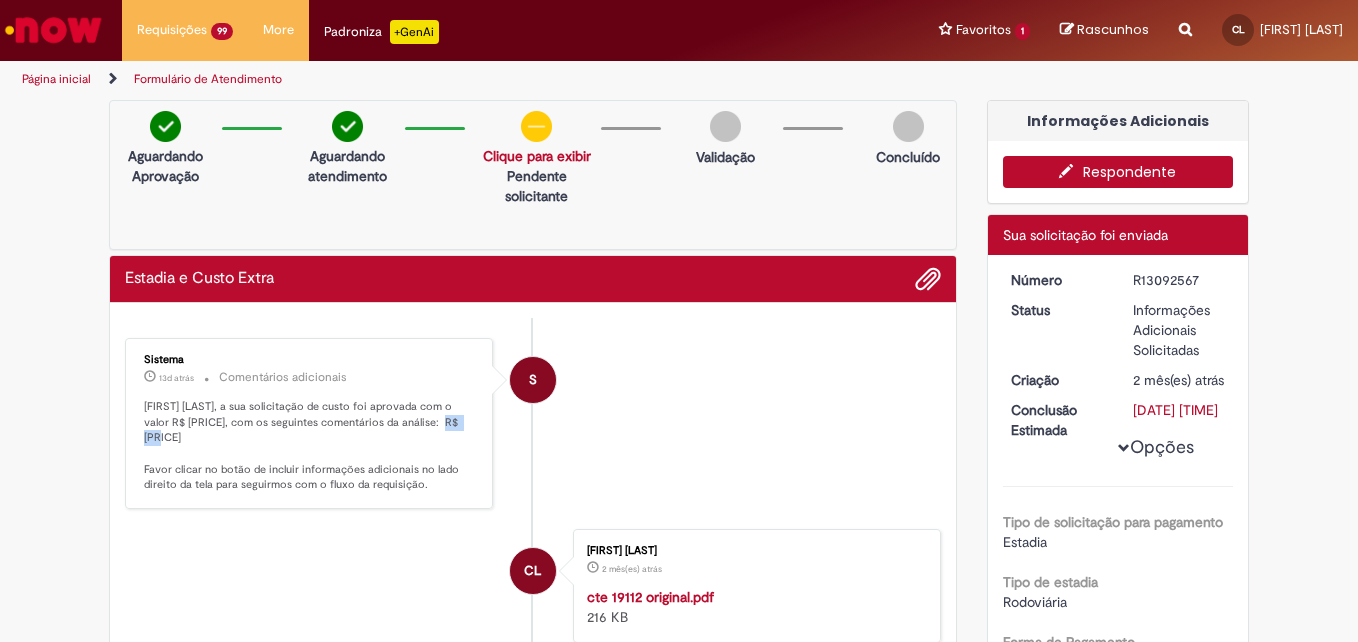 click on "Respondente" at bounding box center (1118, 172) 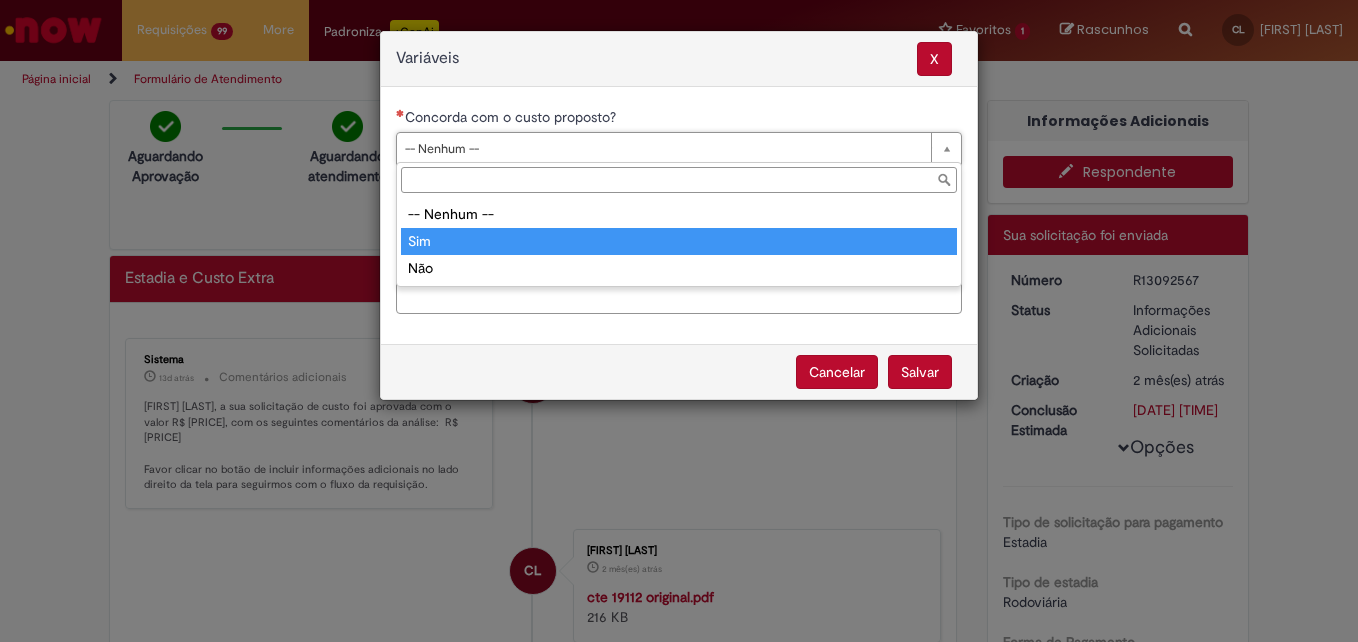 type on "***" 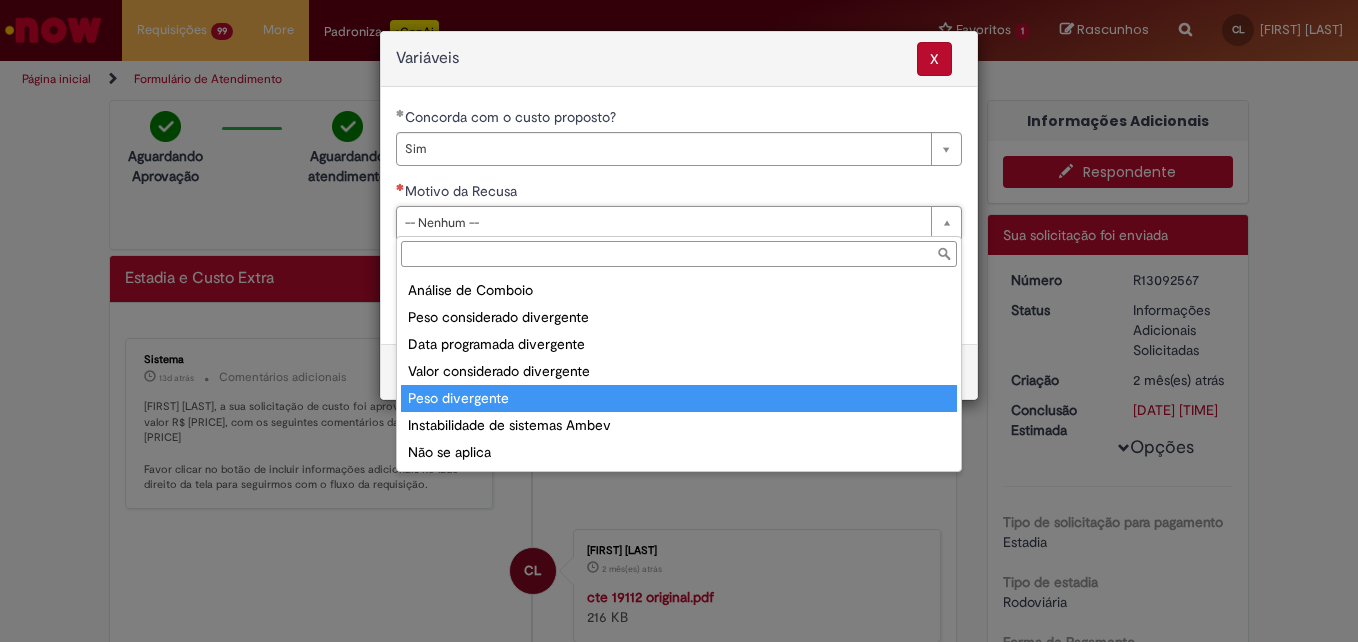 scroll, scrollTop: 78, scrollLeft: 0, axis: vertical 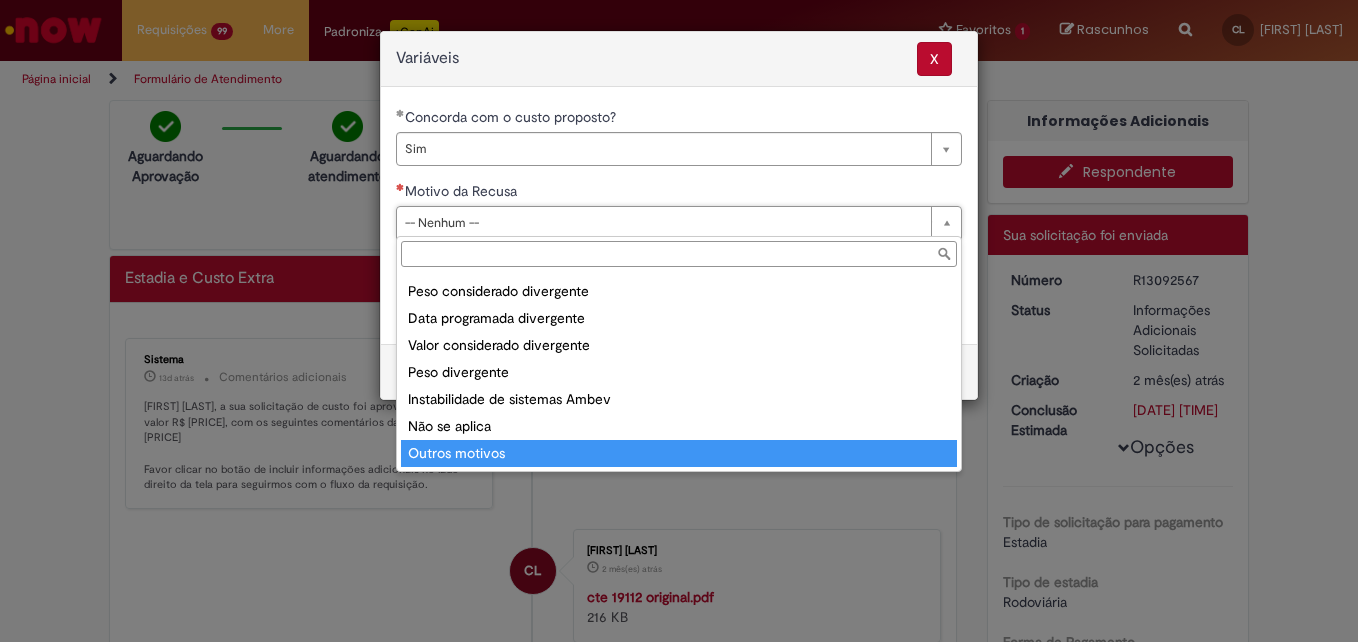 type on "**********" 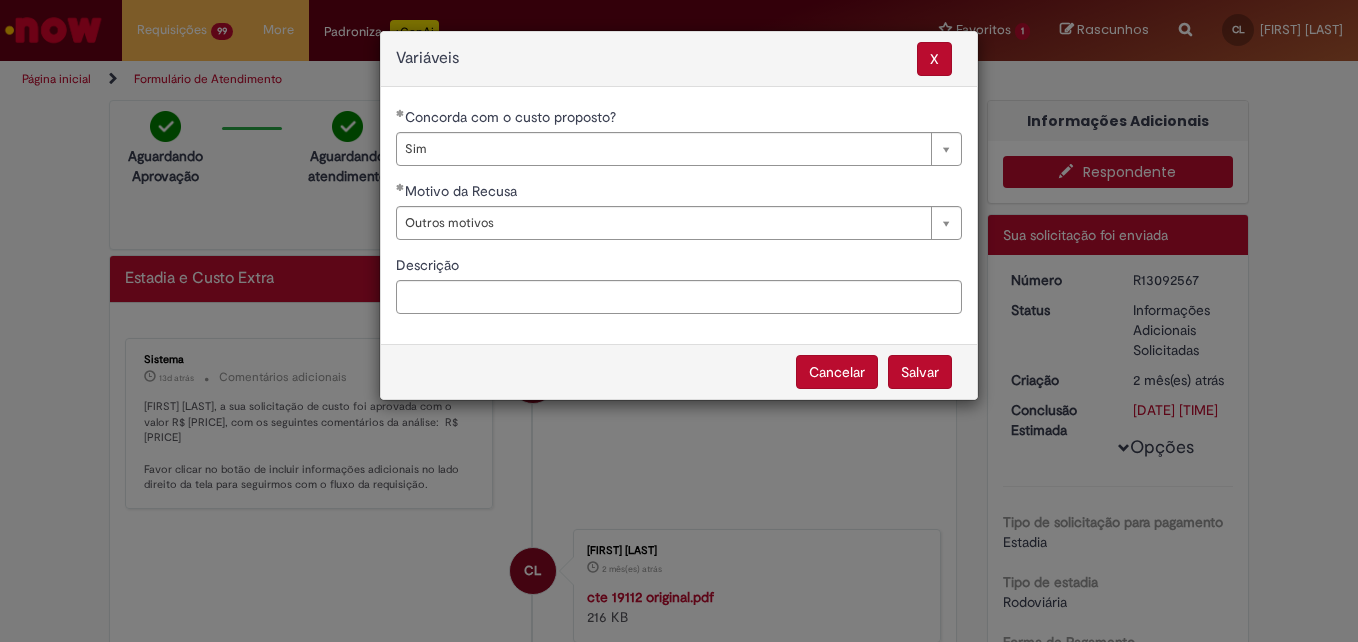 click on "Salvar" at bounding box center [920, 372] 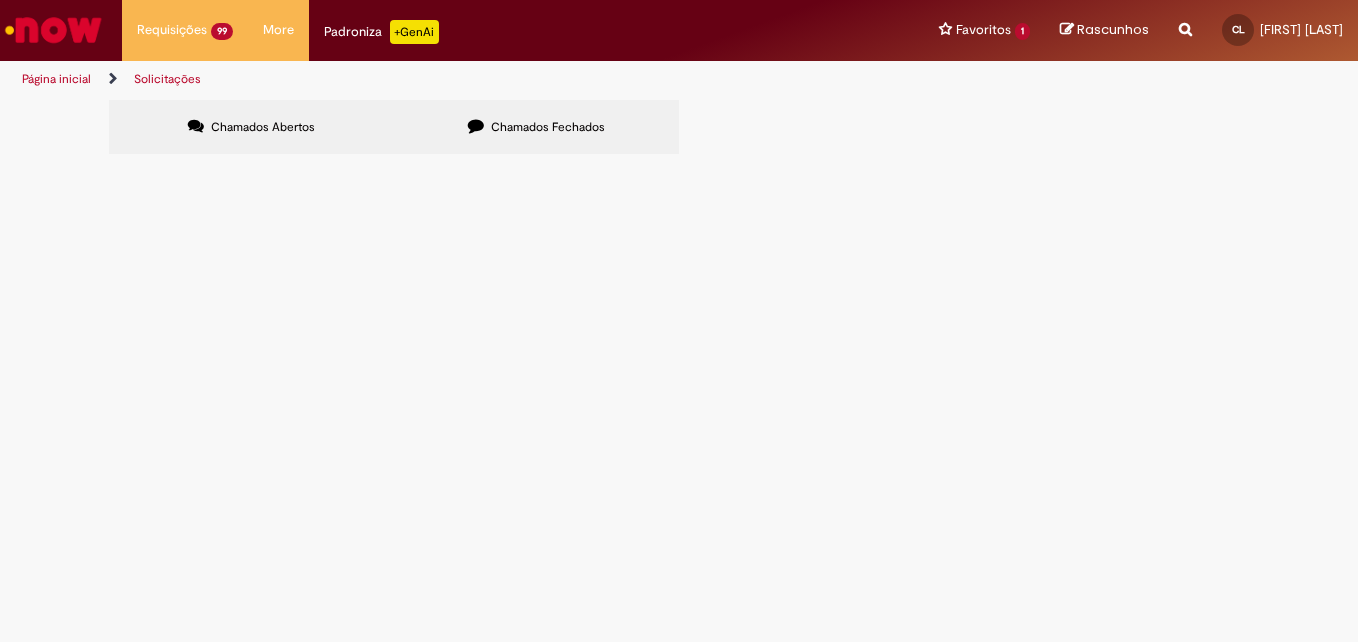 click at bounding box center (0, 0) 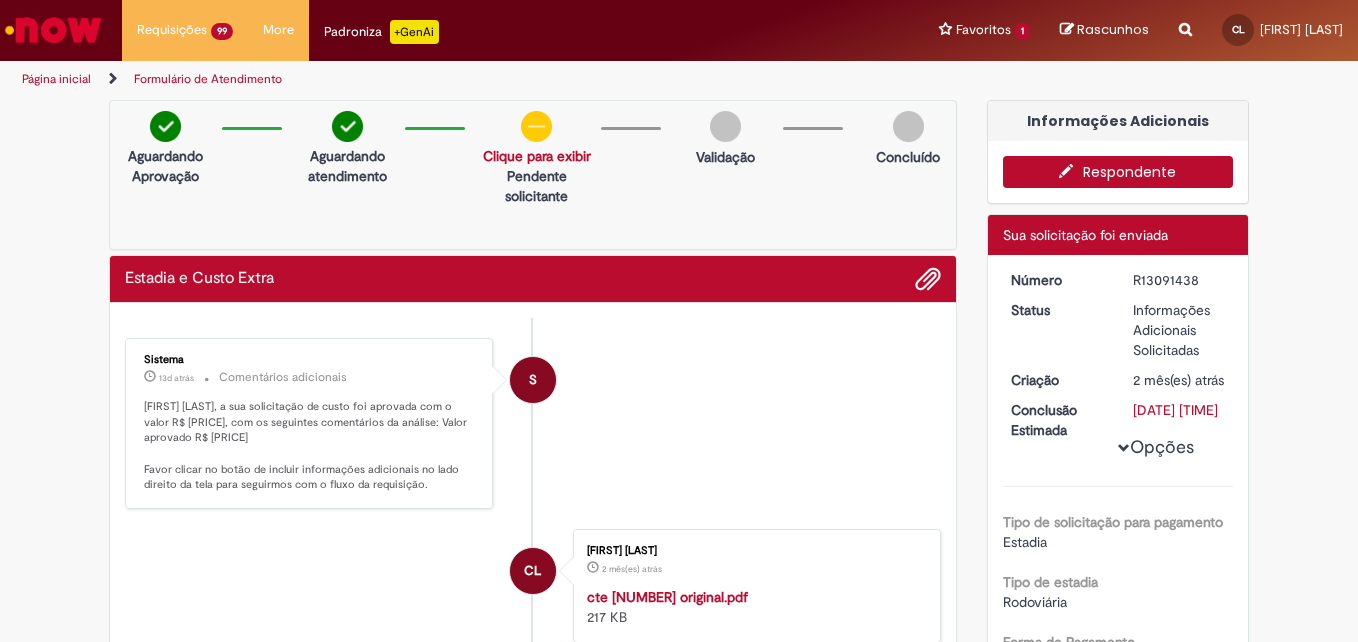 click on "Camila Leite, a sua solicitação de custo foi aprovada com o valor R$ 274,11, com os seguintes comentários da análise: Valor aprovado R$ 274,11 Favor clicar no botão de incluir informações adicionais no lado direito da tela para seguirmos com o fluxo da requisição." at bounding box center (310, 446) 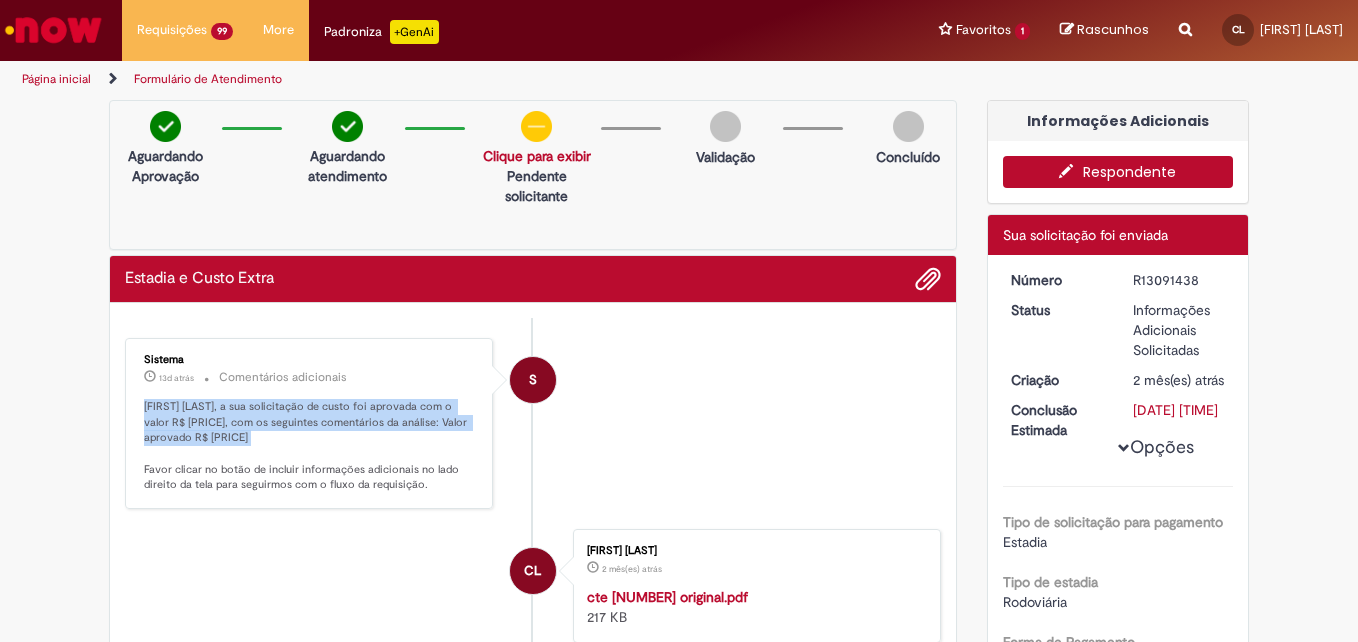 drag, startPoint x: 151, startPoint y: 441, endPoint x: 176, endPoint y: 445, distance: 25.317978 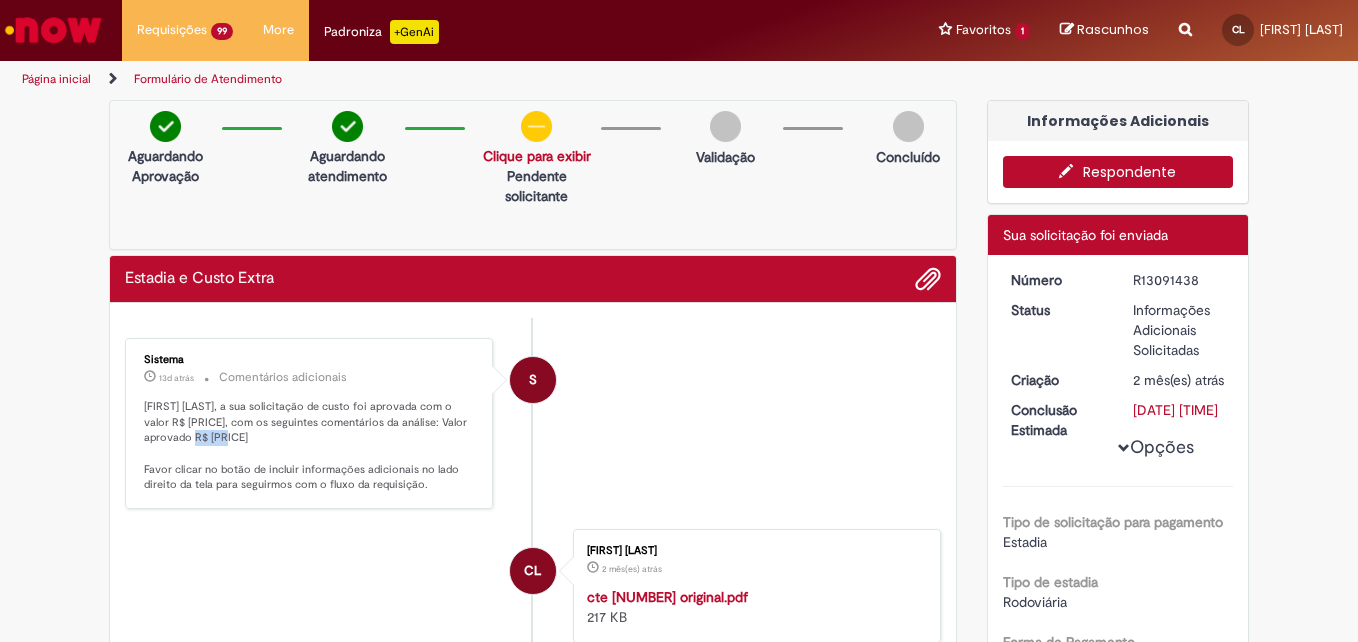 drag, startPoint x: 151, startPoint y: 438, endPoint x: 202, endPoint y: 441, distance: 51.088158 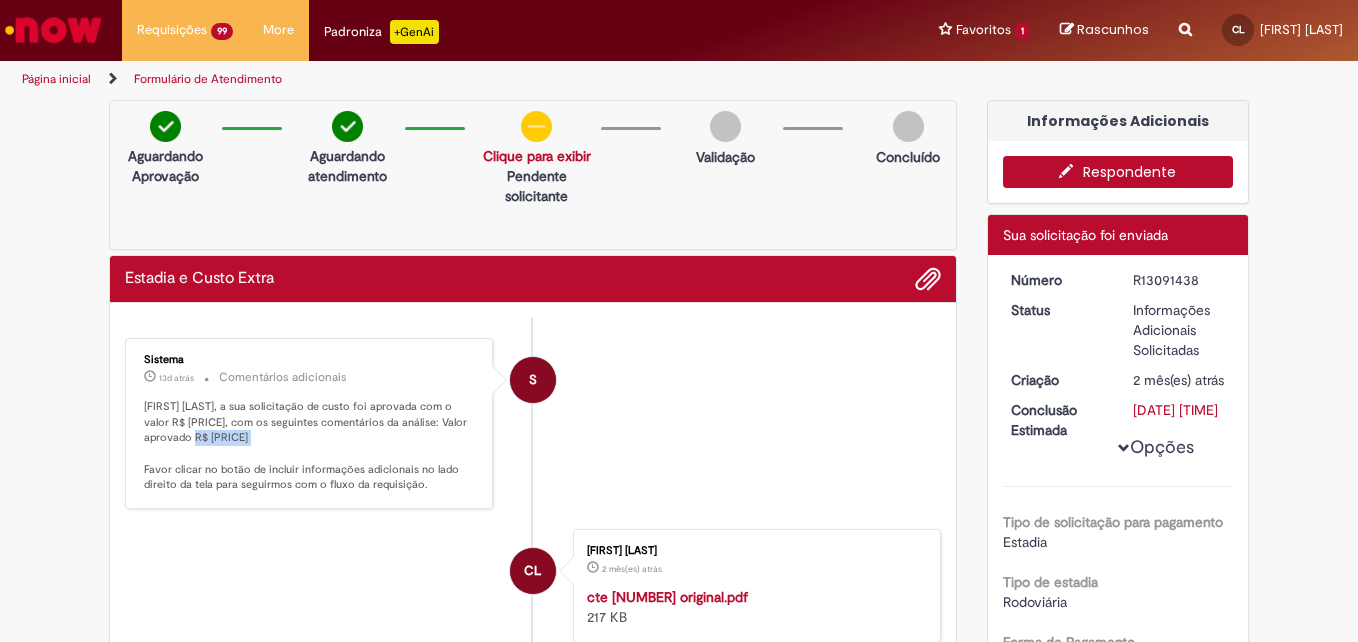 drag, startPoint x: 152, startPoint y: 439, endPoint x: 215, endPoint y: 453, distance: 64.53681 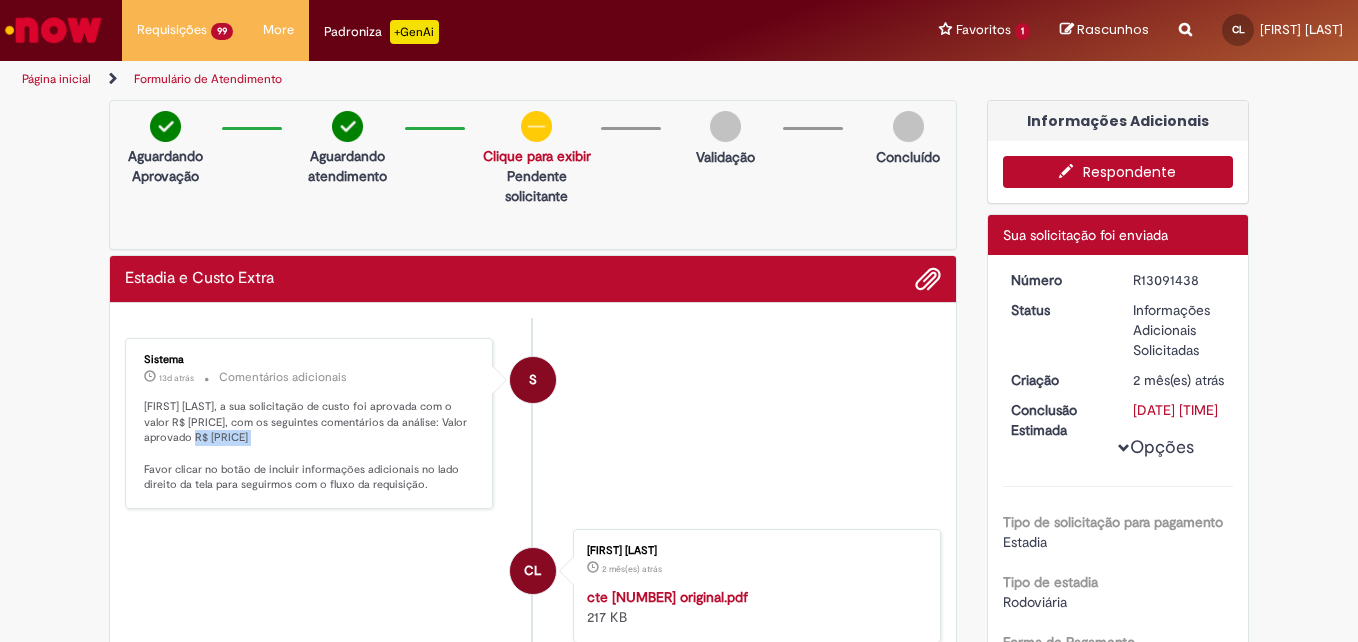 click on "Respondente" at bounding box center [1118, 172] 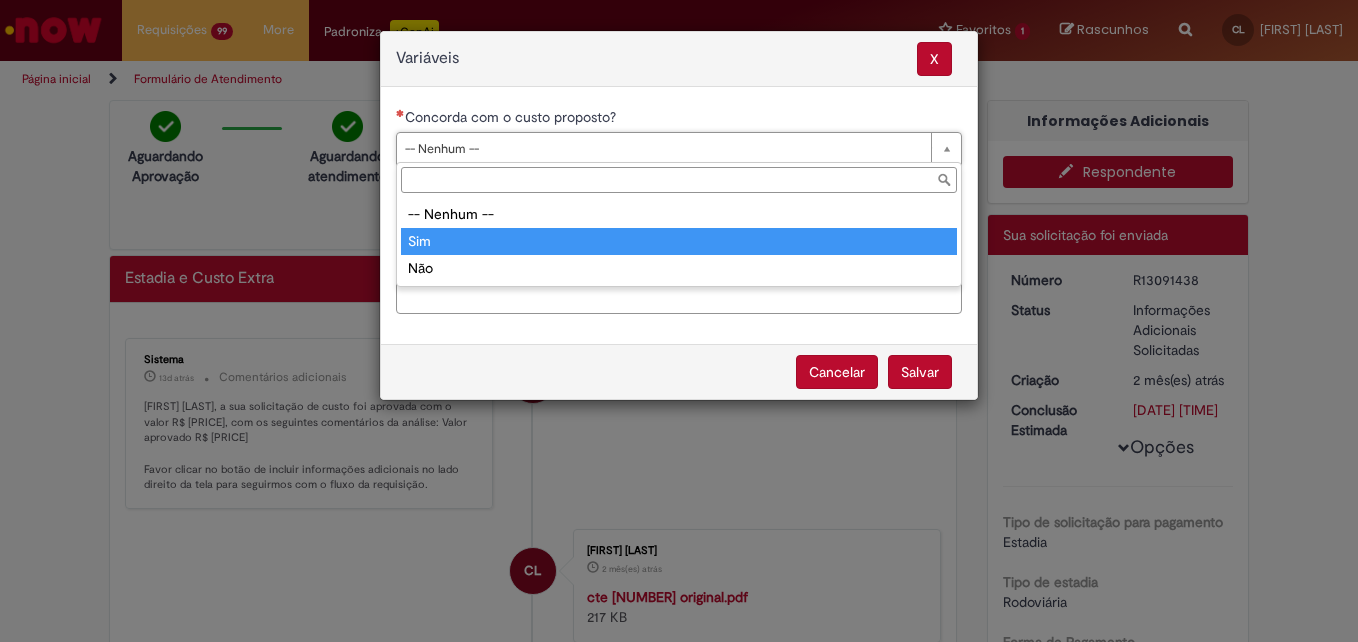 type on "***" 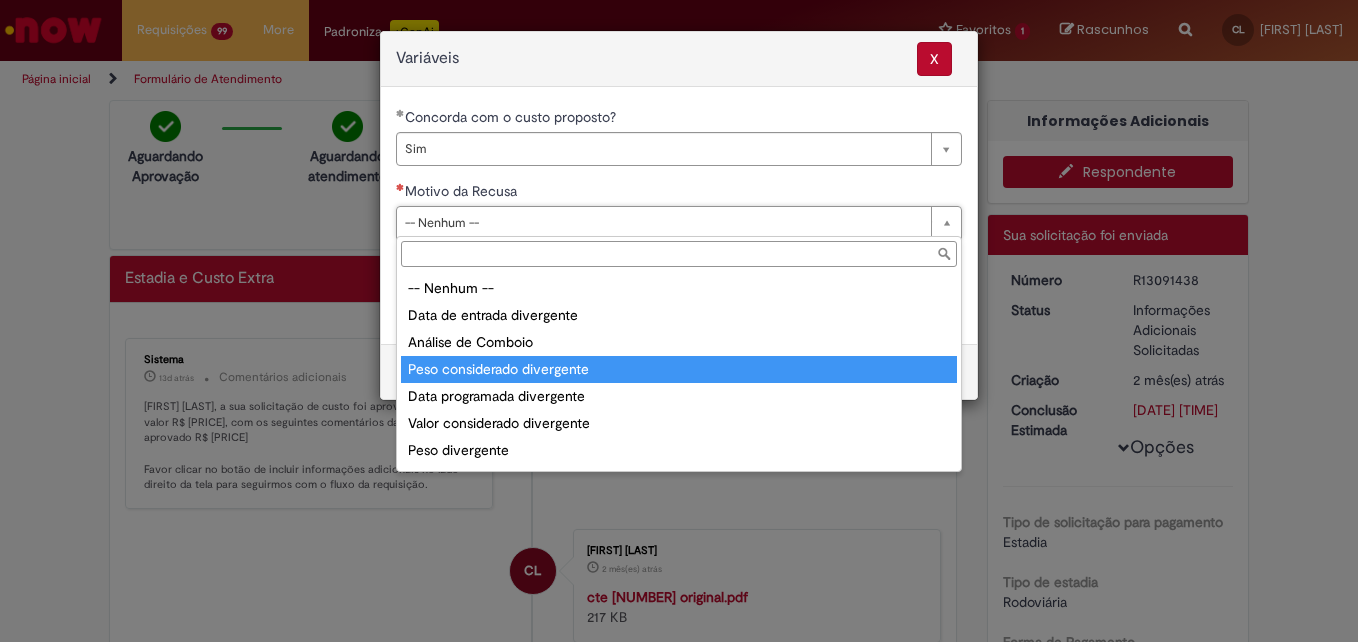 scroll, scrollTop: 78, scrollLeft: 0, axis: vertical 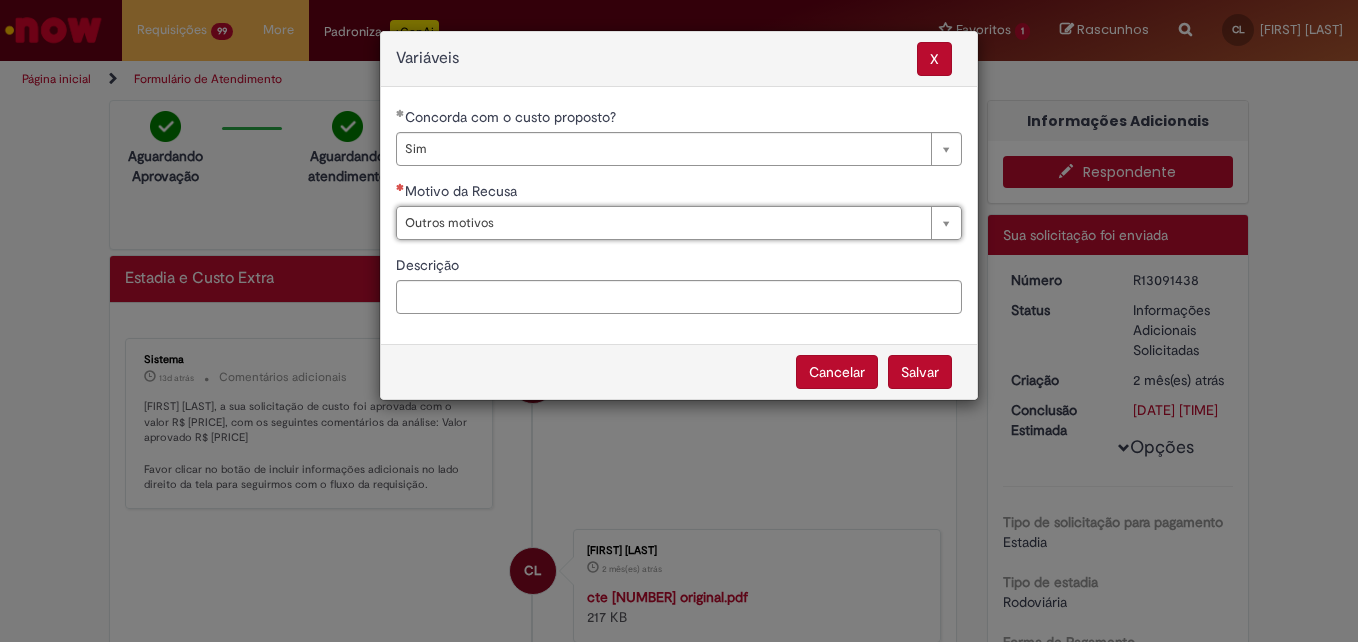 type on "**********" 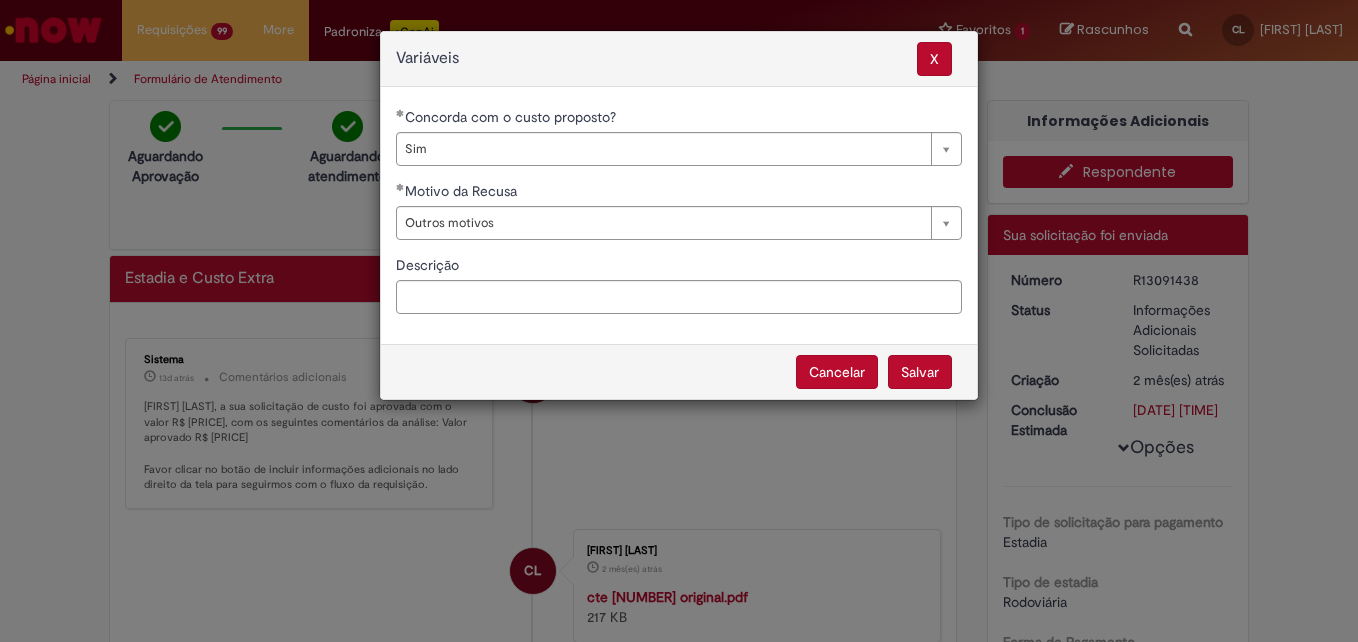 click on "Salvar" at bounding box center [920, 372] 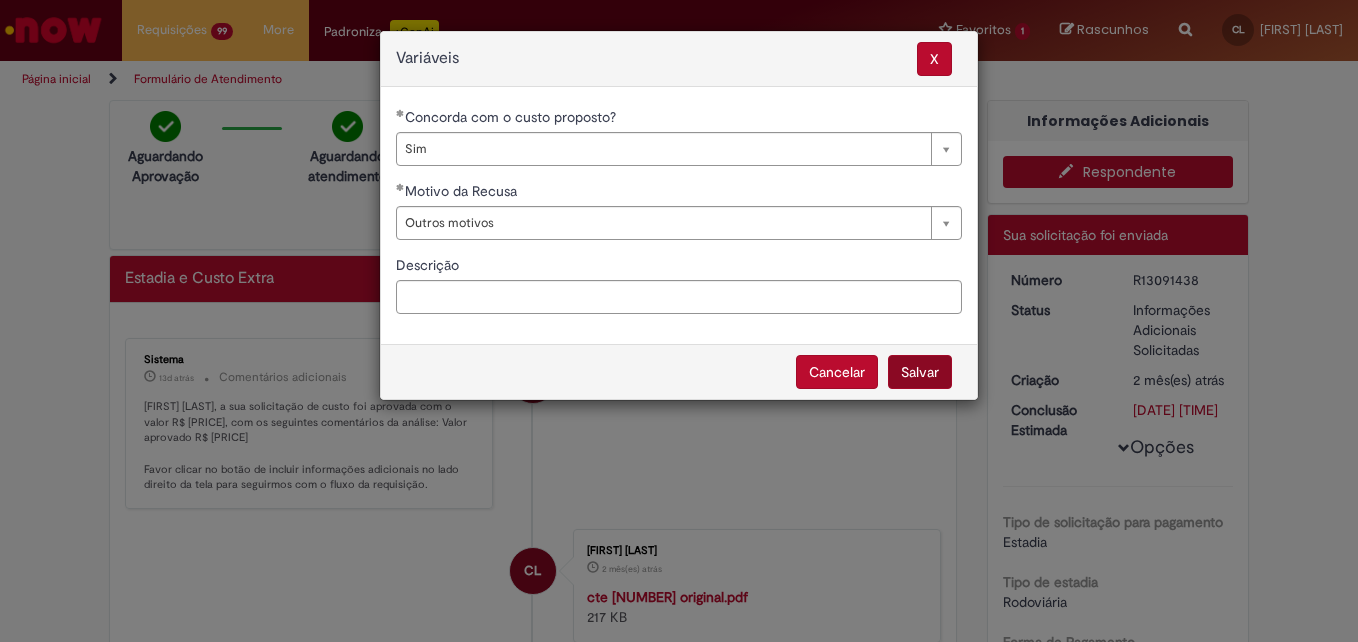 select on "***" 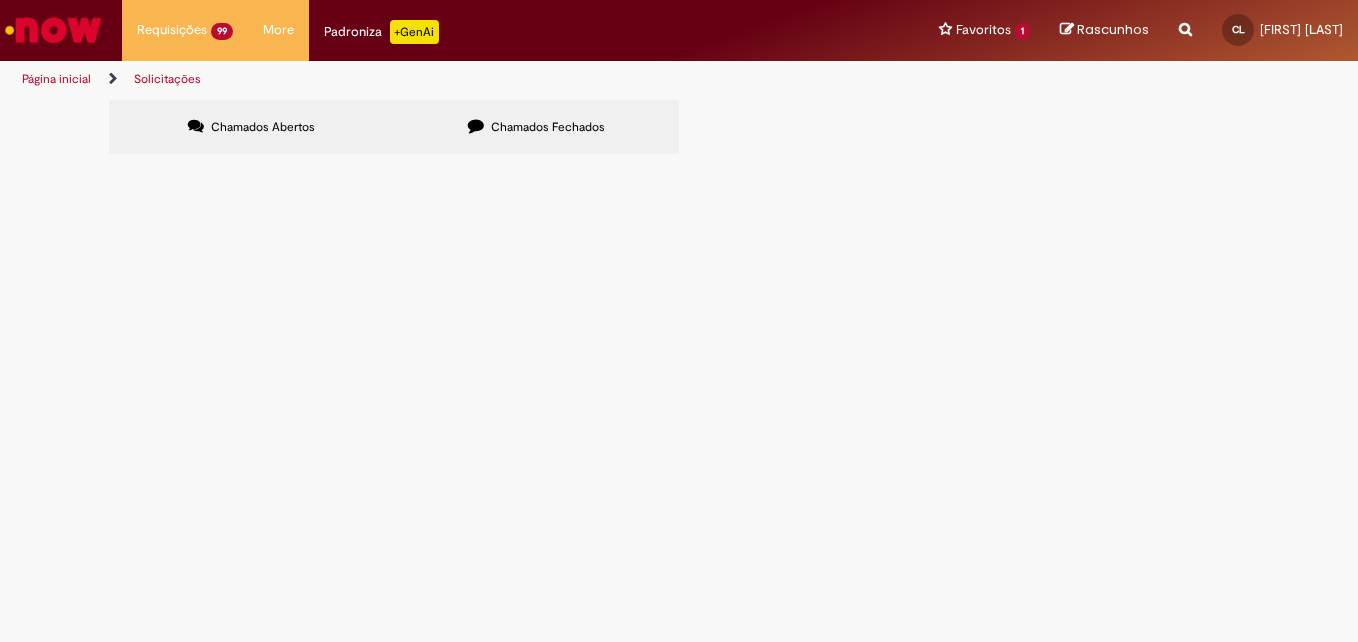 click at bounding box center [0, 0] 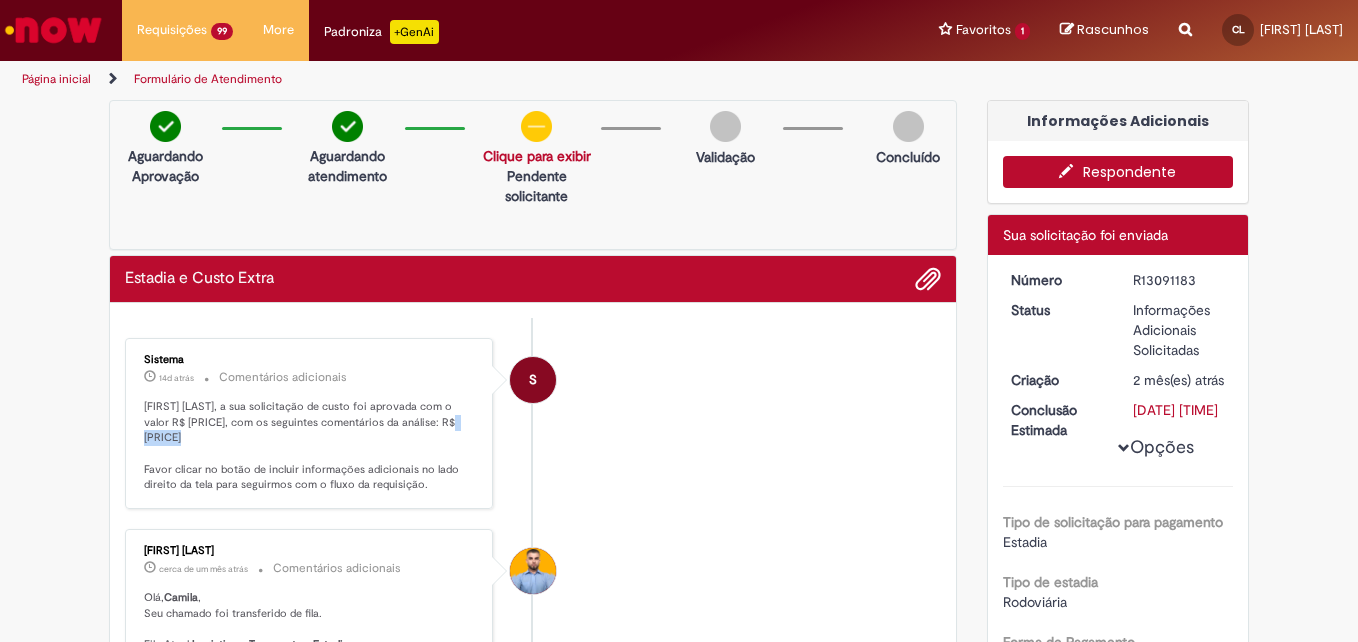 drag, startPoint x: 418, startPoint y: 429, endPoint x: 476, endPoint y: 427, distance: 58.034473 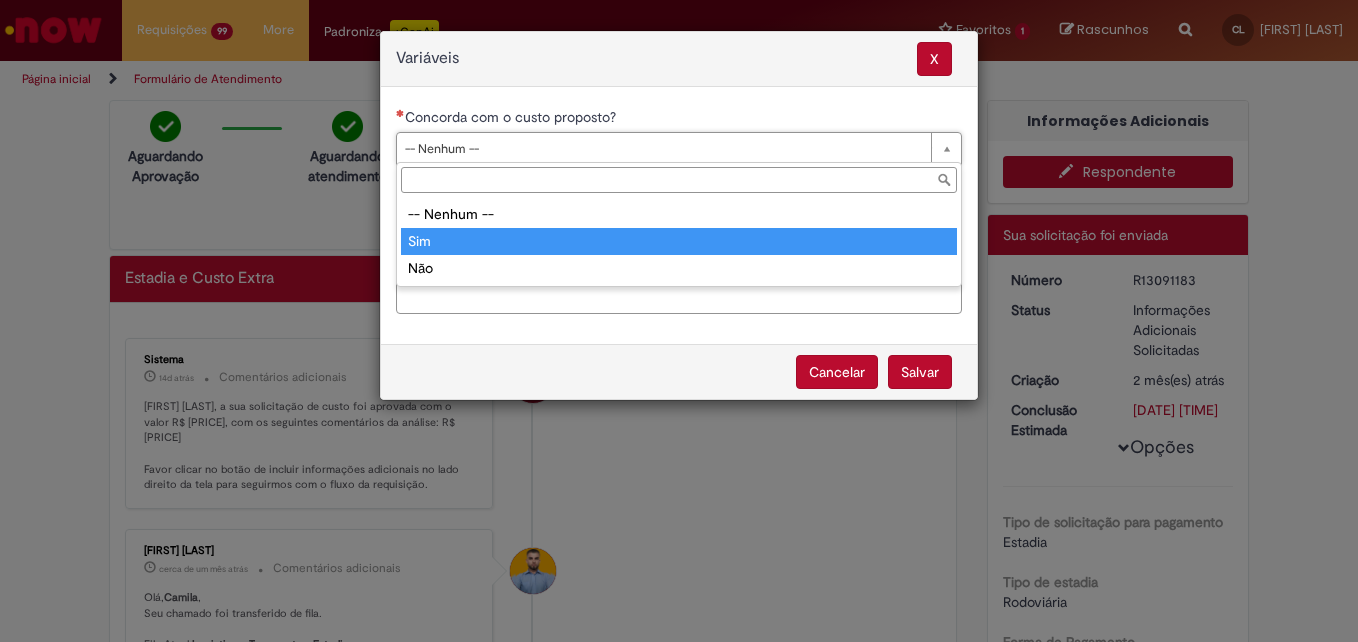 type on "***" 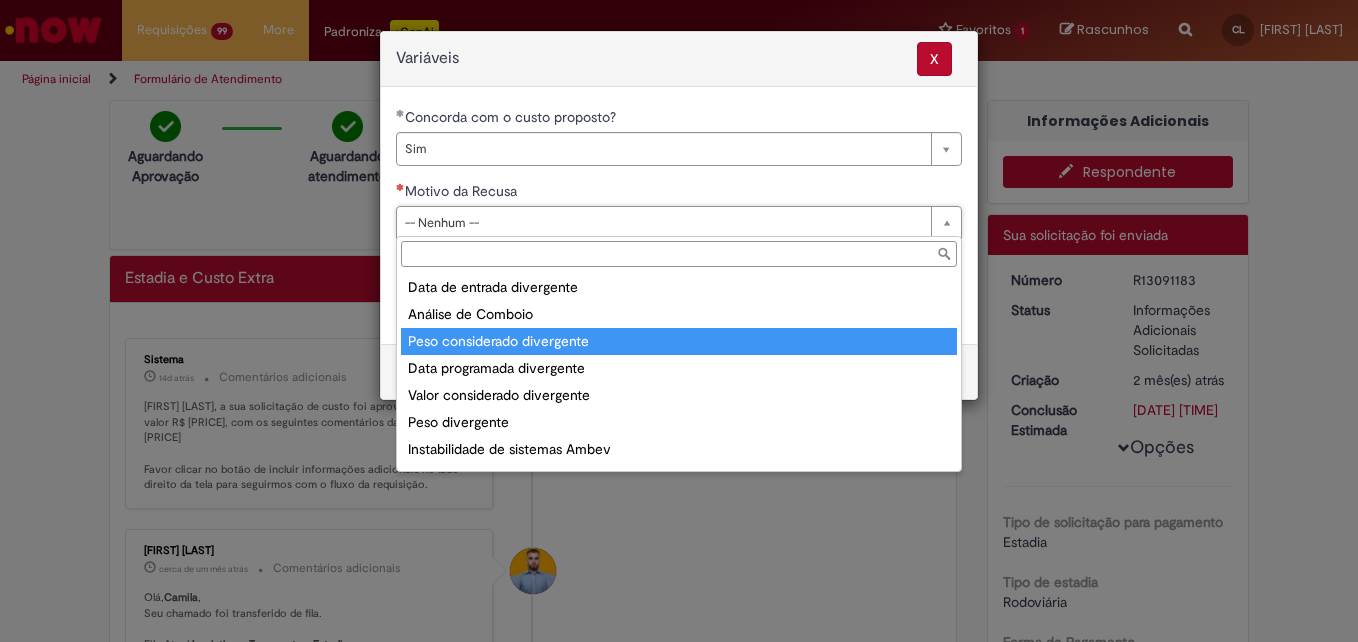scroll, scrollTop: 78, scrollLeft: 0, axis: vertical 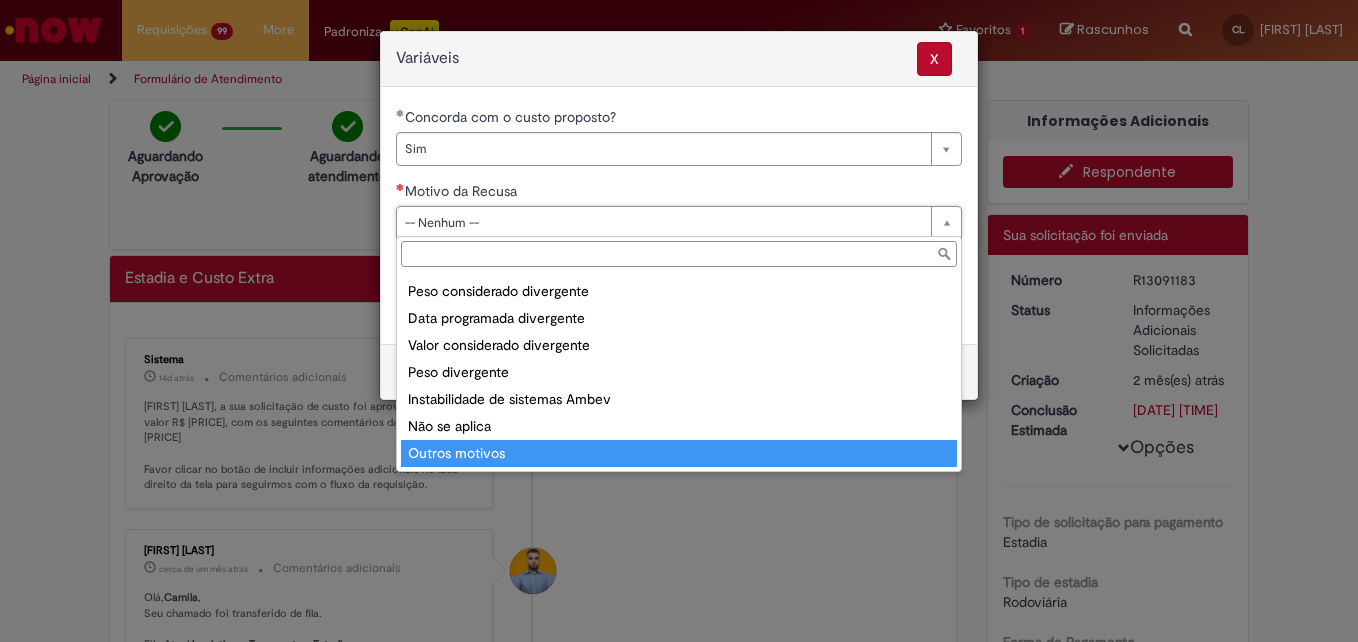type on "**********" 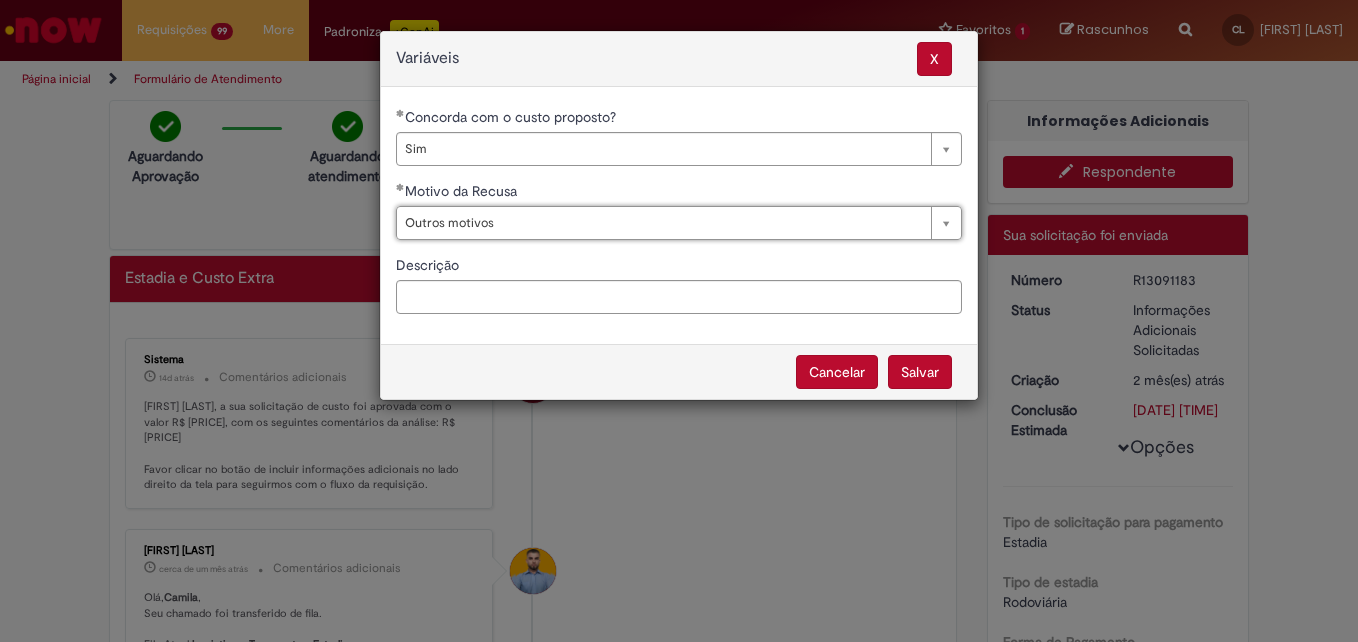 click on "Salvar" at bounding box center [920, 372] 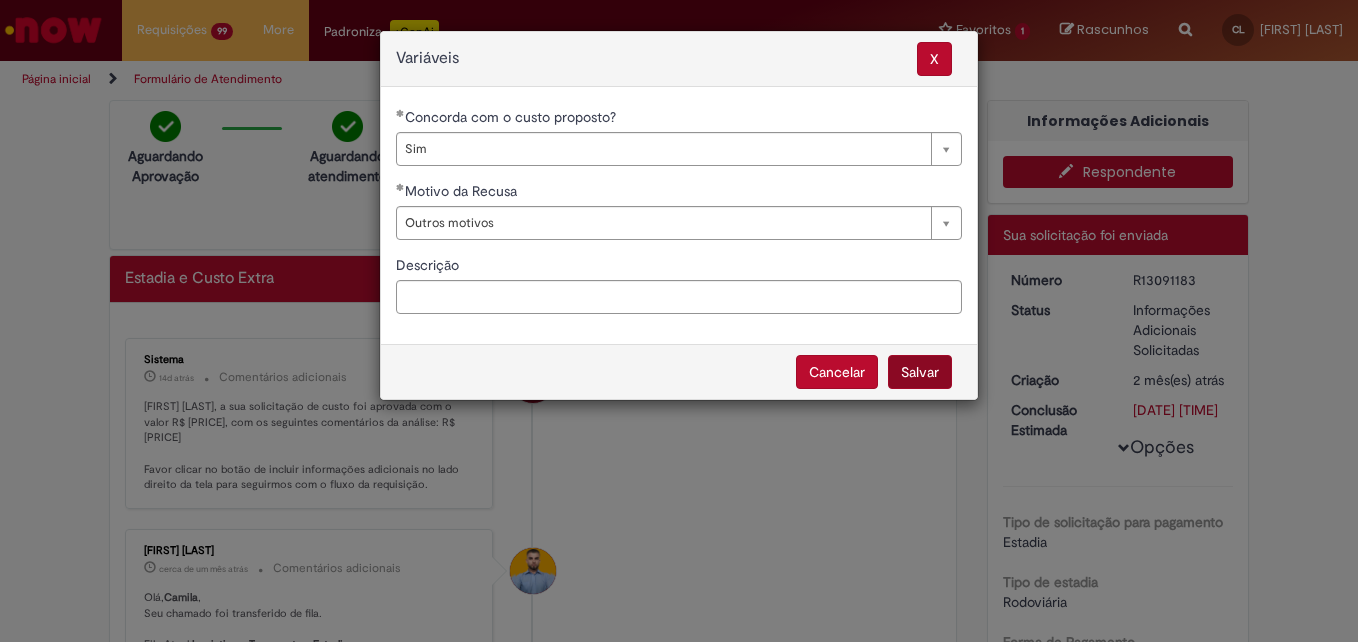 select on "***" 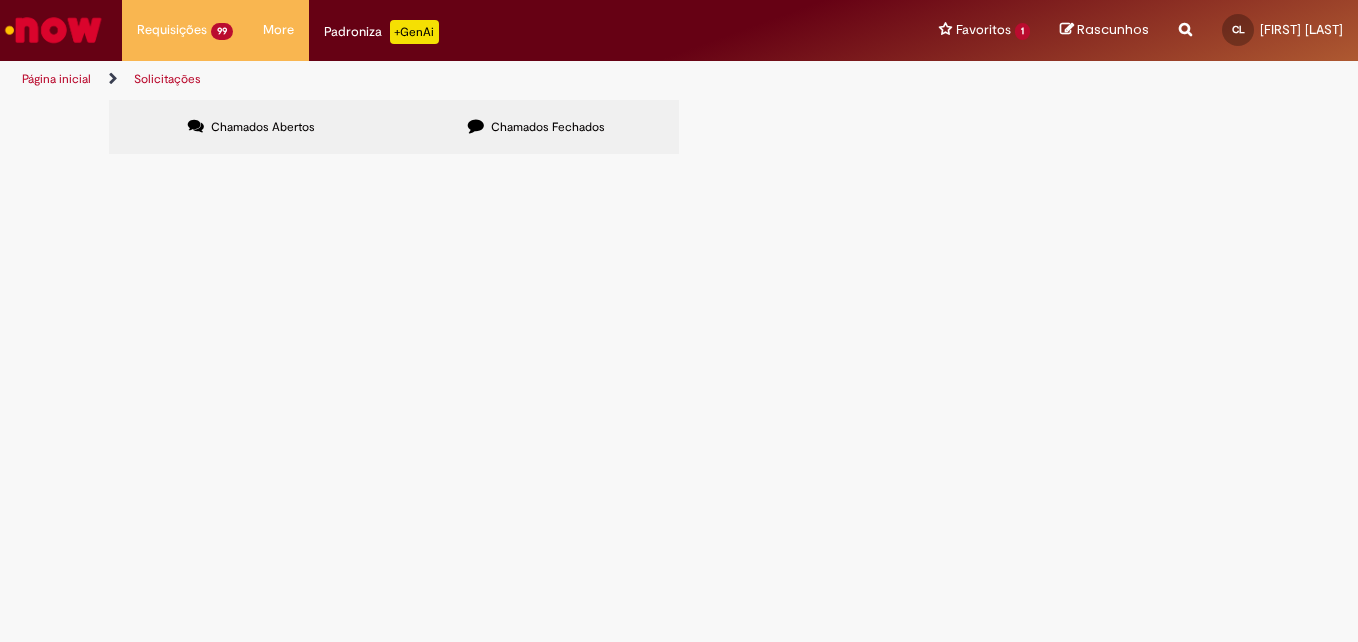 click at bounding box center (0, 0) 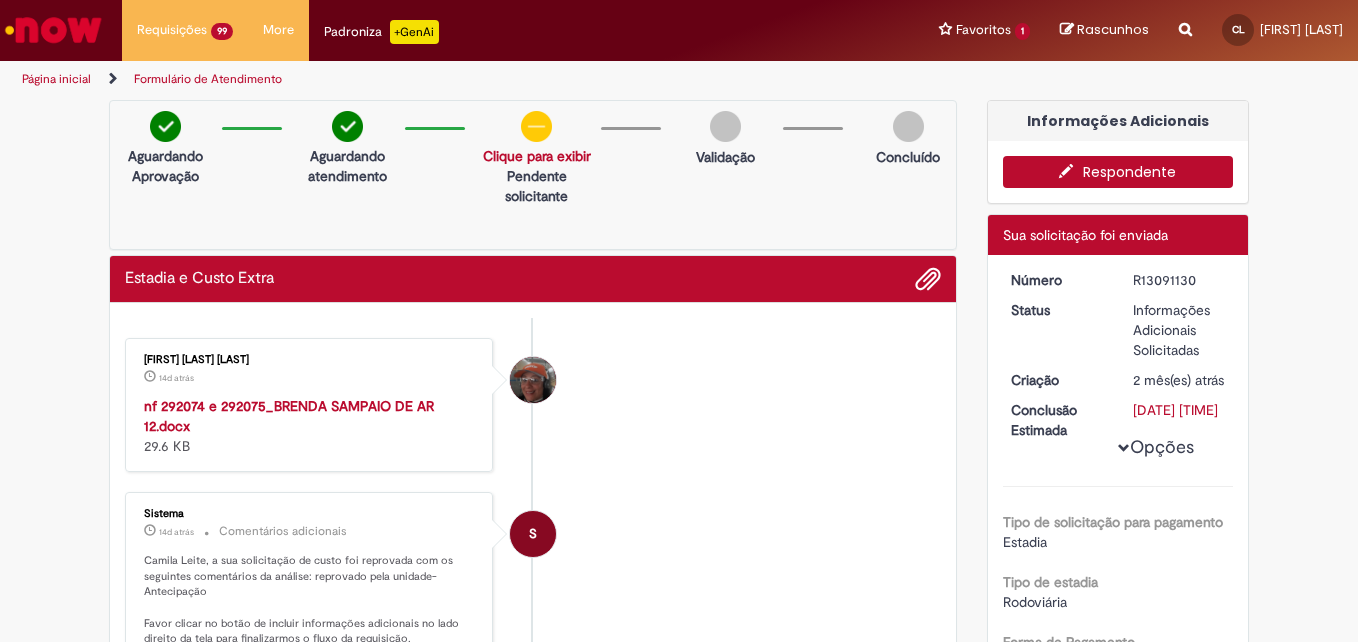 scroll, scrollTop: 100, scrollLeft: 0, axis: vertical 